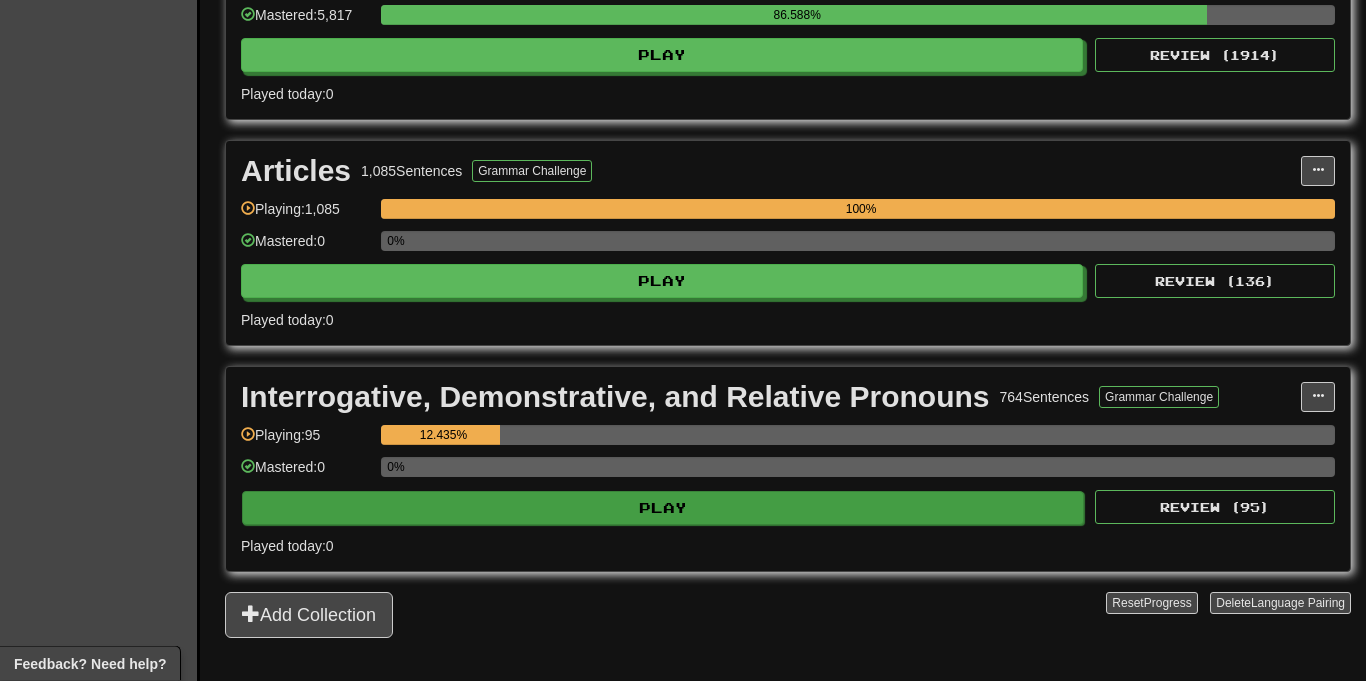 scroll, scrollTop: 612, scrollLeft: 0, axis: vertical 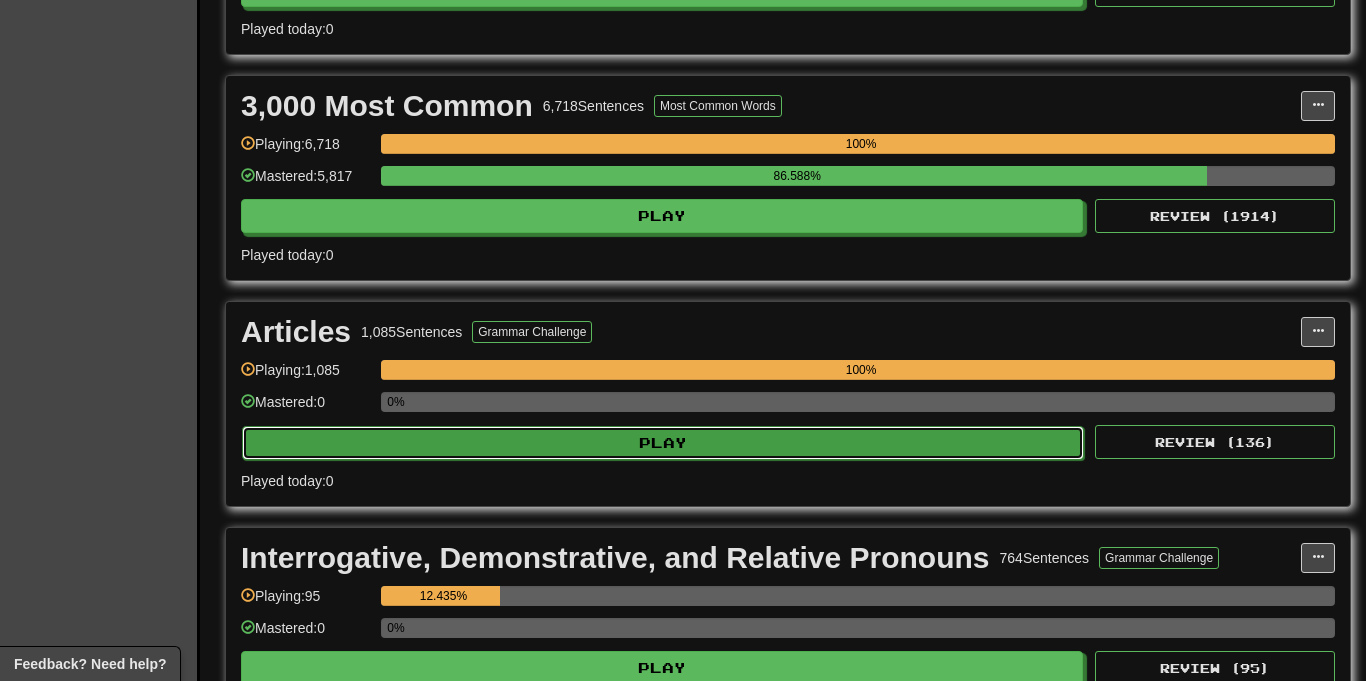 click on "Play" at bounding box center (663, 443) 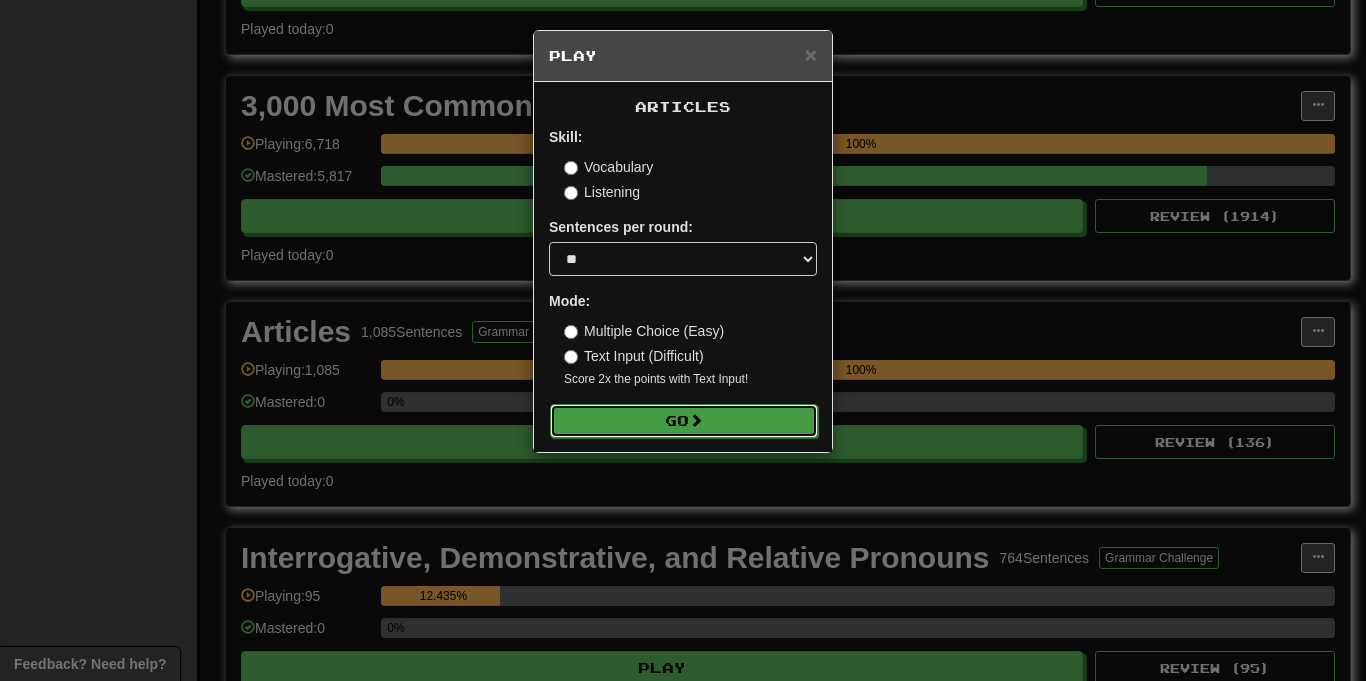 click on "Go" at bounding box center (684, 421) 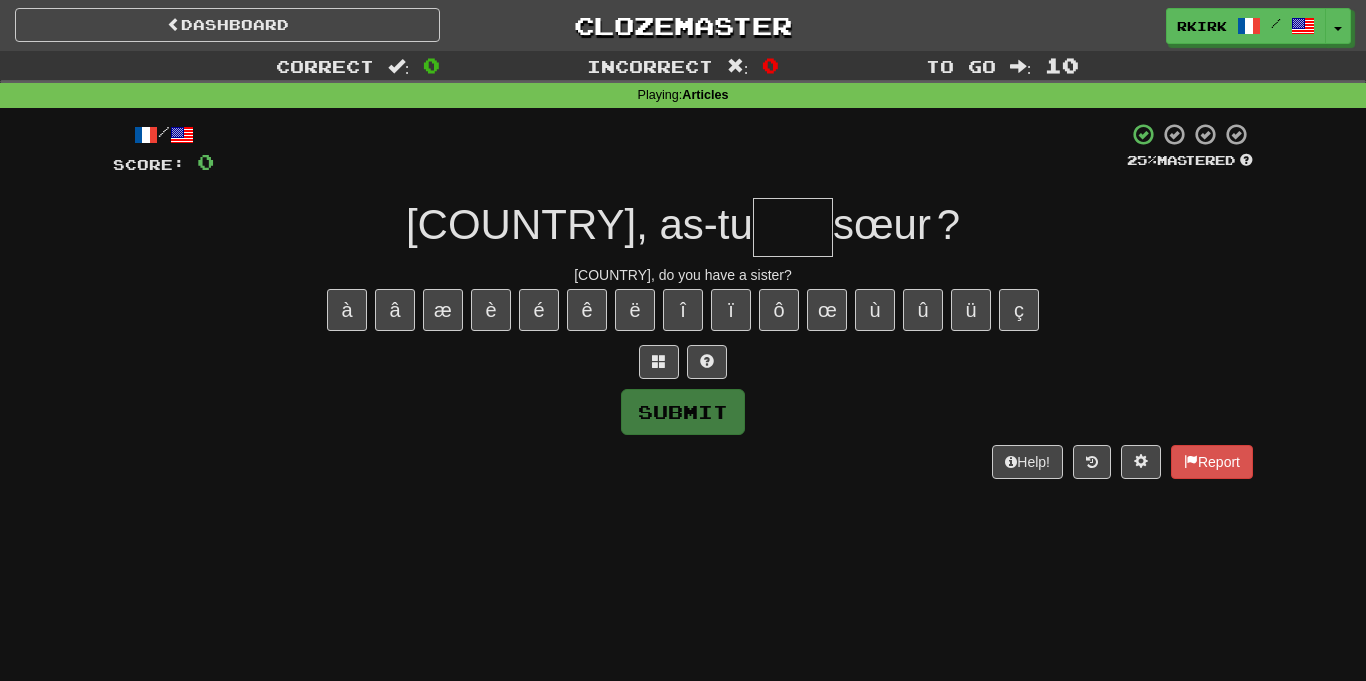 scroll, scrollTop: 0, scrollLeft: 0, axis: both 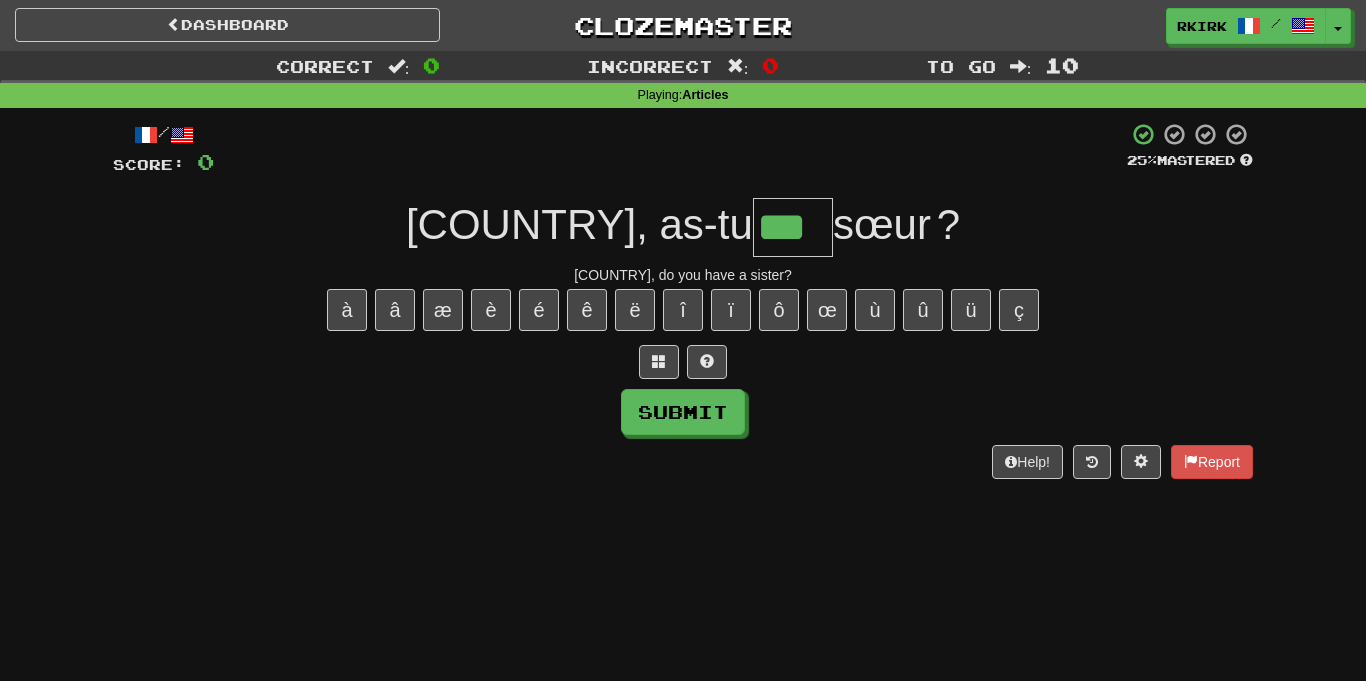 type on "***" 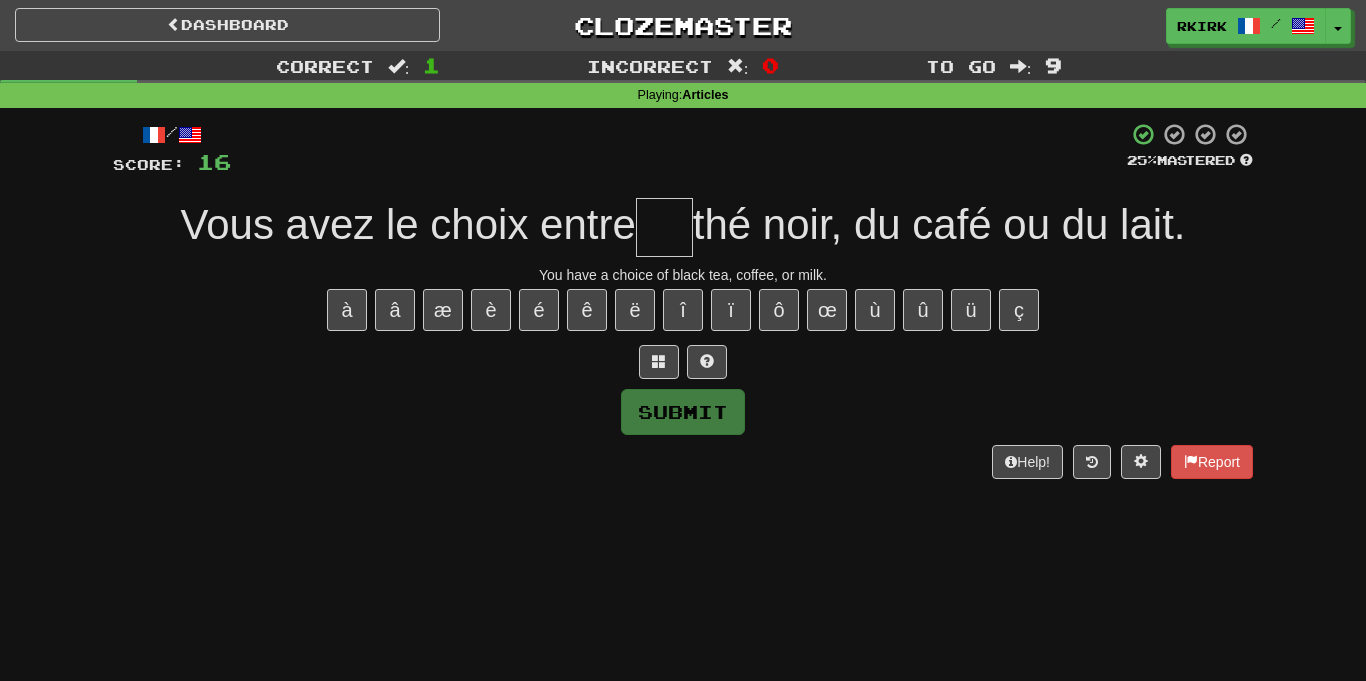 type on "*" 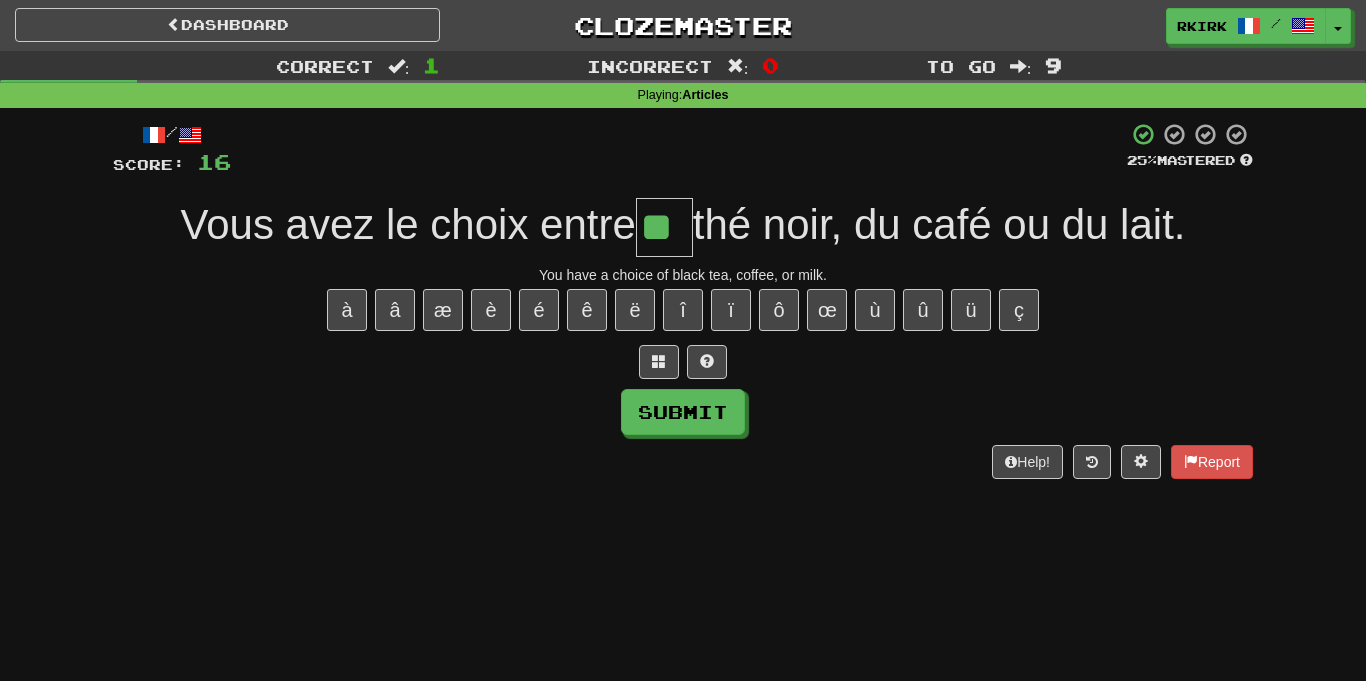 type on "**" 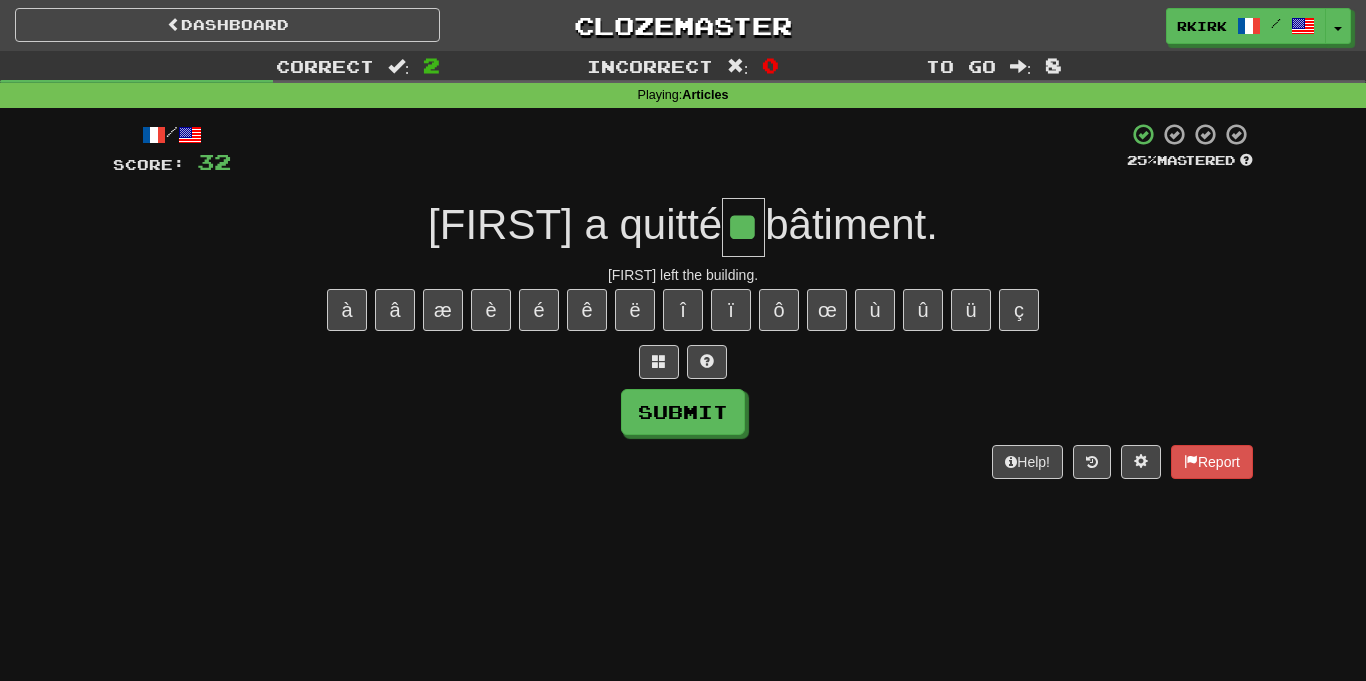 type on "**" 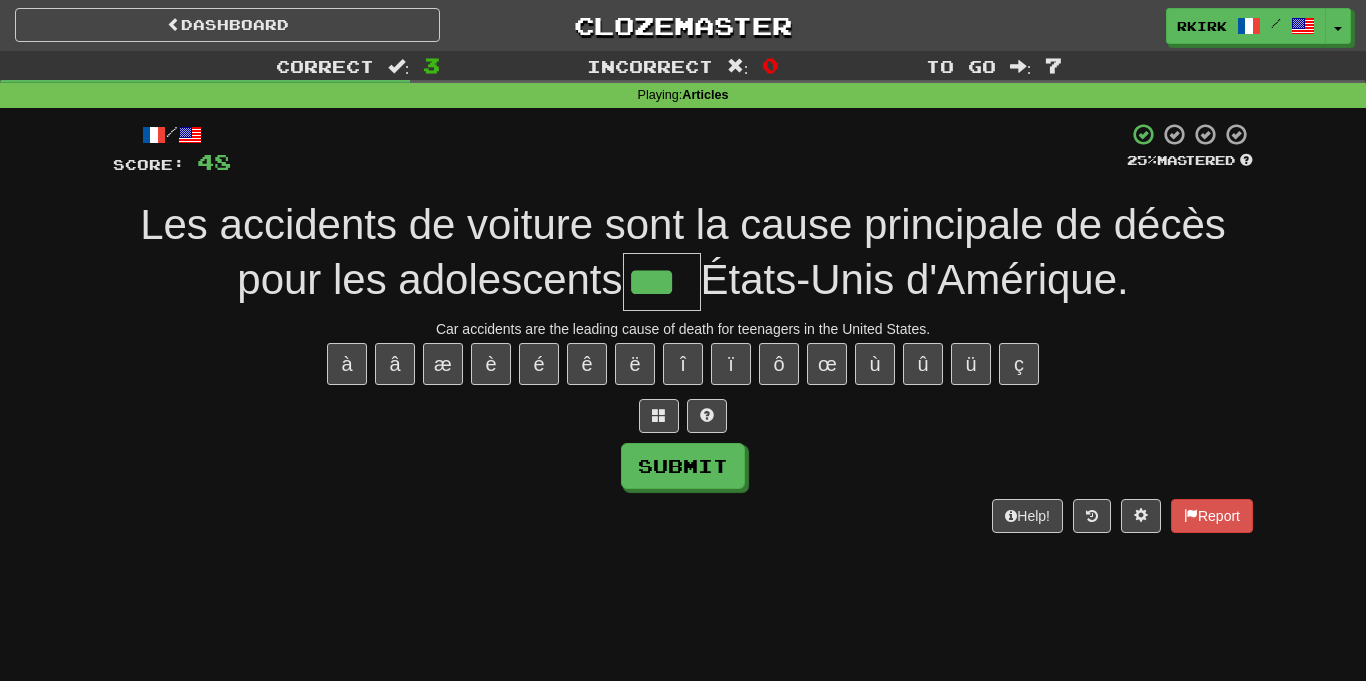 type on "***" 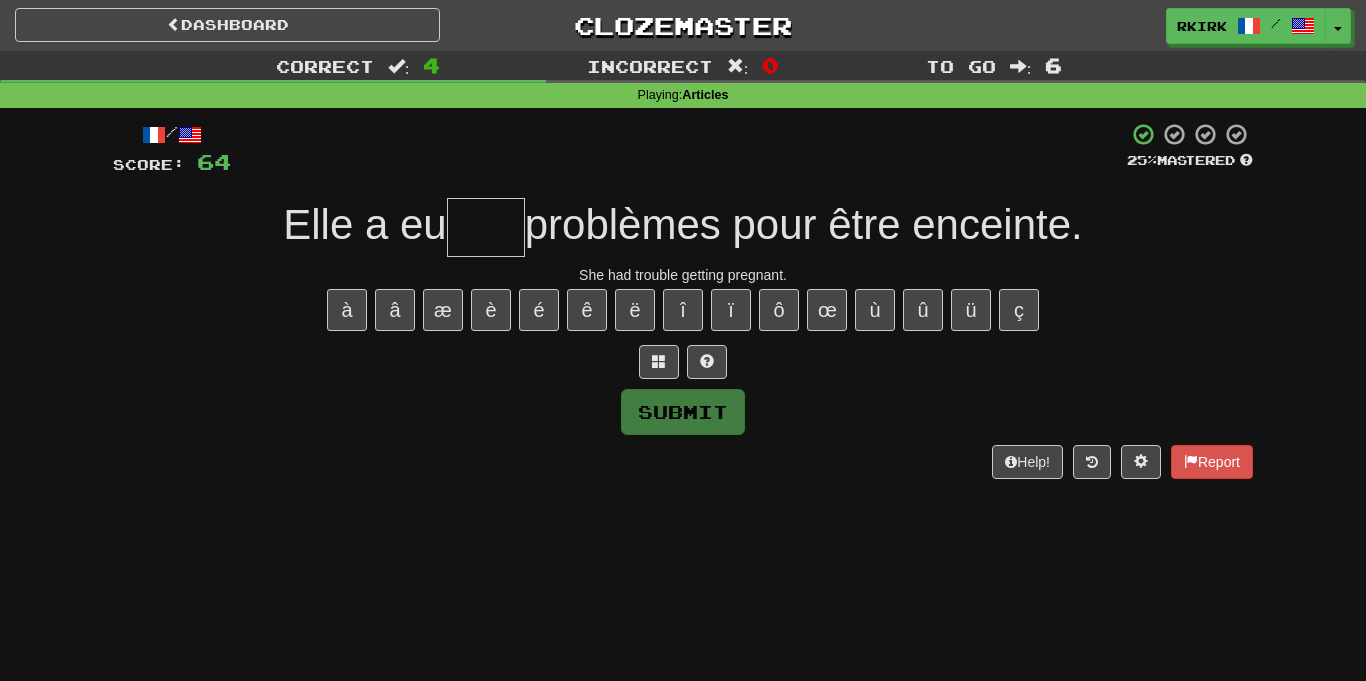 type on "*" 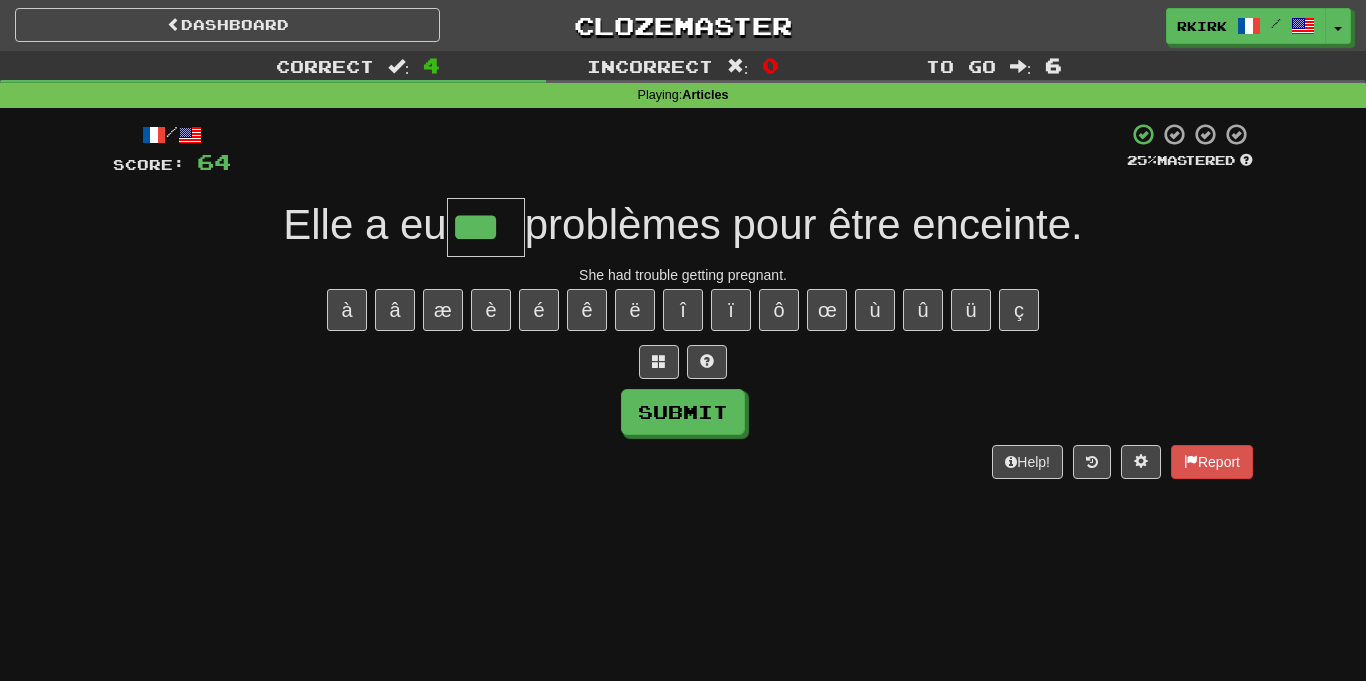 type on "***" 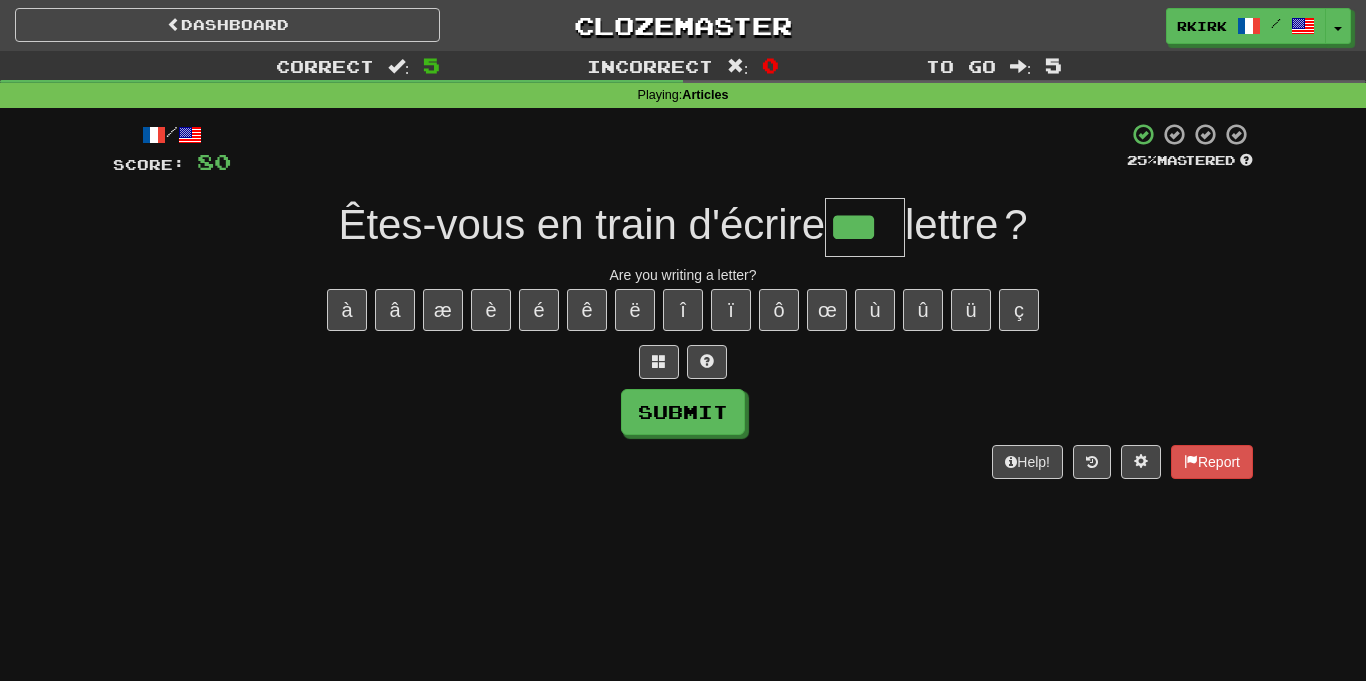 type on "***" 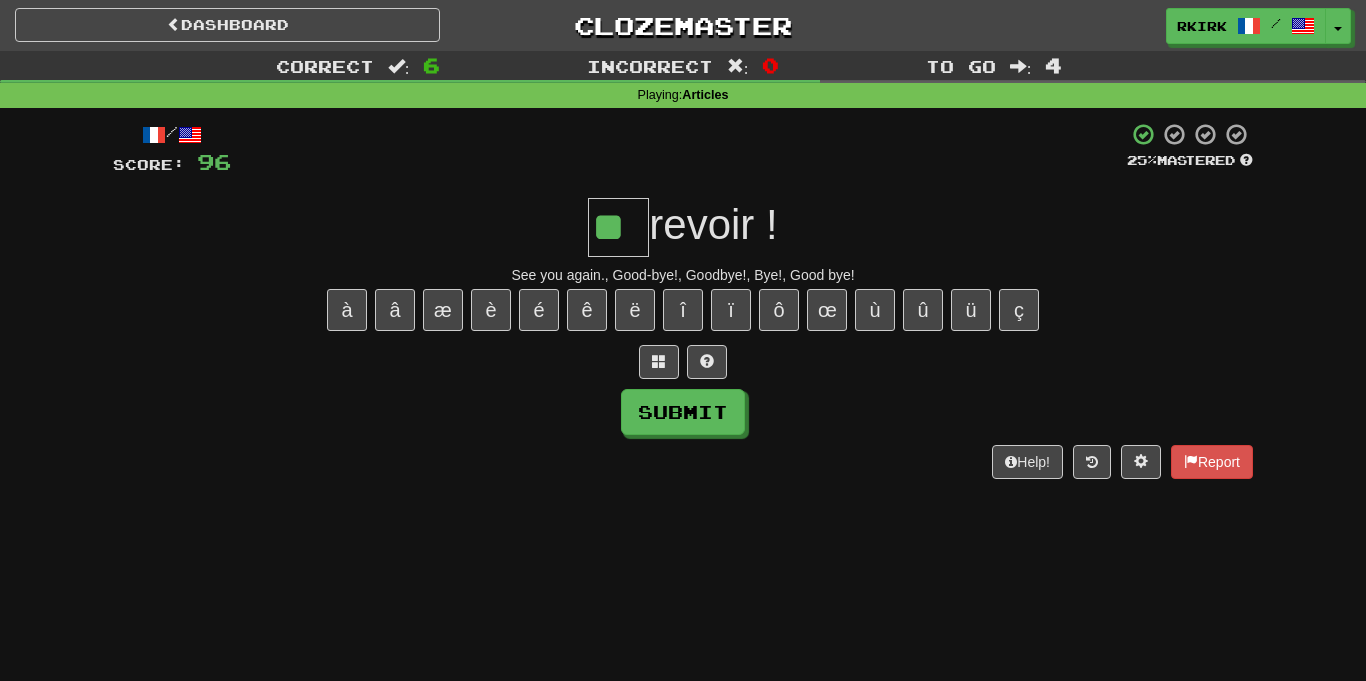 type on "**" 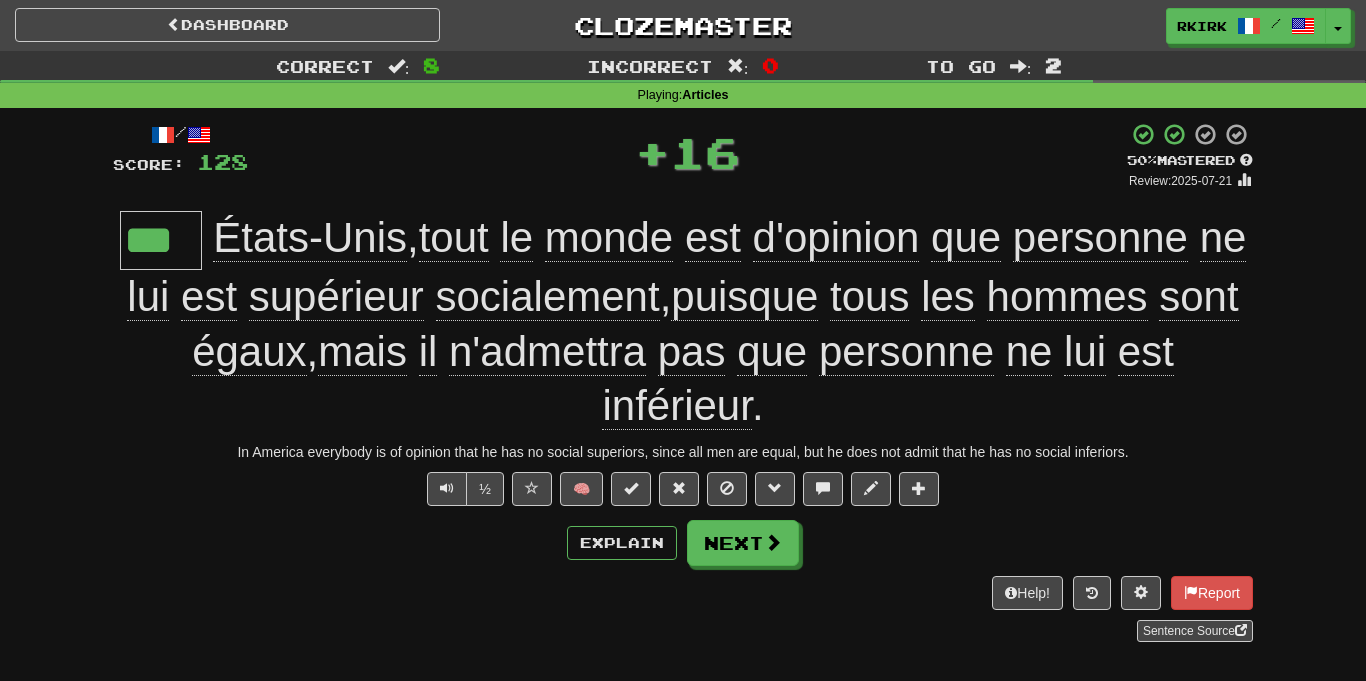 type on "***" 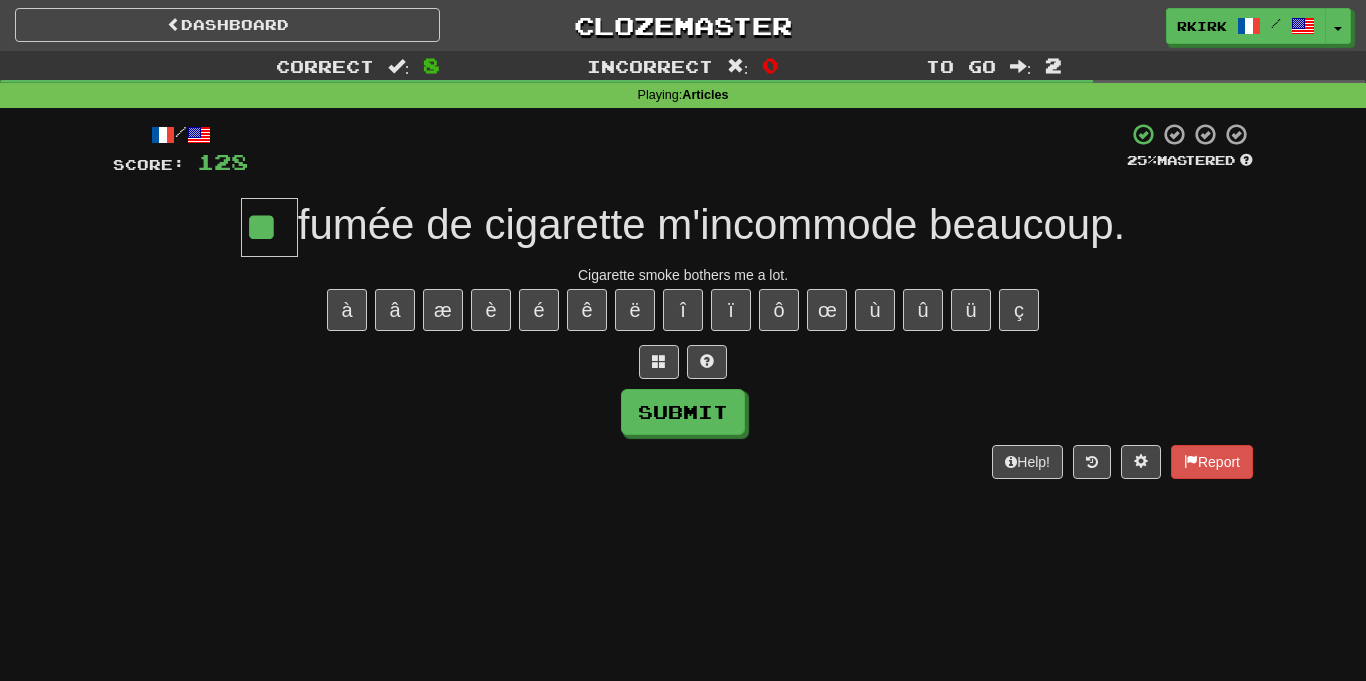 type on "**" 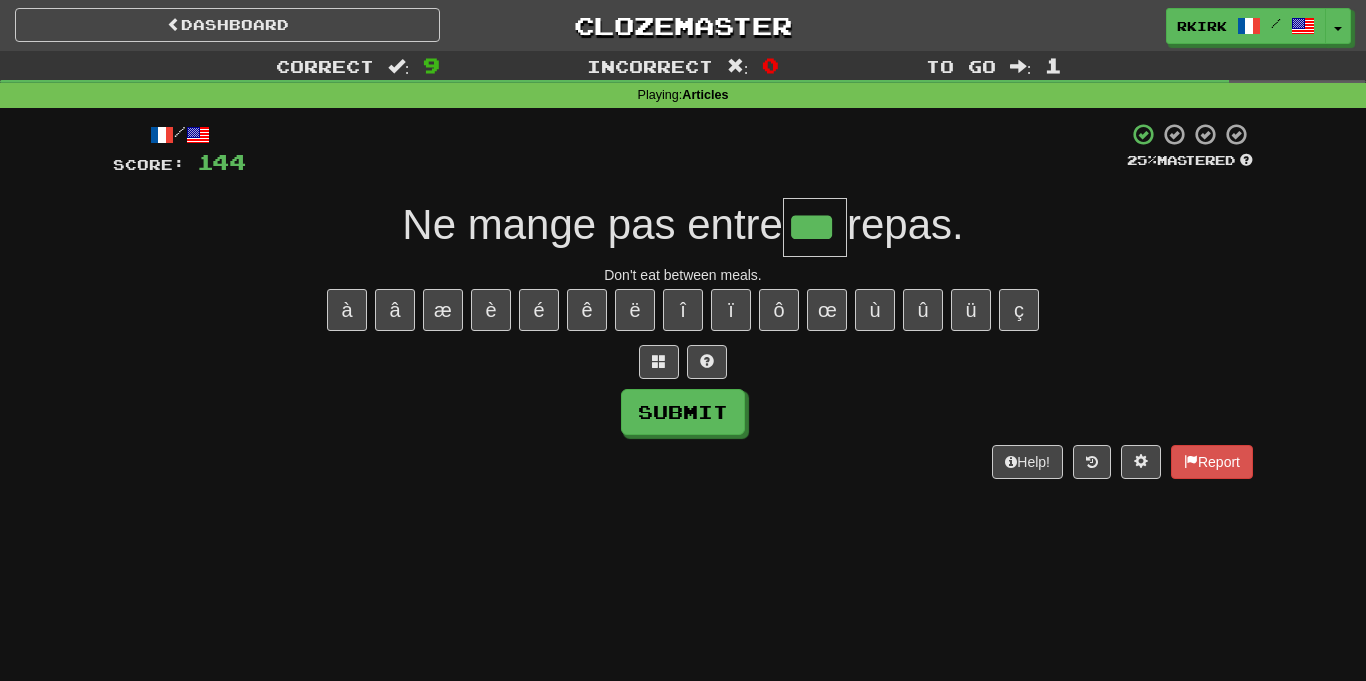 type on "***" 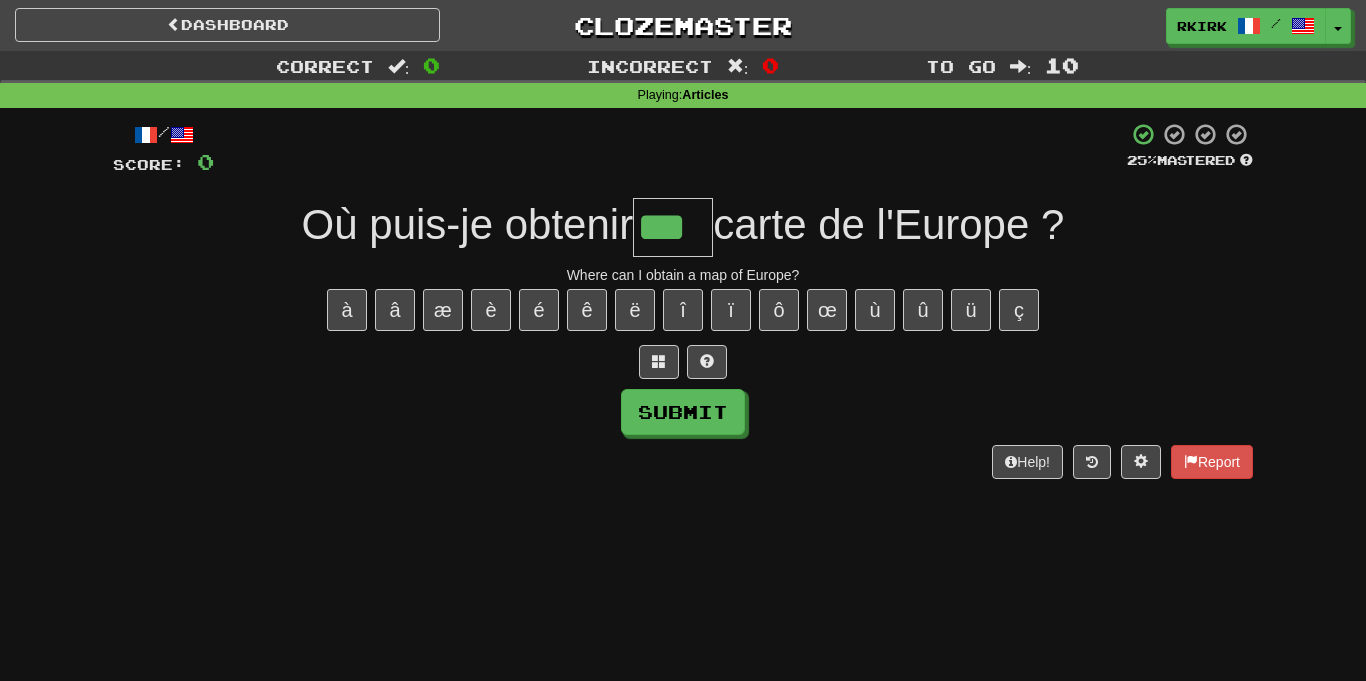 type on "***" 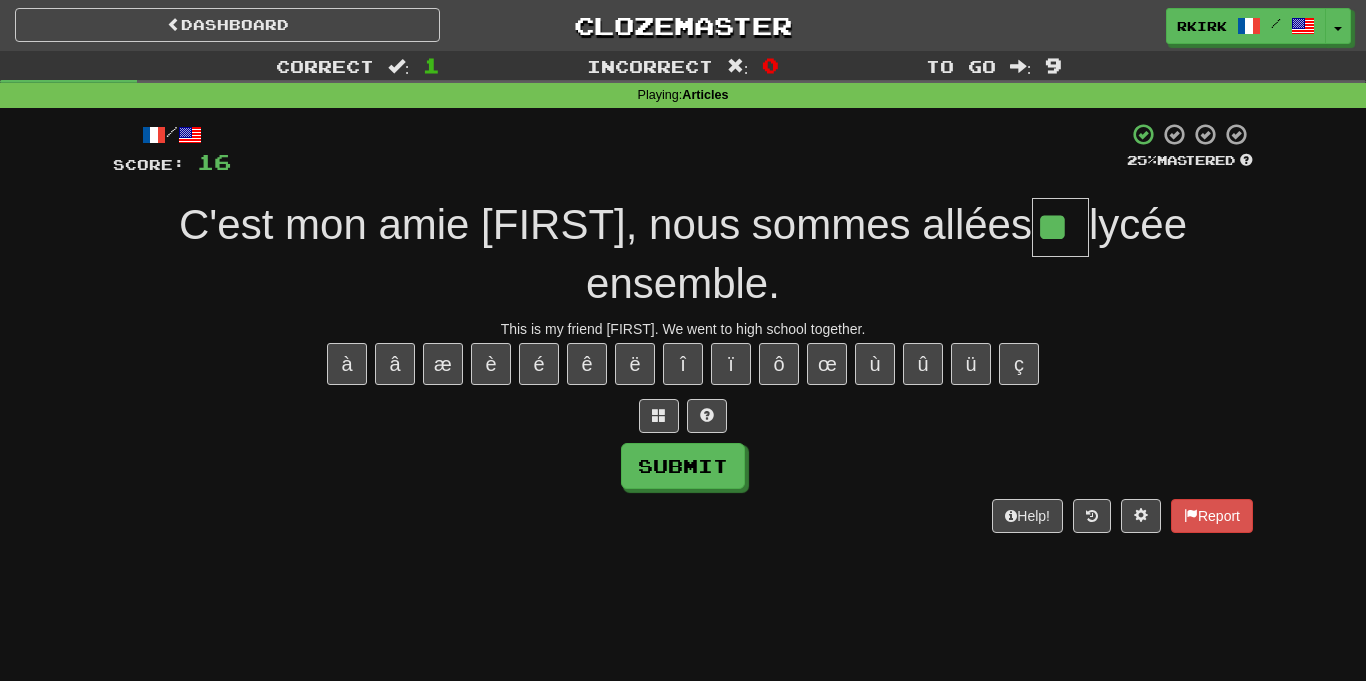 type on "**" 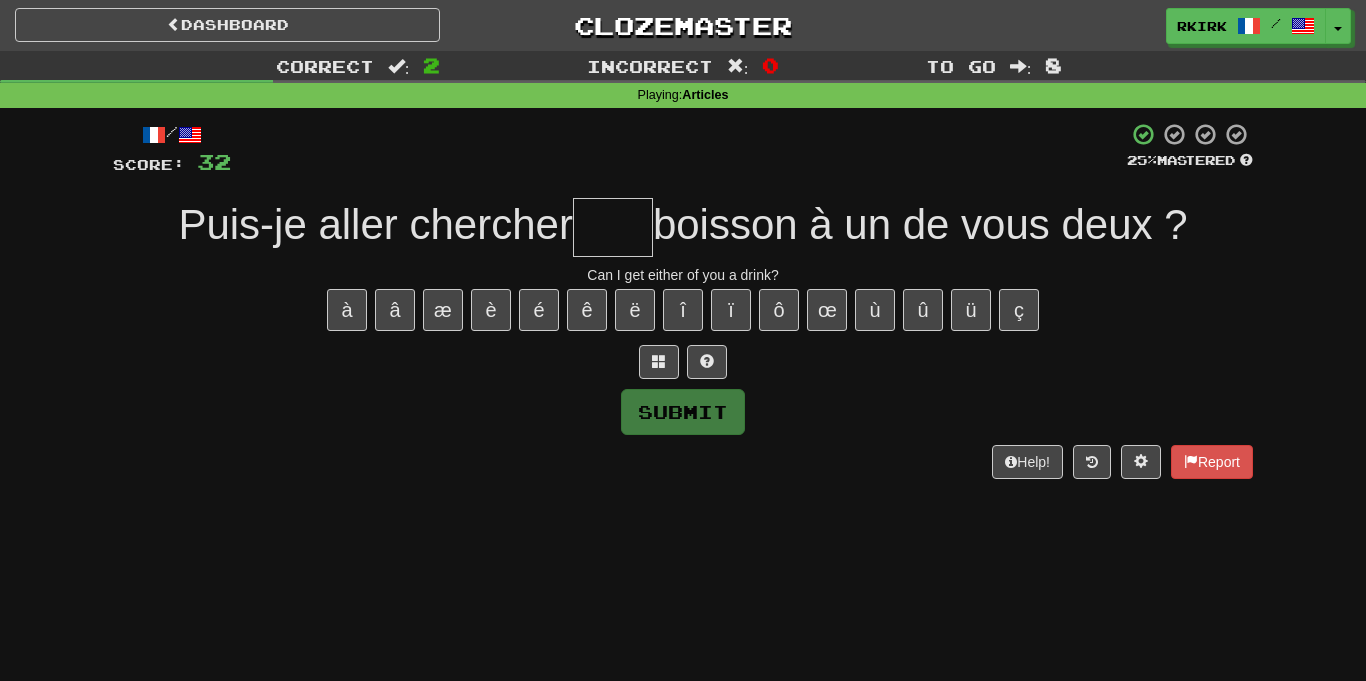 type on "*" 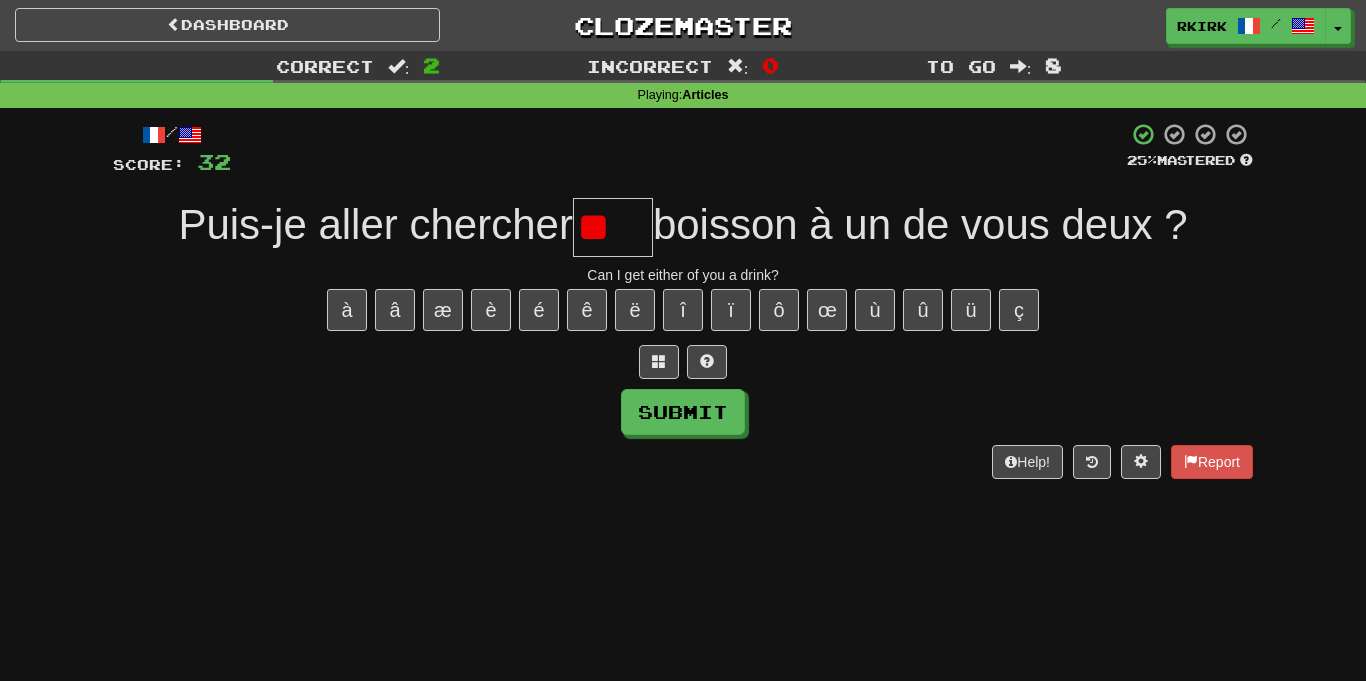 type on "*" 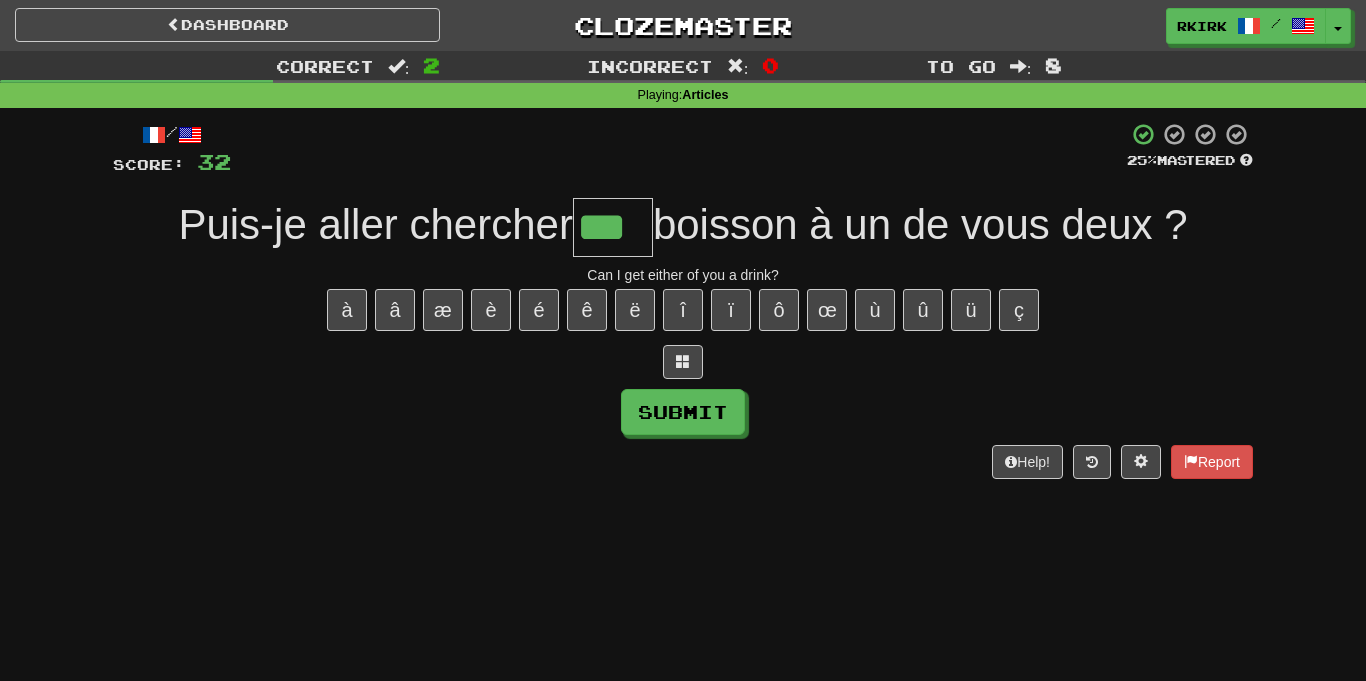 type on "***" 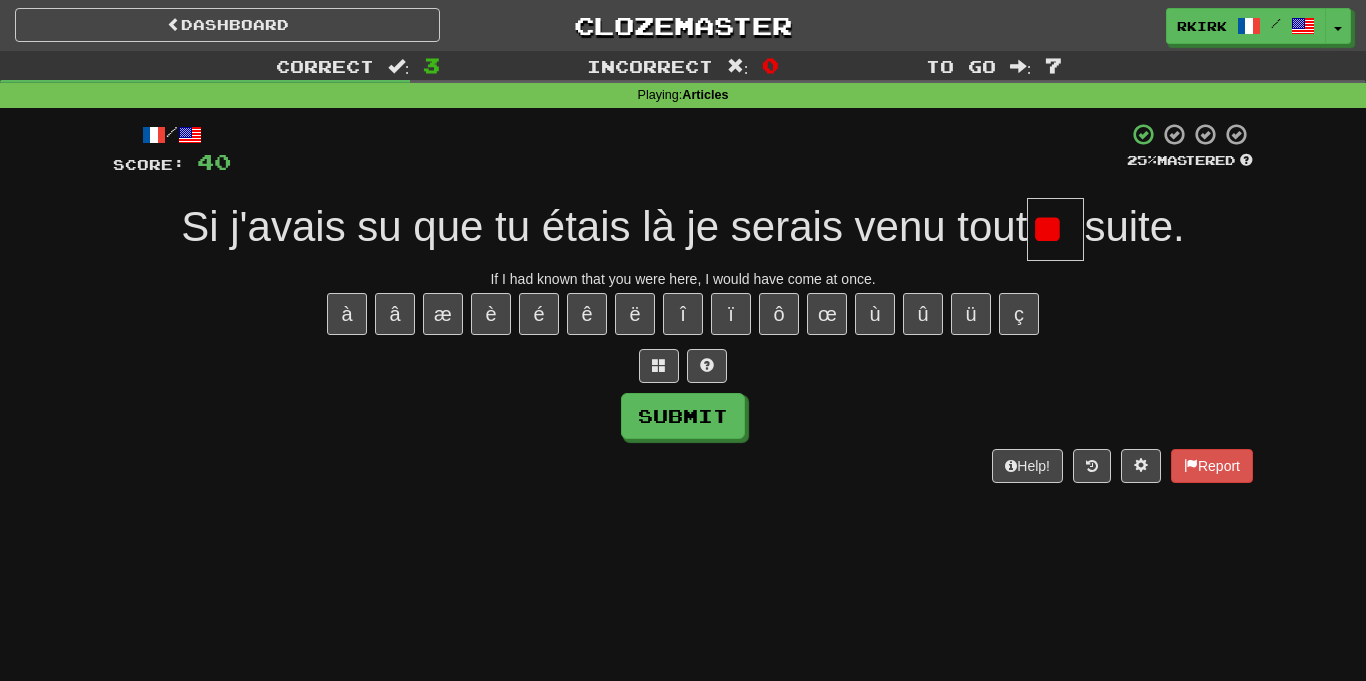 scroll, scrollTop: 0, scrollLeft: 0, axis: both 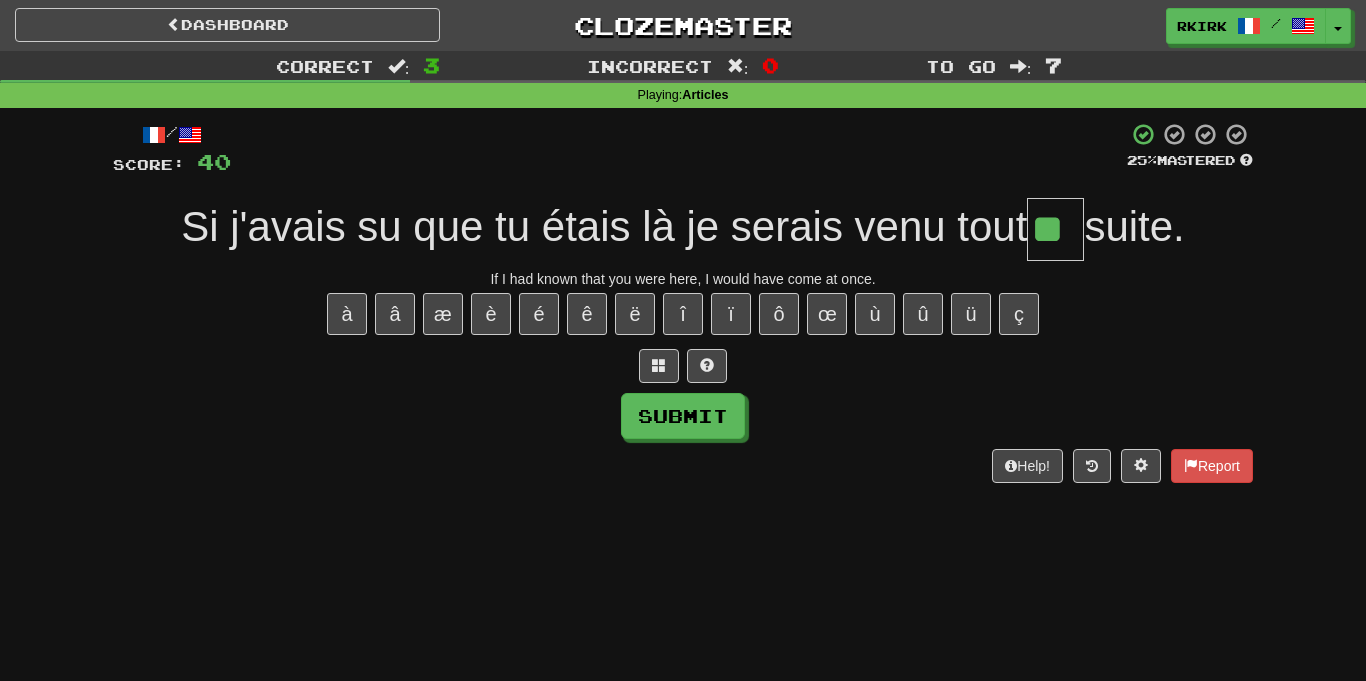 type on "**" 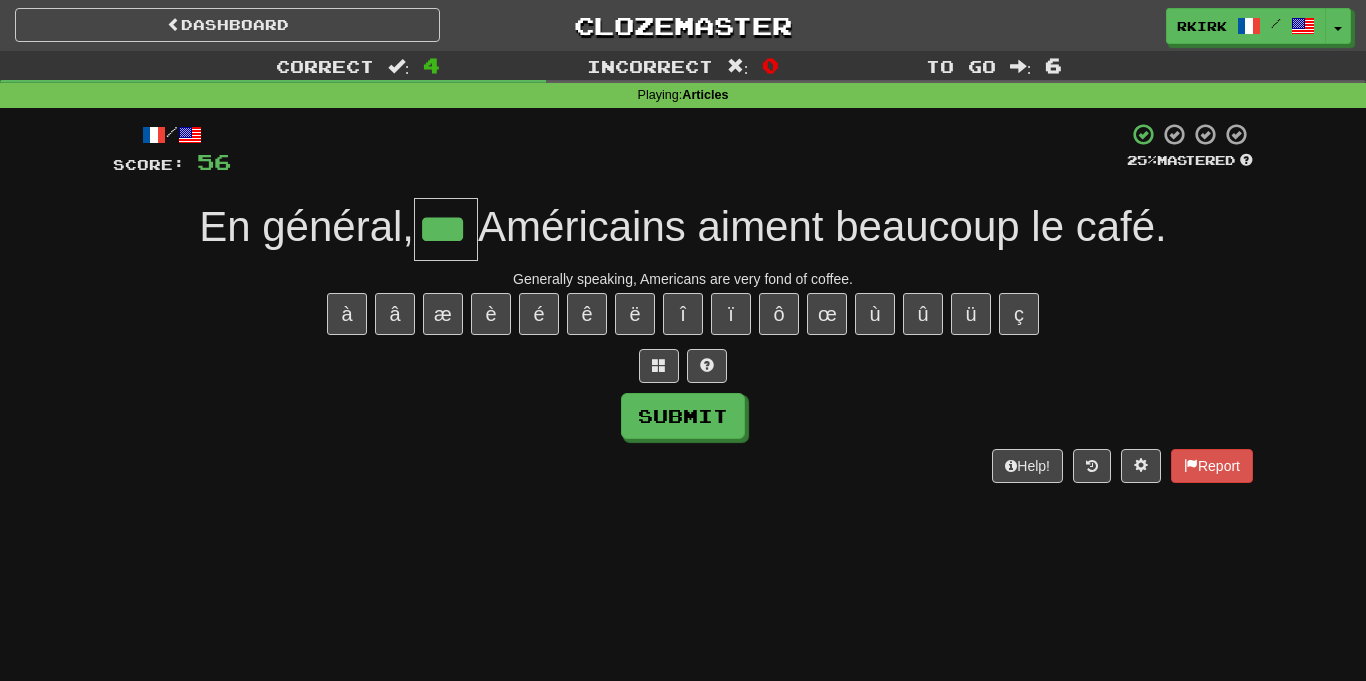 type on "***" 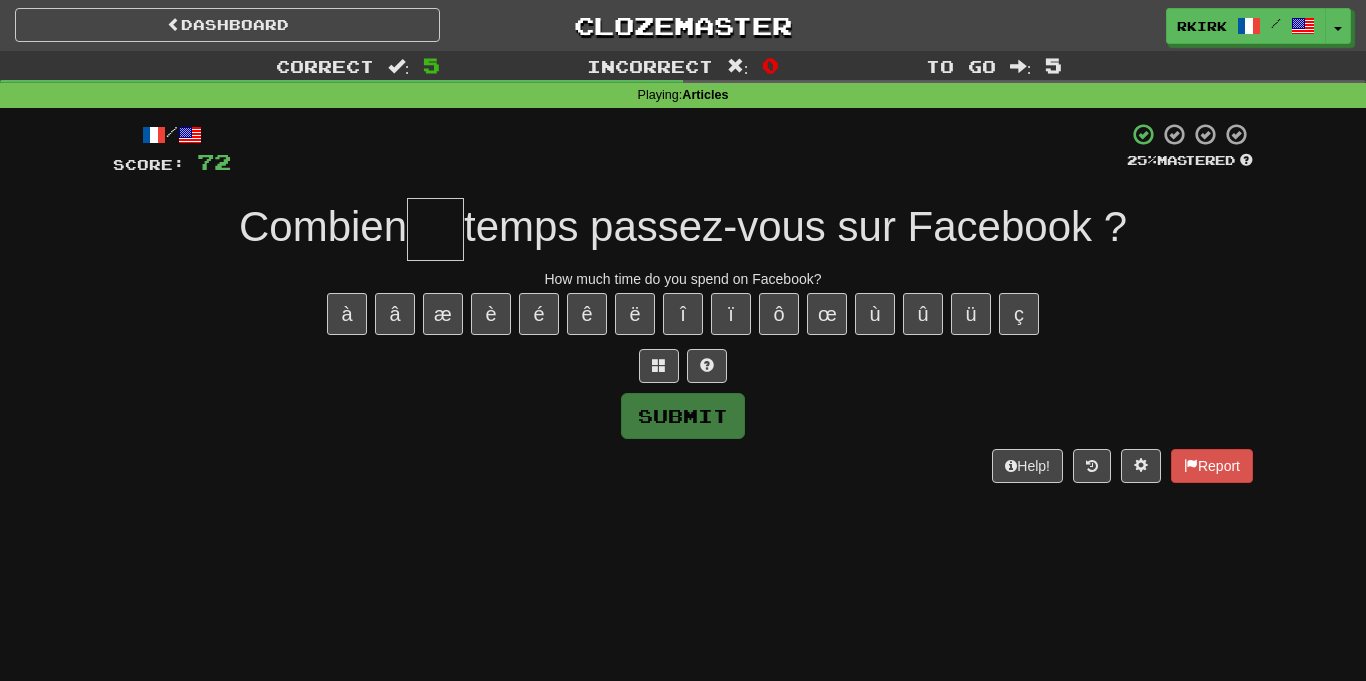 type on "*" 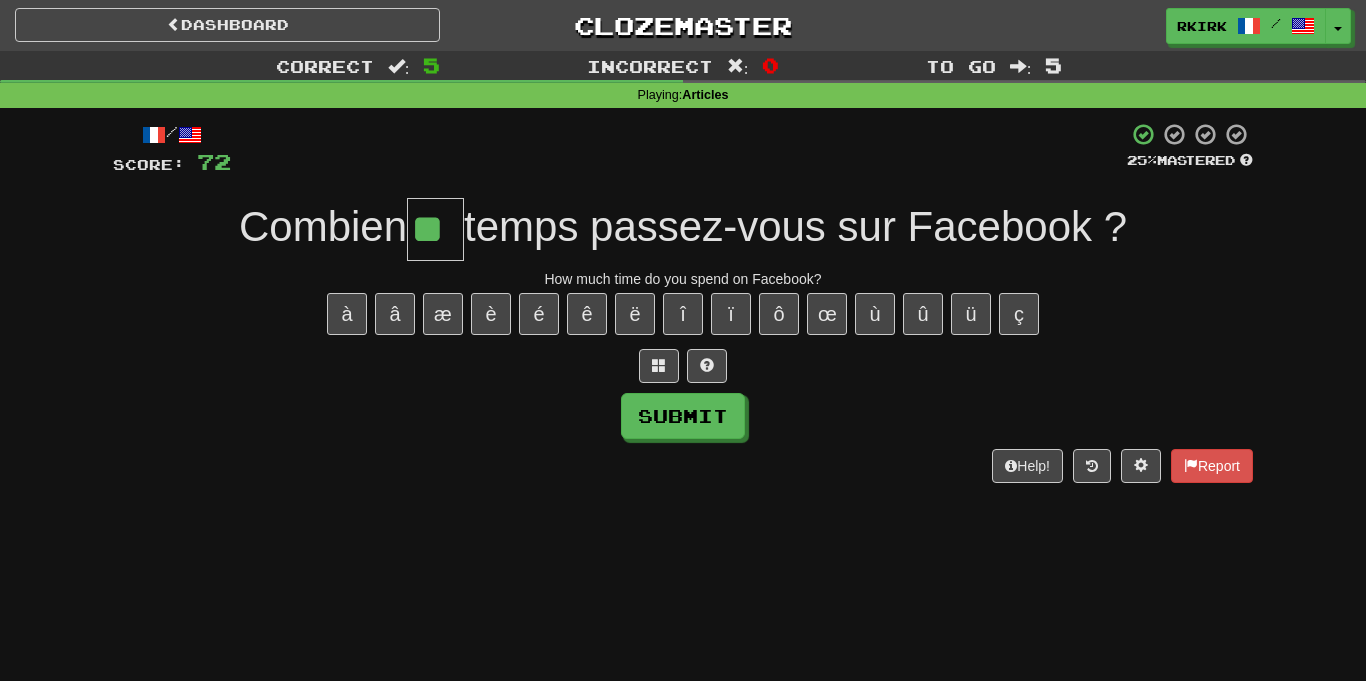 type on "**" 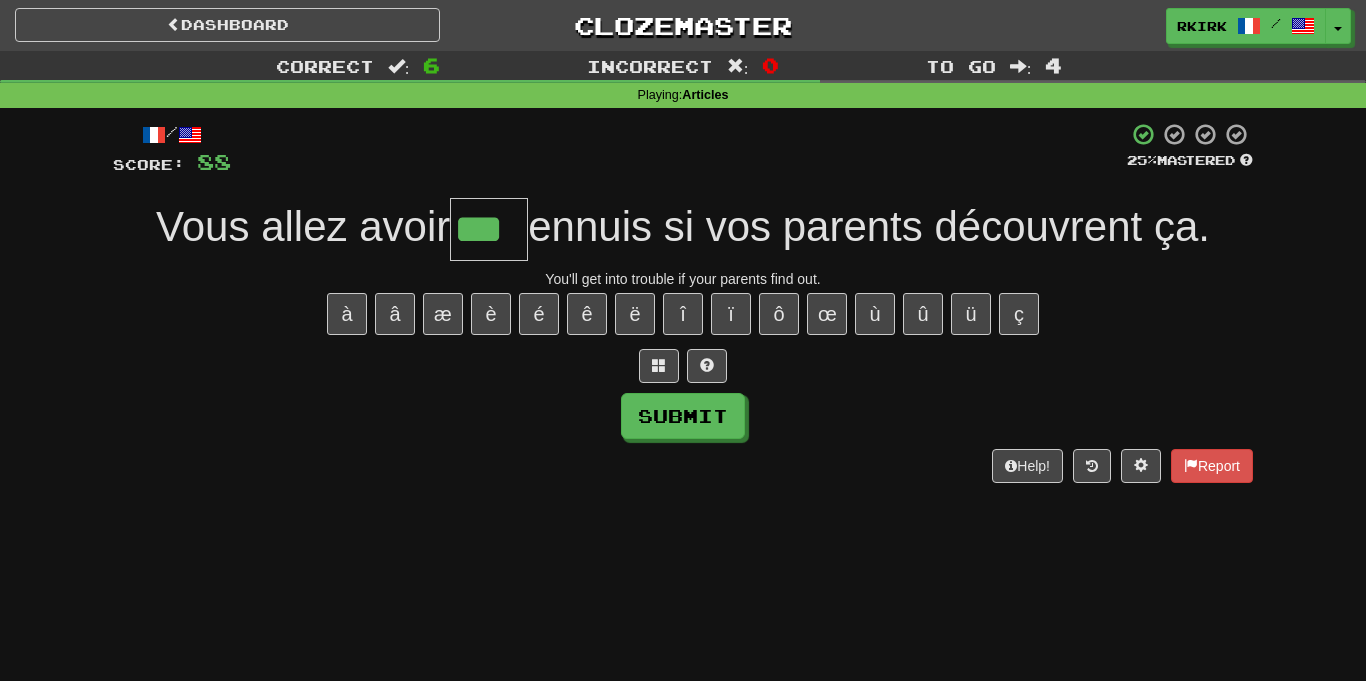 type on "***" 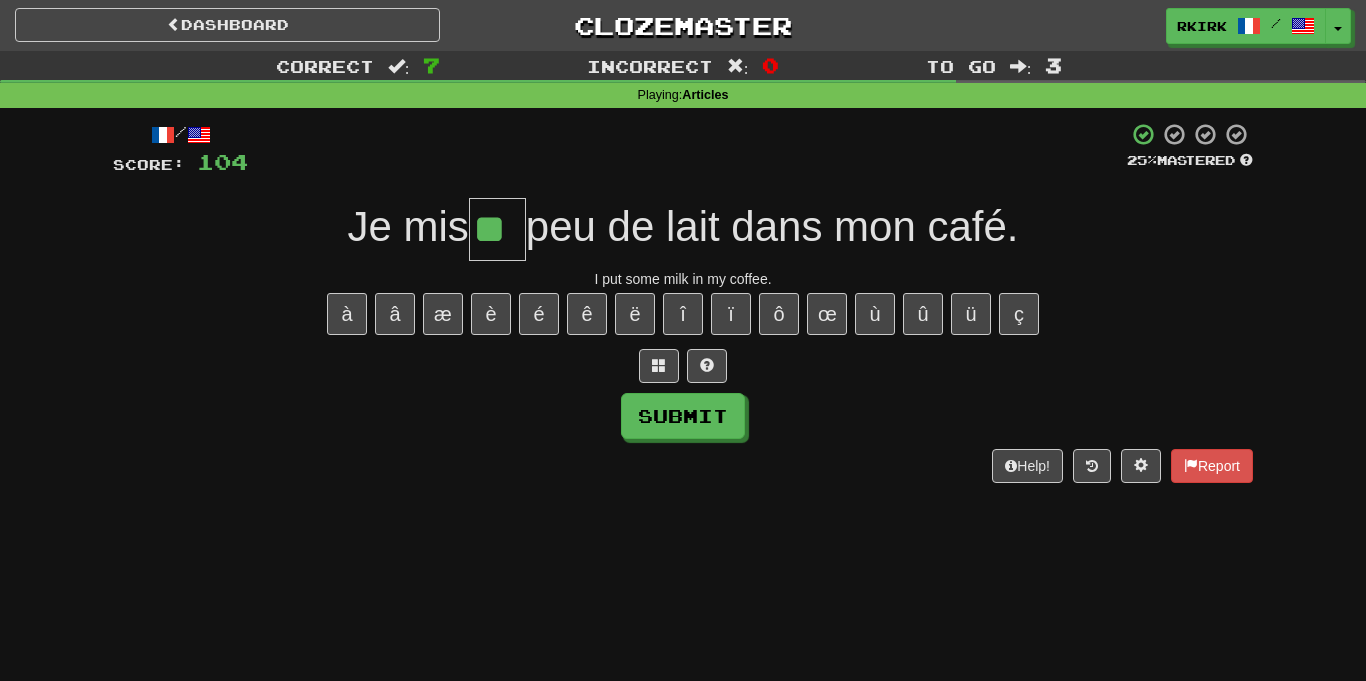 type on "**" 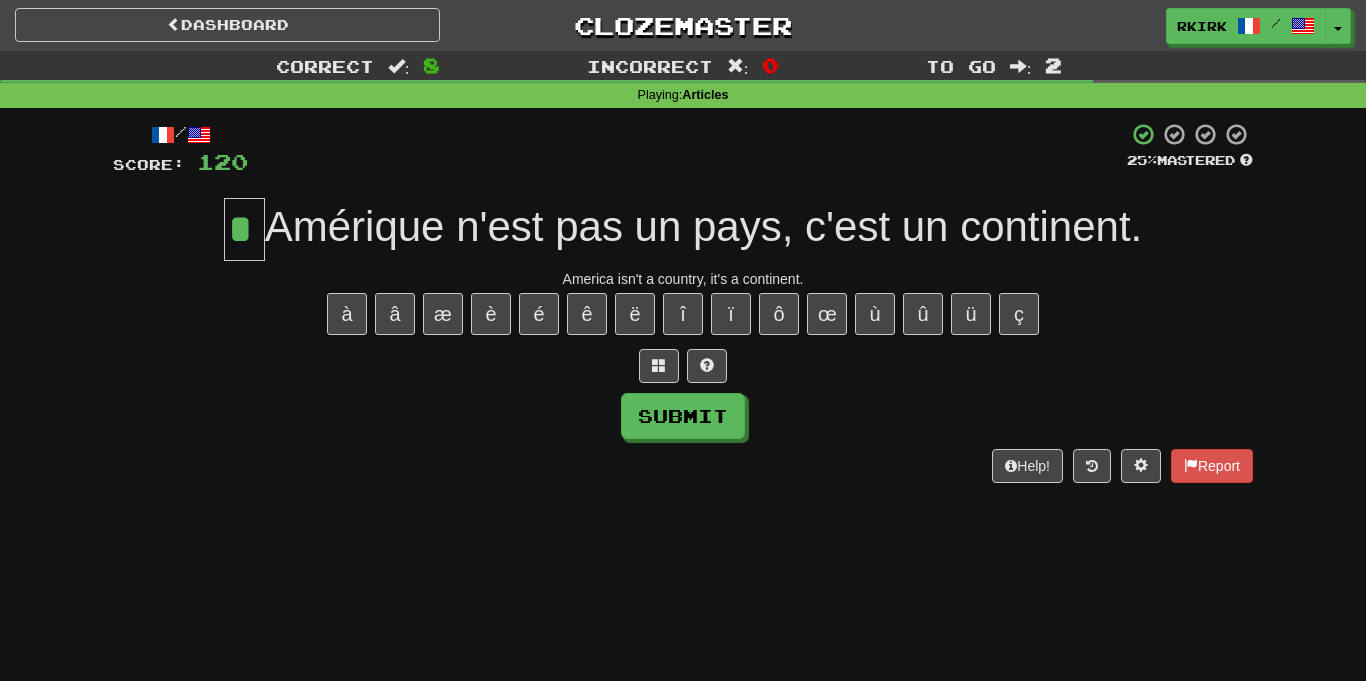 scroll, scrollTop: 0, scrollLeft: 0, axis: both 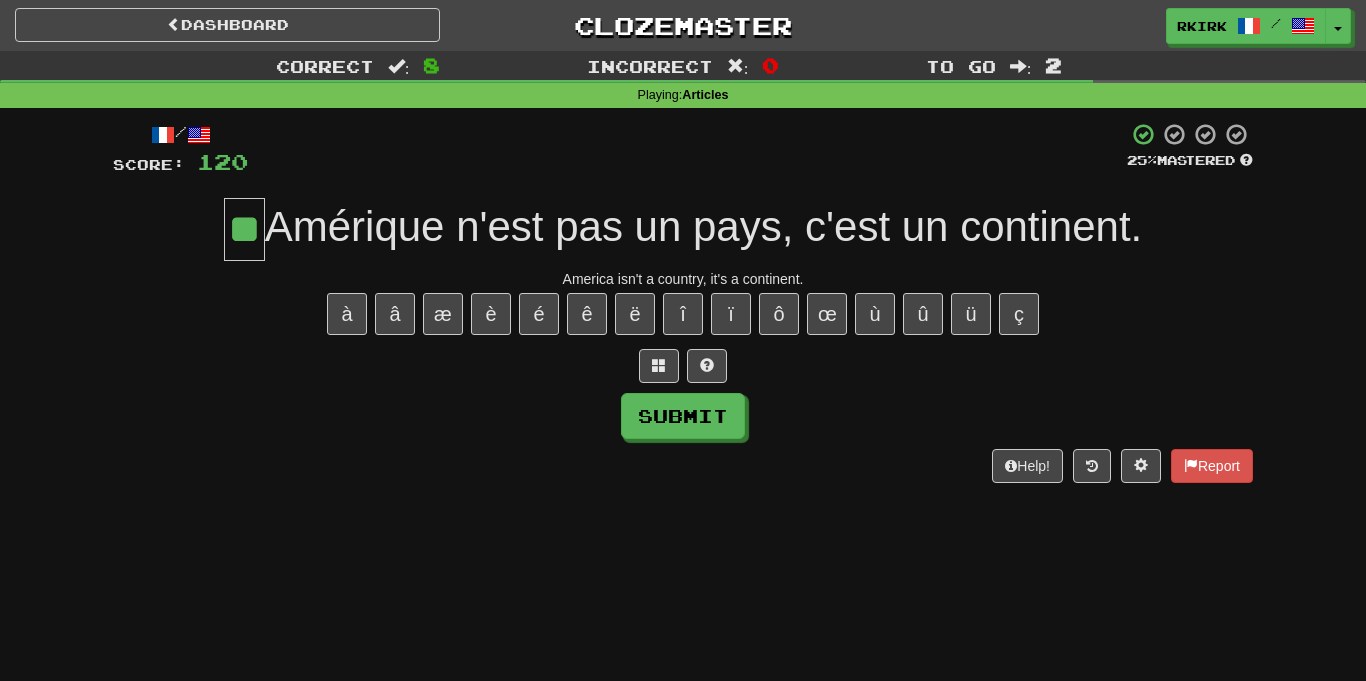 type on "**" 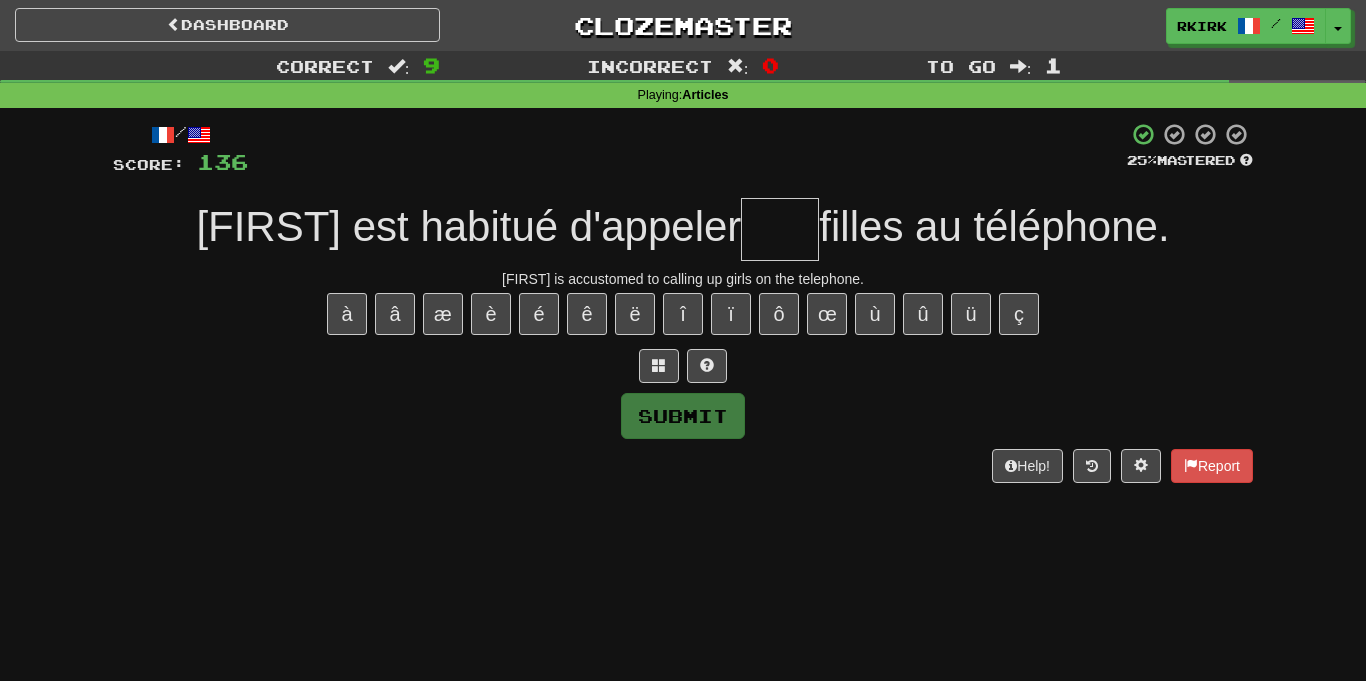 type on "*" 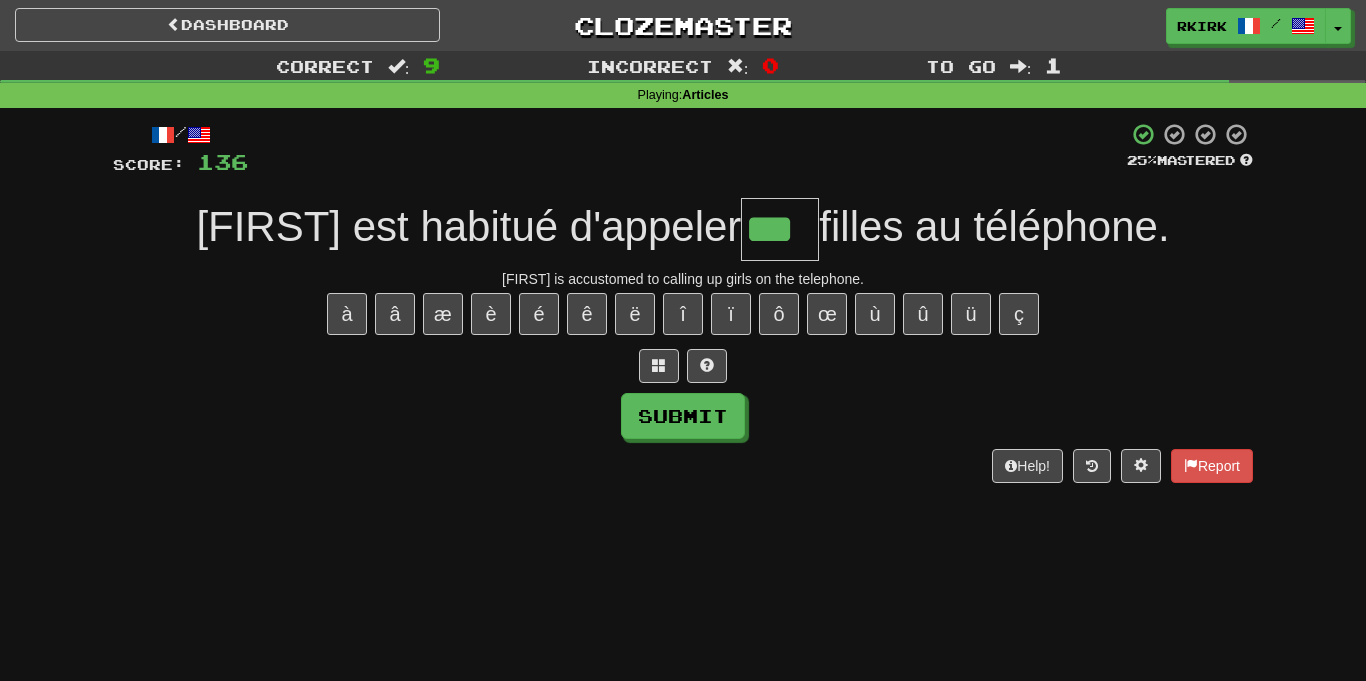 type on "***" 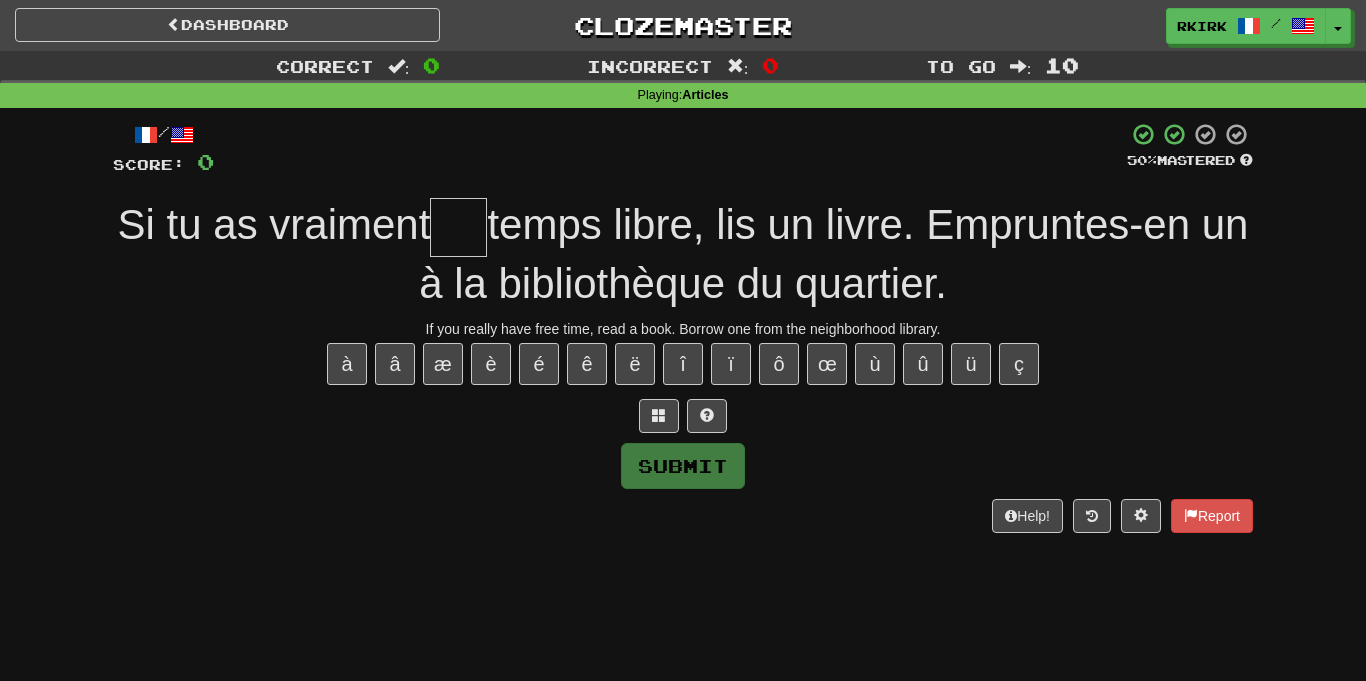type on "*" 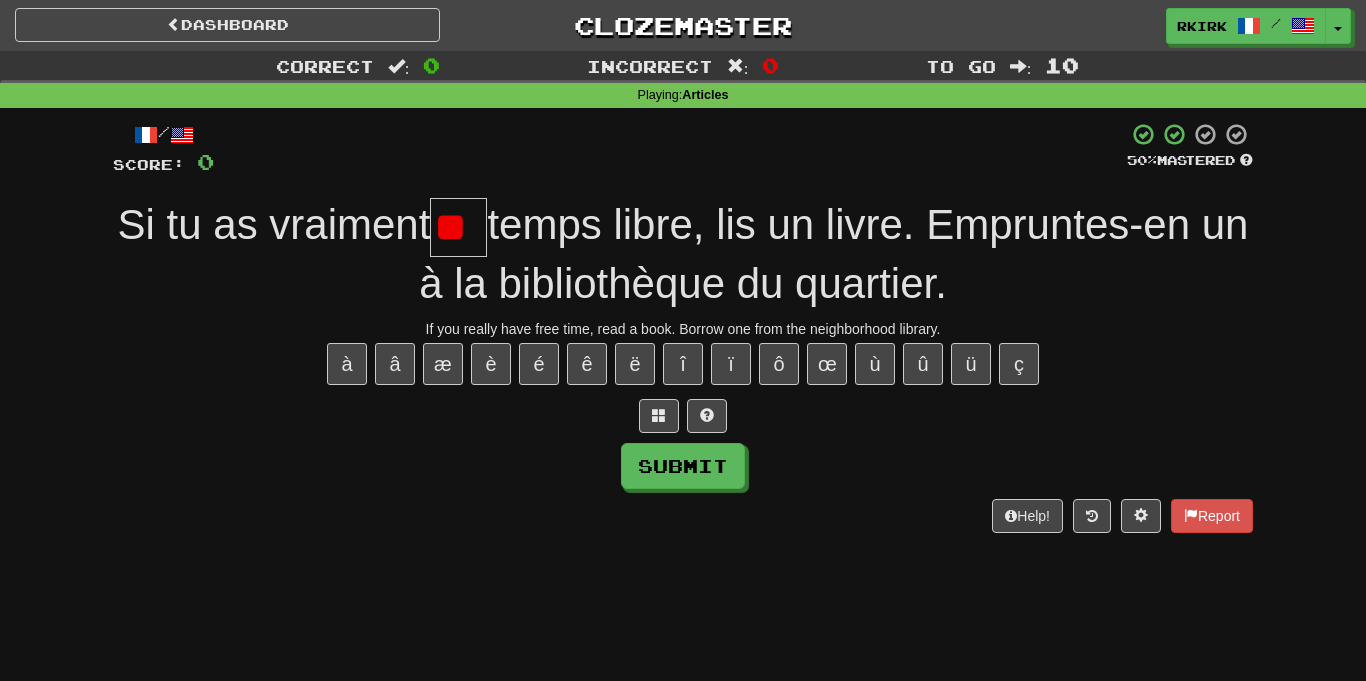 type on "*" 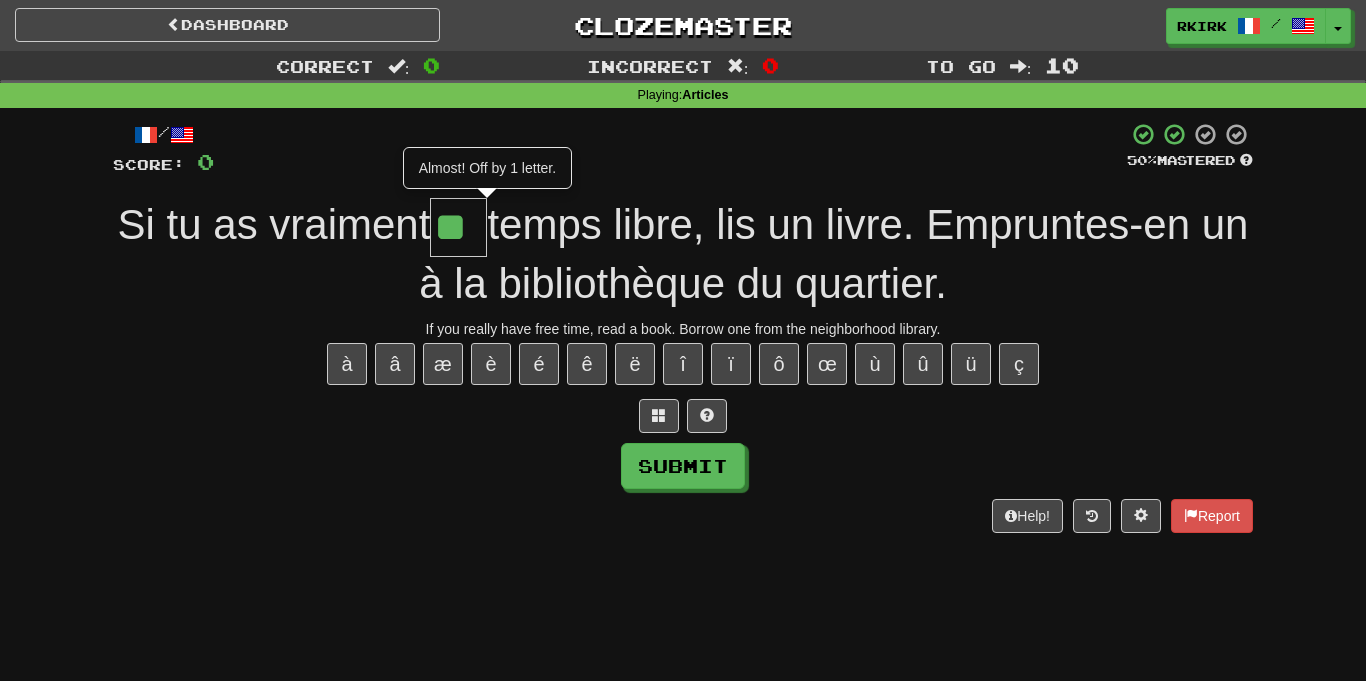 type on "**" 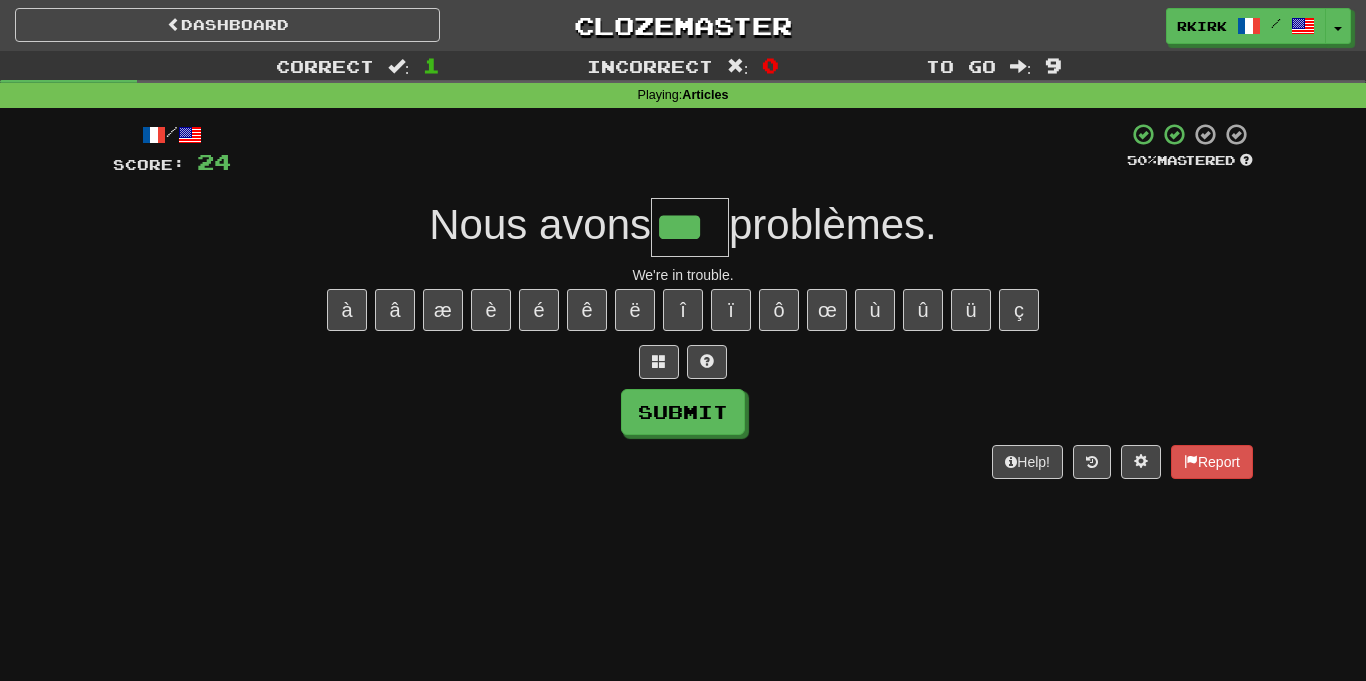 type on "***" 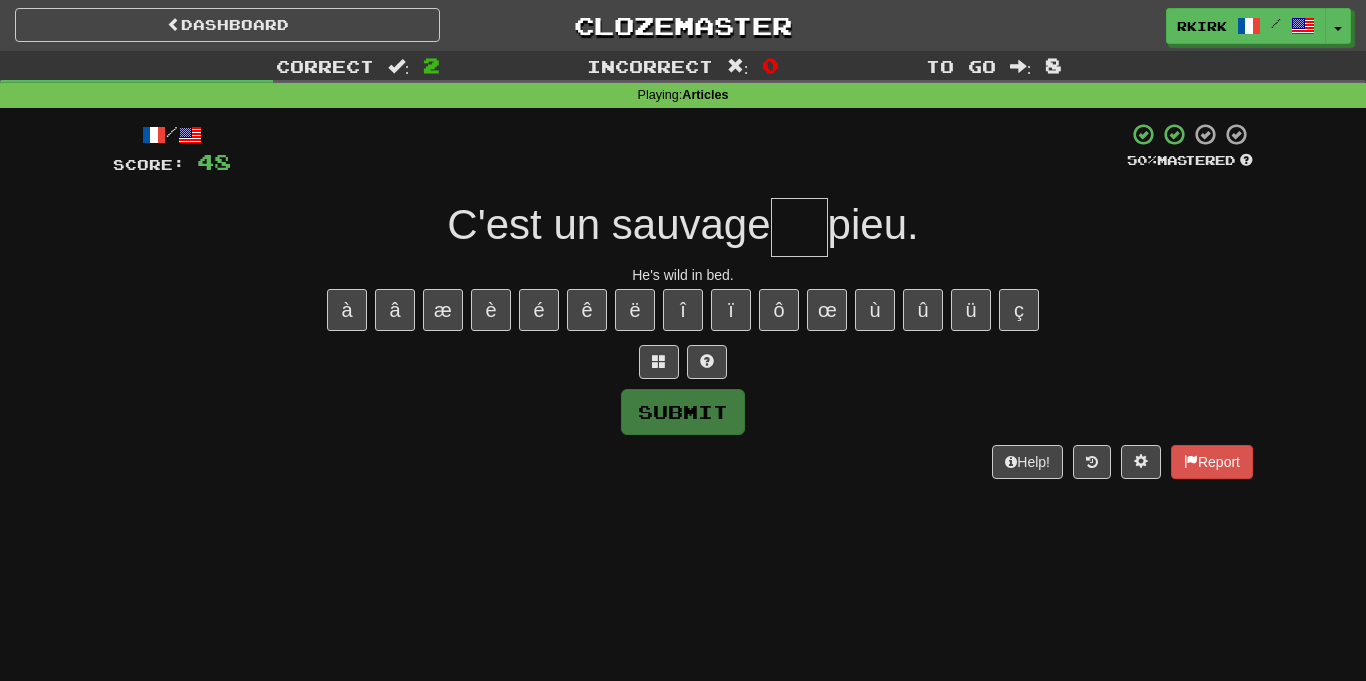 type on "*" 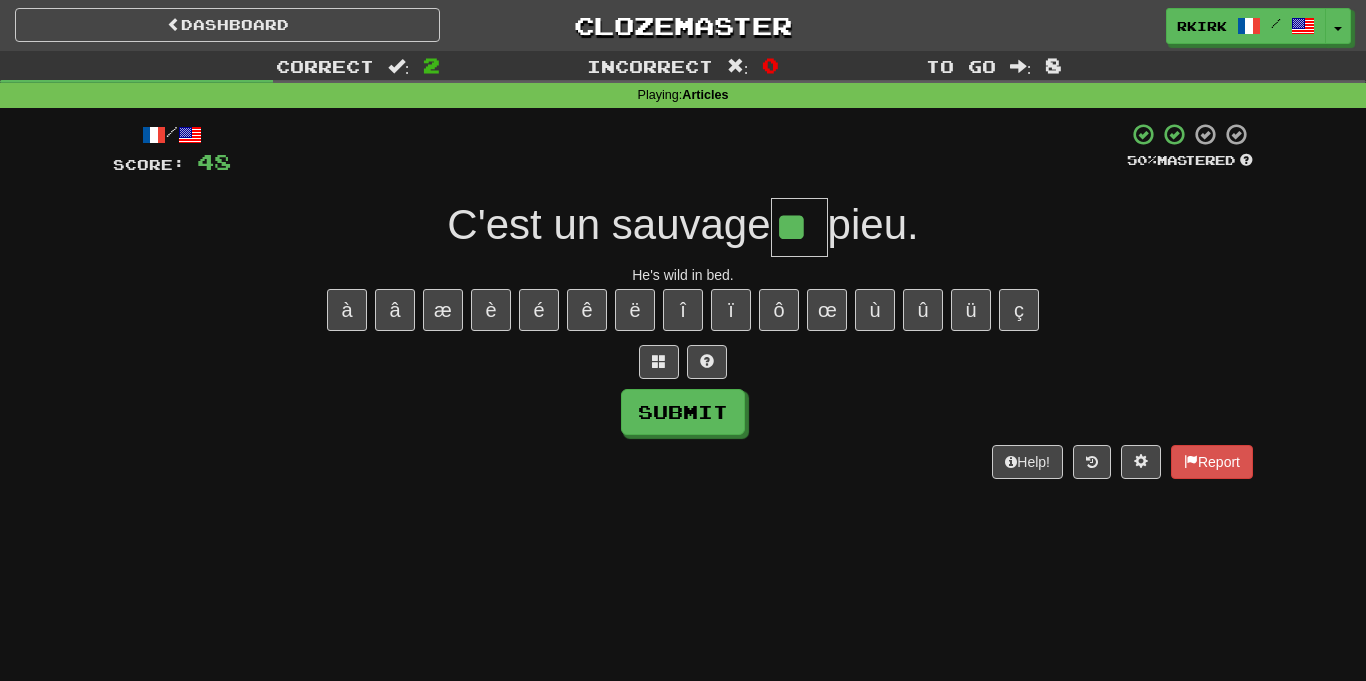 type on "**" 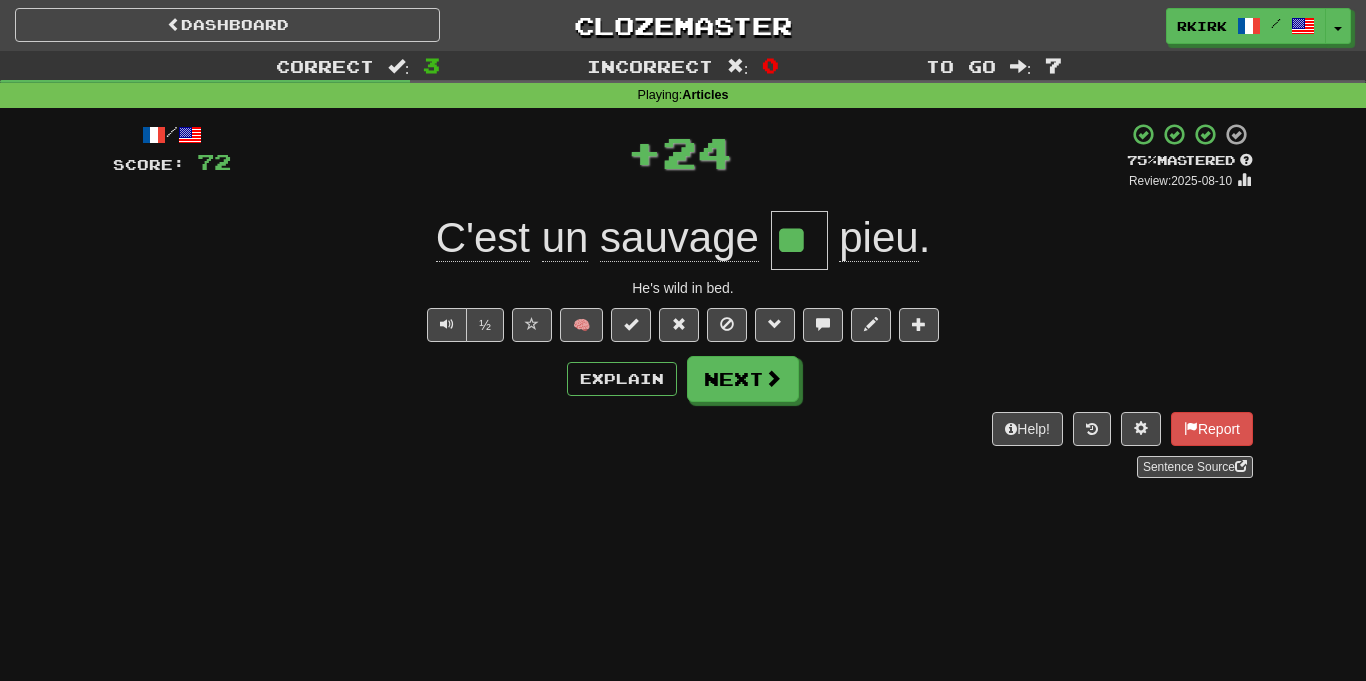 click on "pieu" at bounding box center (878, 238) 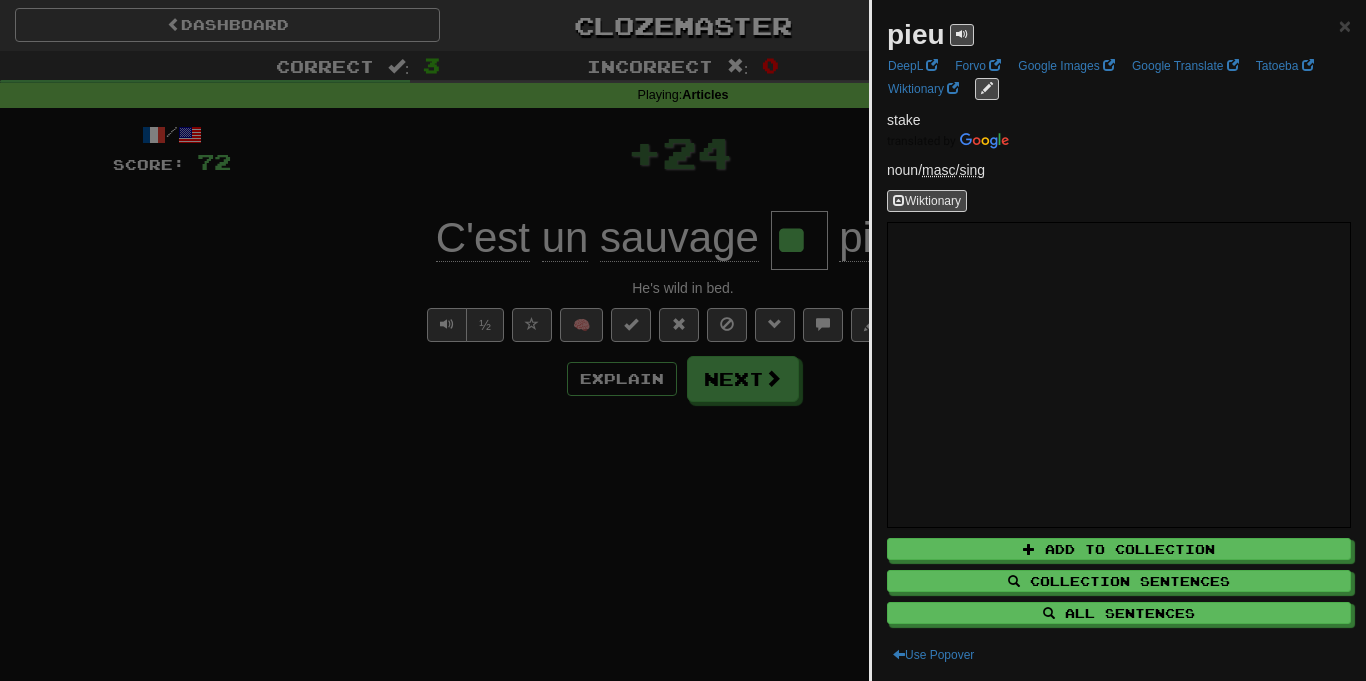 click at bounding box center [683, 340] 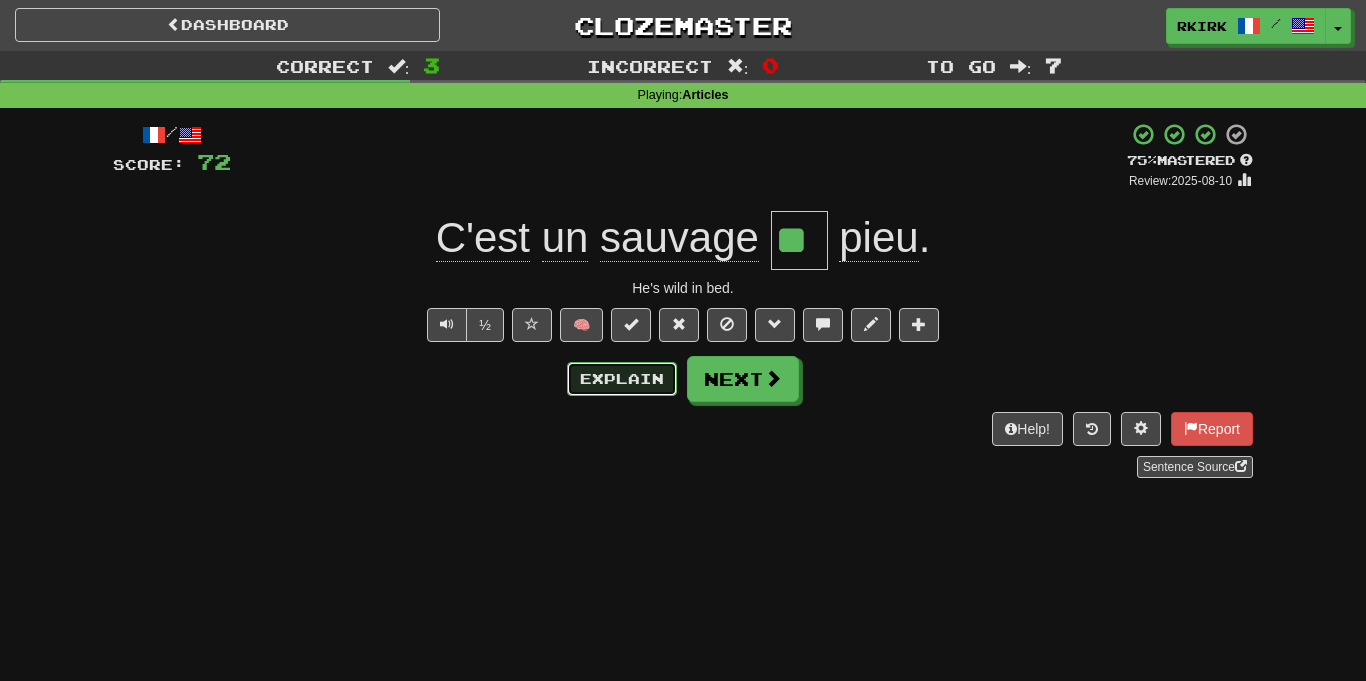 click on "Explain" at bounding box center [622, 379] 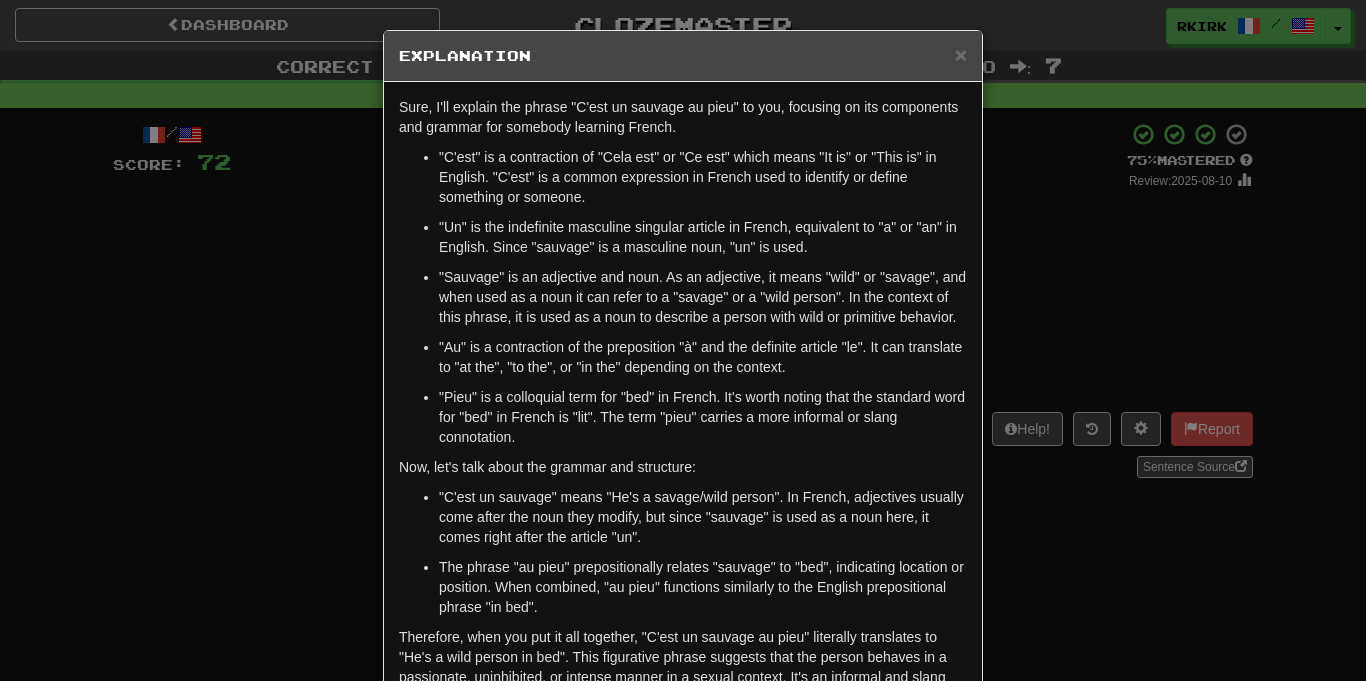 scroll, scrollTop: 126, scrollLeft: 0, axis: vertical 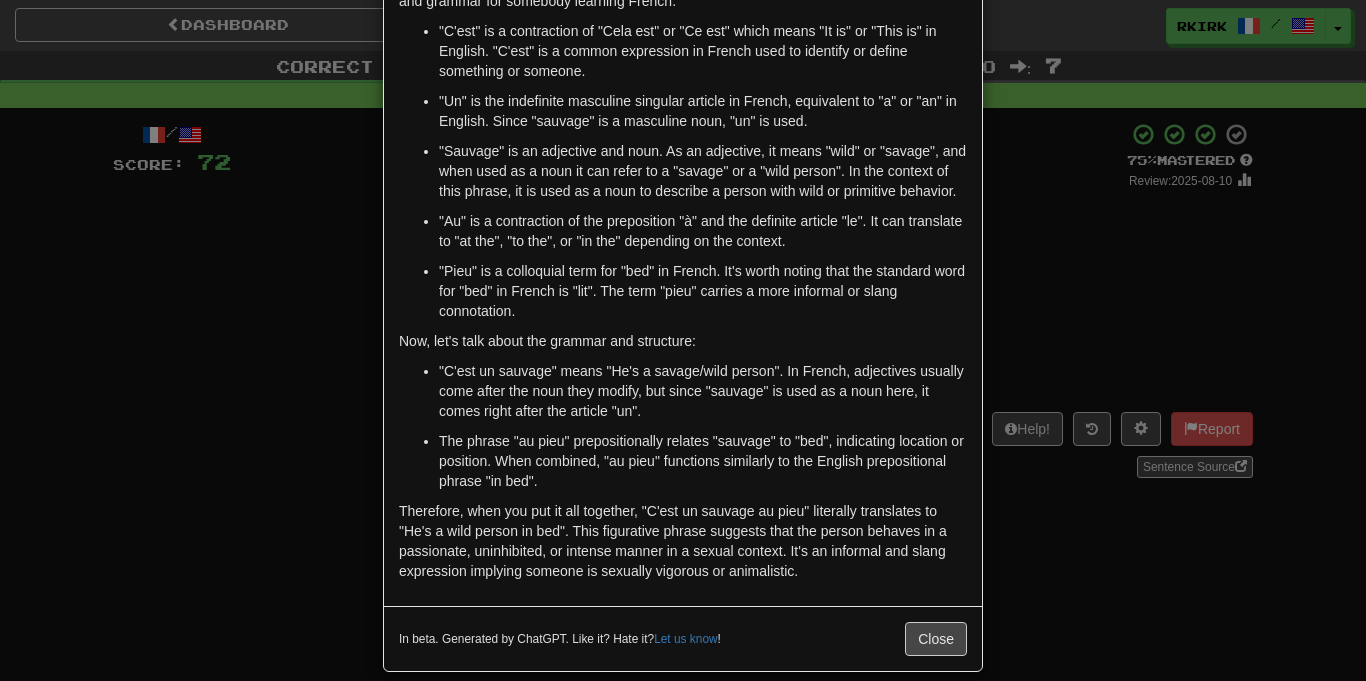 click on "× Explanation Sure, I'll explain the phrase "C'est un sauvage au pieu" to you, focusing on its components and grammar for somebody learning French.
"C'est" is a contraction of "Cela est" or "Ce est" which means "It is" or "This is" in English. "C'est" is a common expression in French used to identify or define something or someone.
"Un" is the indefinite masculine singular article in French, equivalent to "a" or "an" in English. Since "sauvage" is a masculine noun, "un" is used.
"Sauvage" is an adjective and noun. As an adjective, it means "wild" or "savage", and when used as a noun it can refer to a "savage" or a "wild person". In the context of this phrase, it is used as a noun to describe a person with wild or primitive behavior.
"Au" is a contraction of the preposition "à" and the definite article "le". It can translate to "at the", "to the", or "in the" depending on the context.
Now, let's talk about the grammar and structure:
Let us know ! Close" at bounding box center [683, 340] 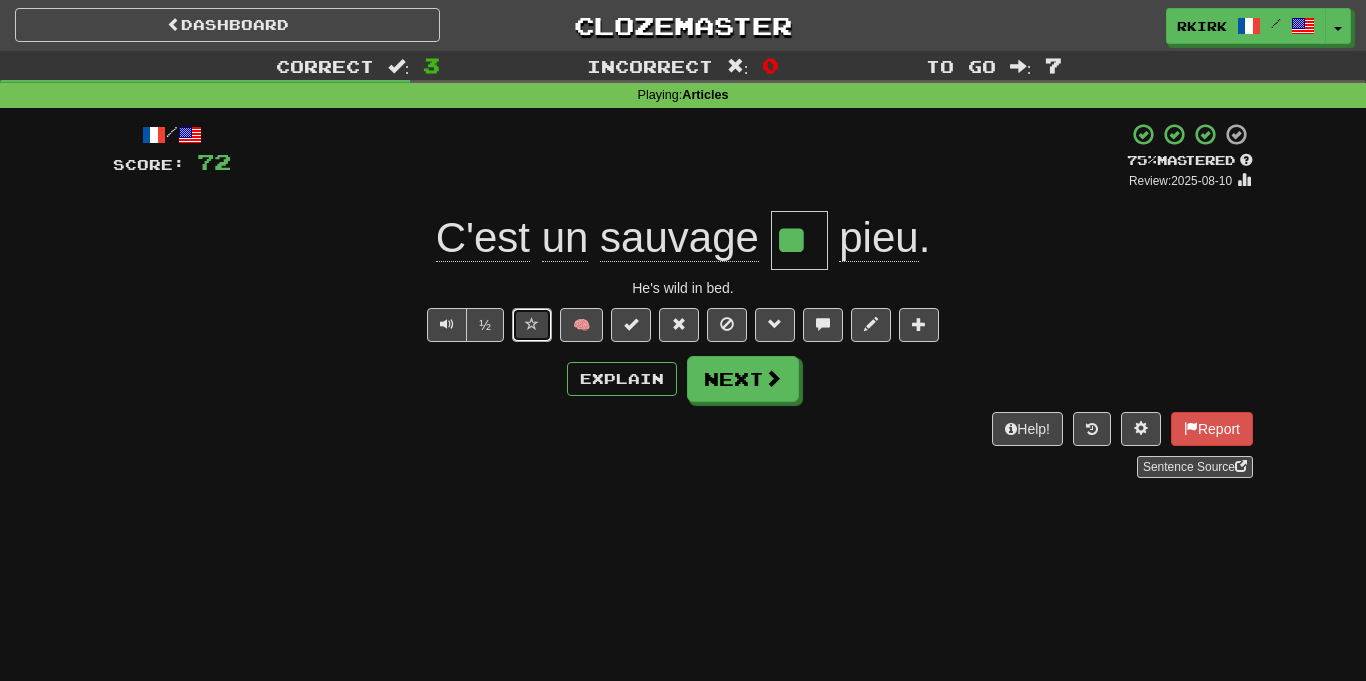 click at bounding box center (532, 325) 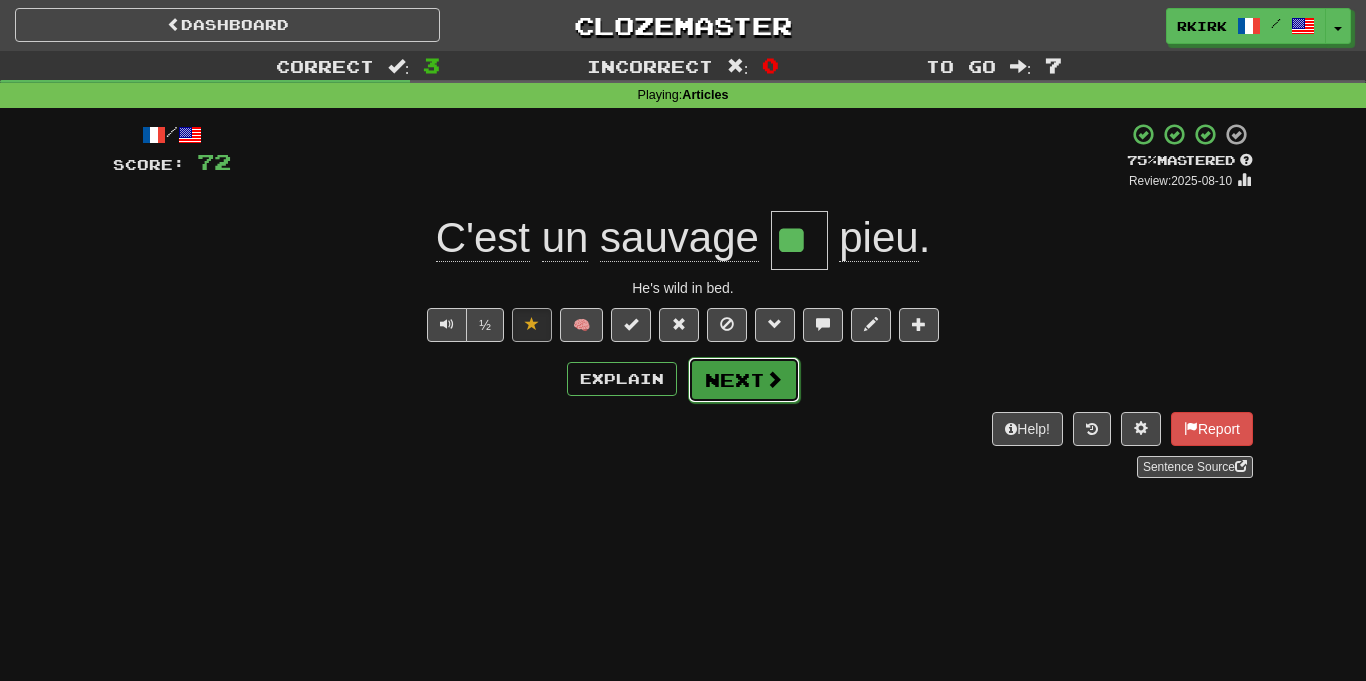 click on "Next" at bounding box center (744, 380) 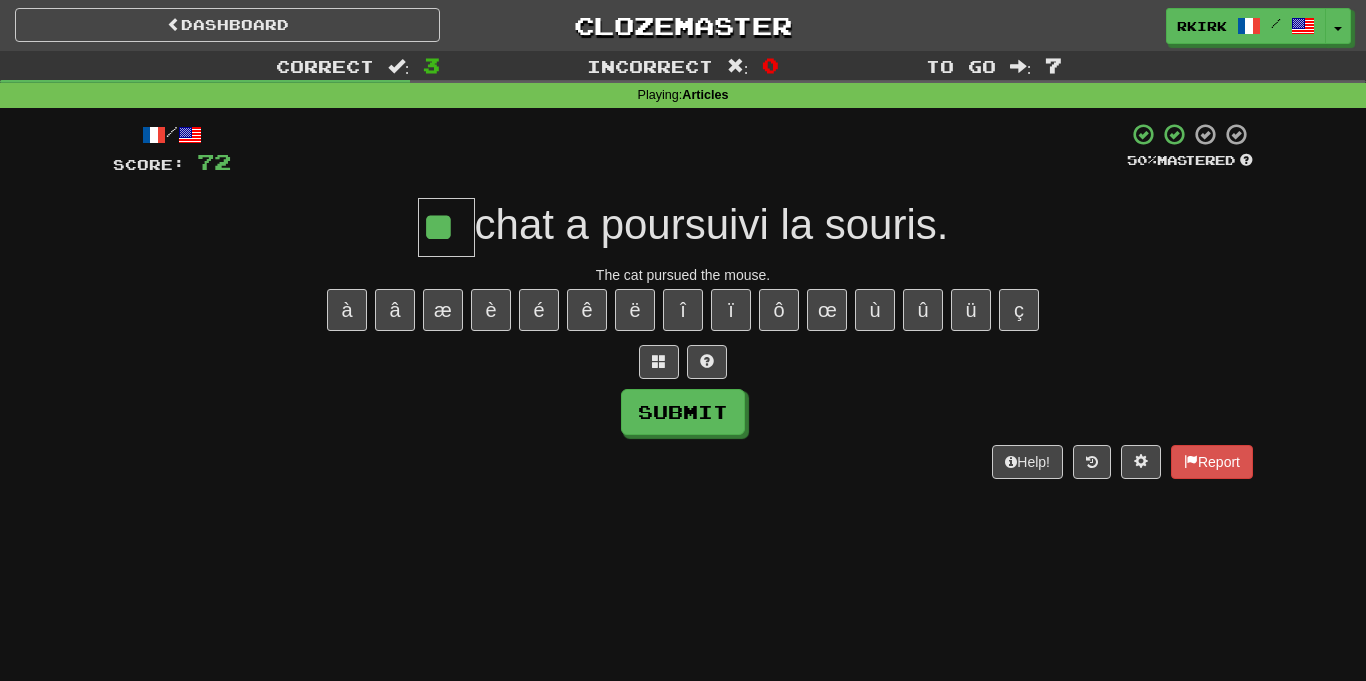 type on "**" 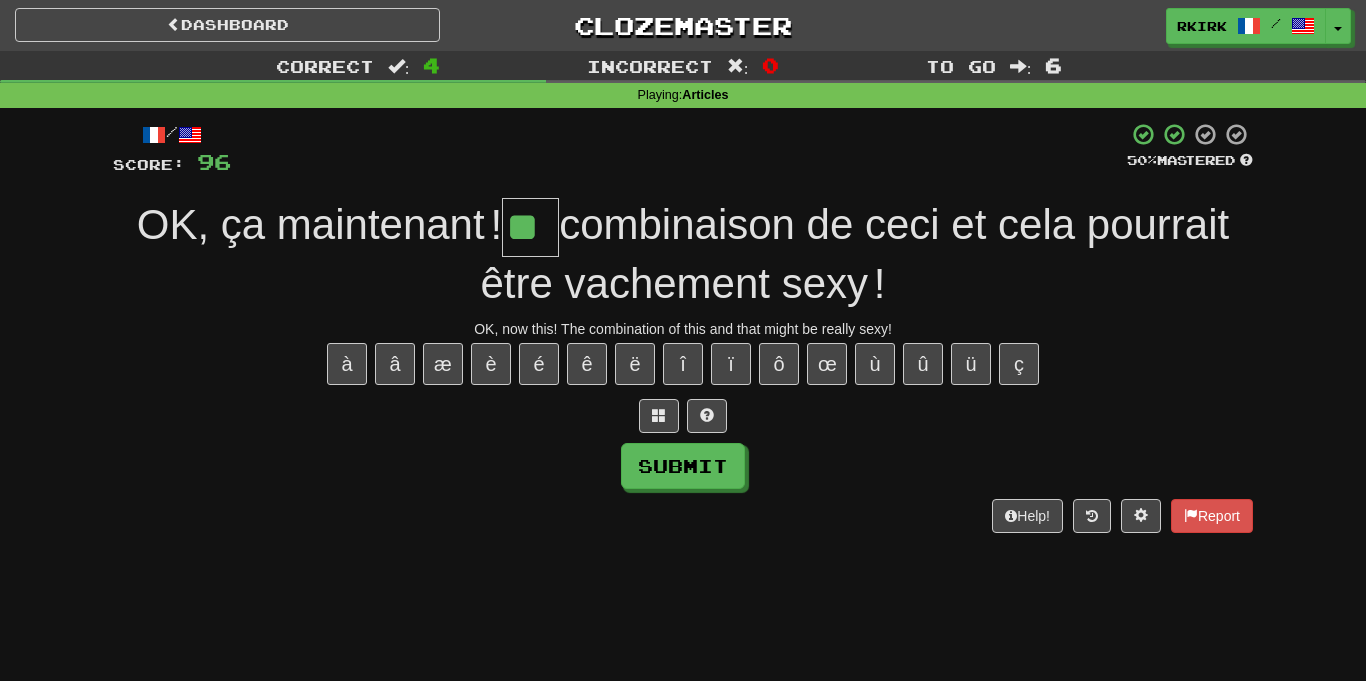 type on "**" 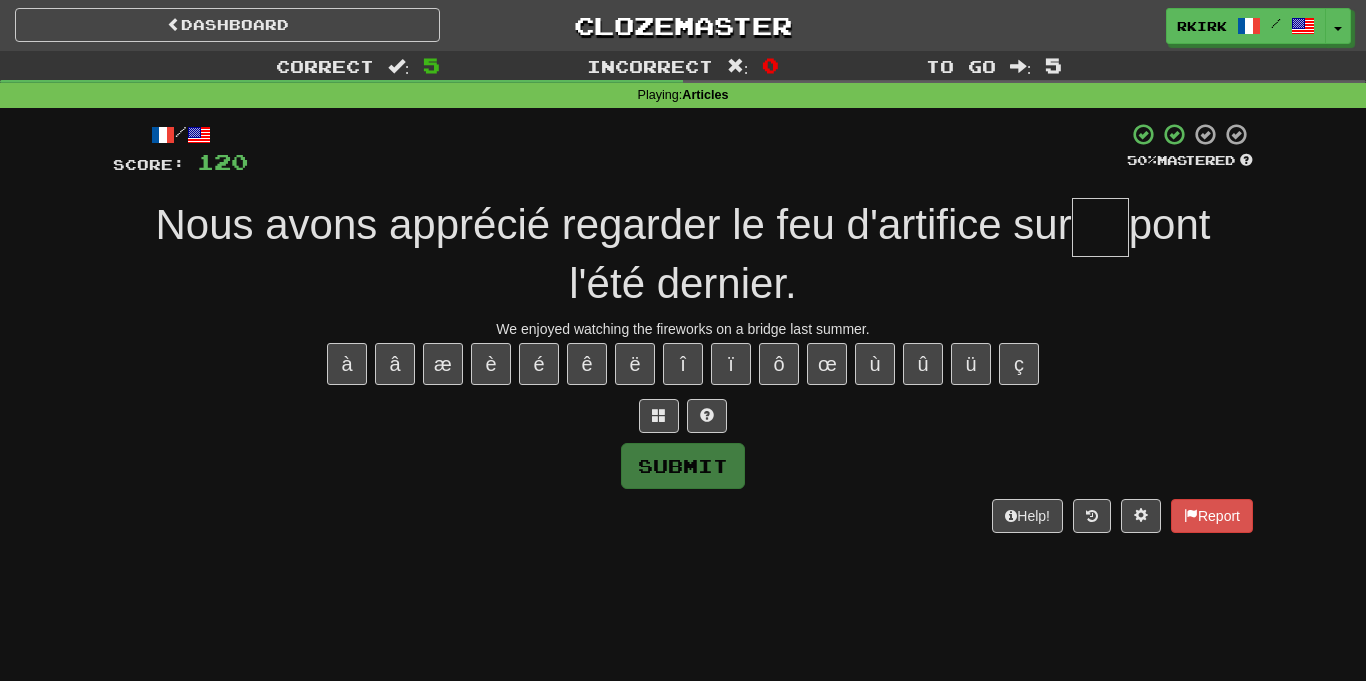type on "*" 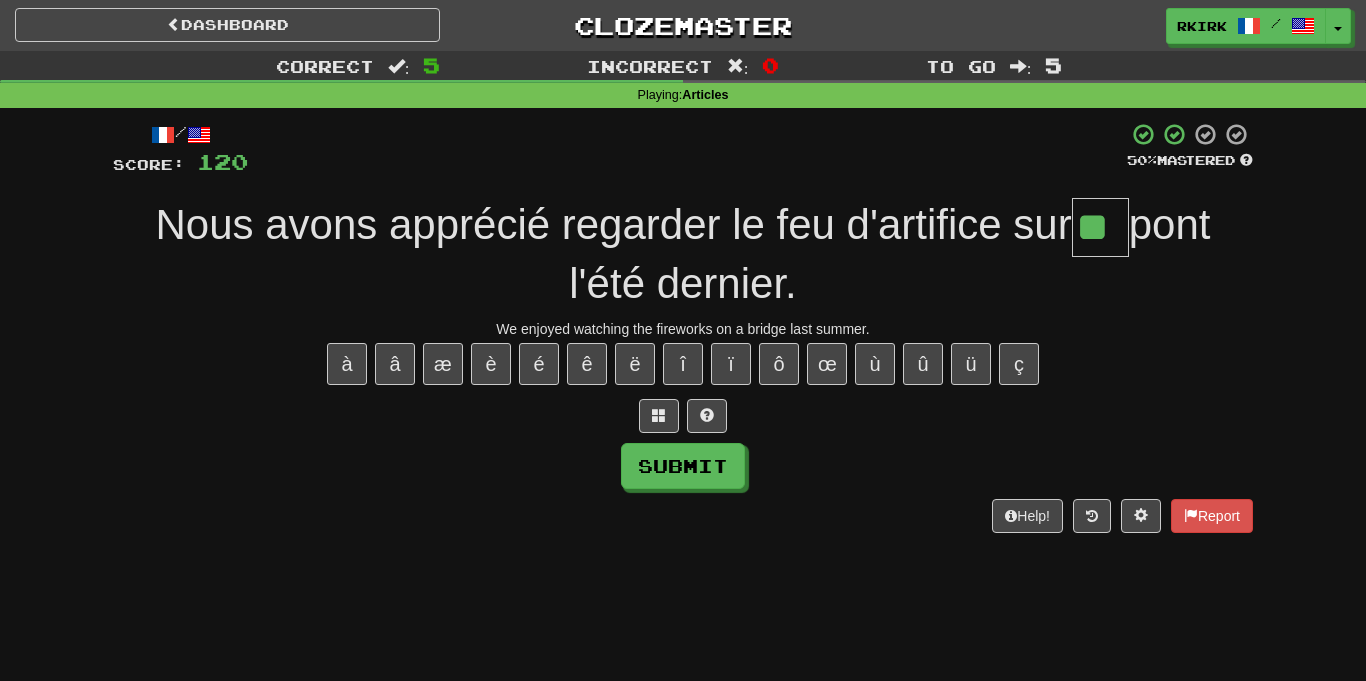 type on "**" 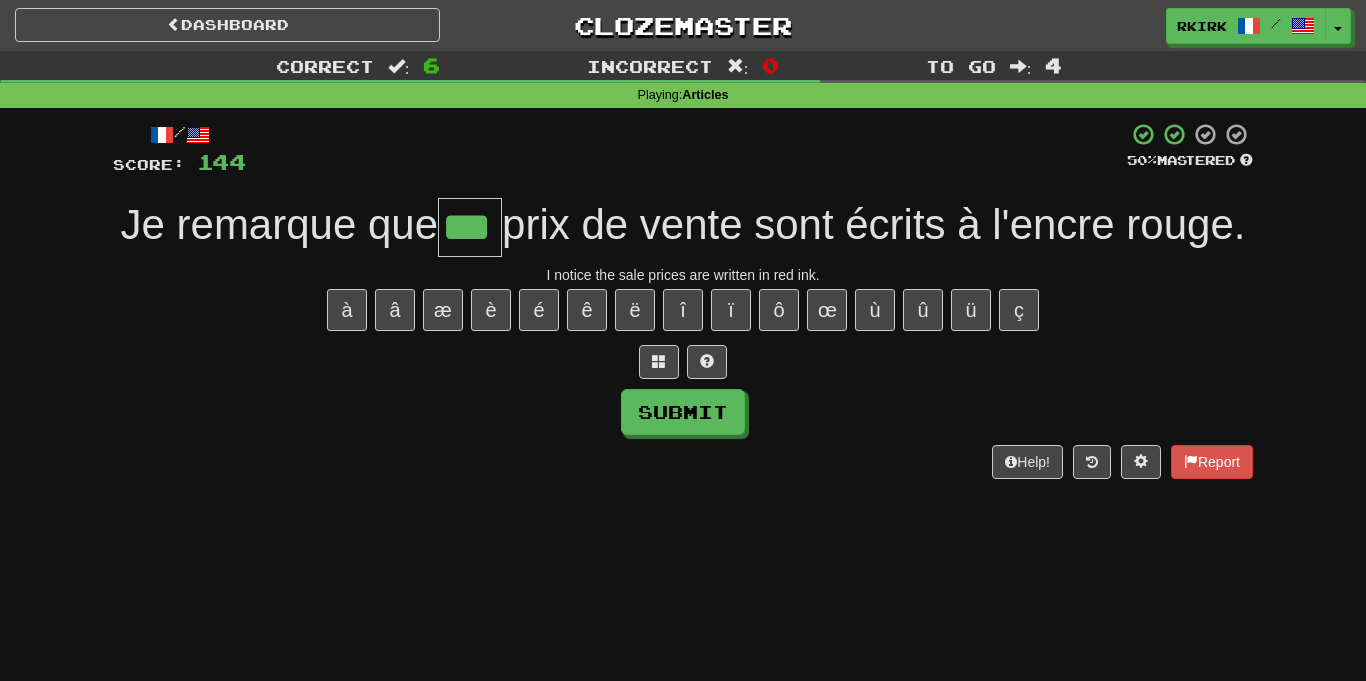 type on "***" 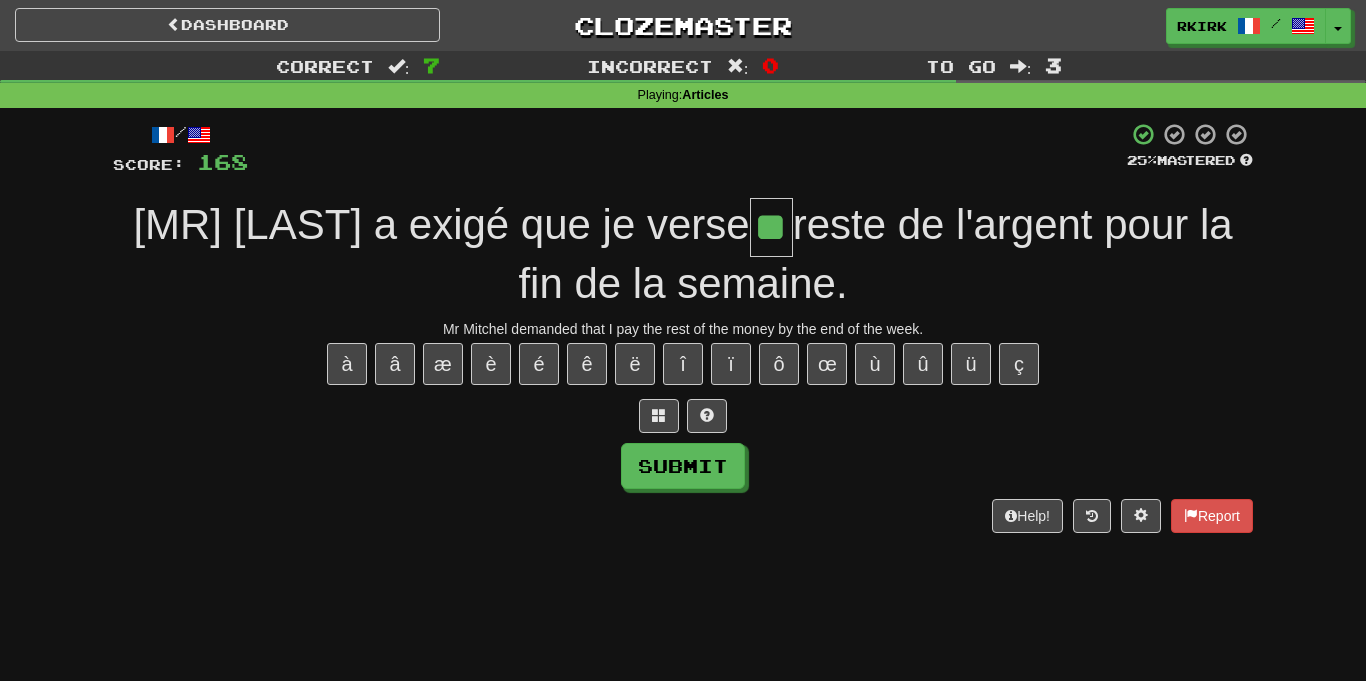 type on "**" 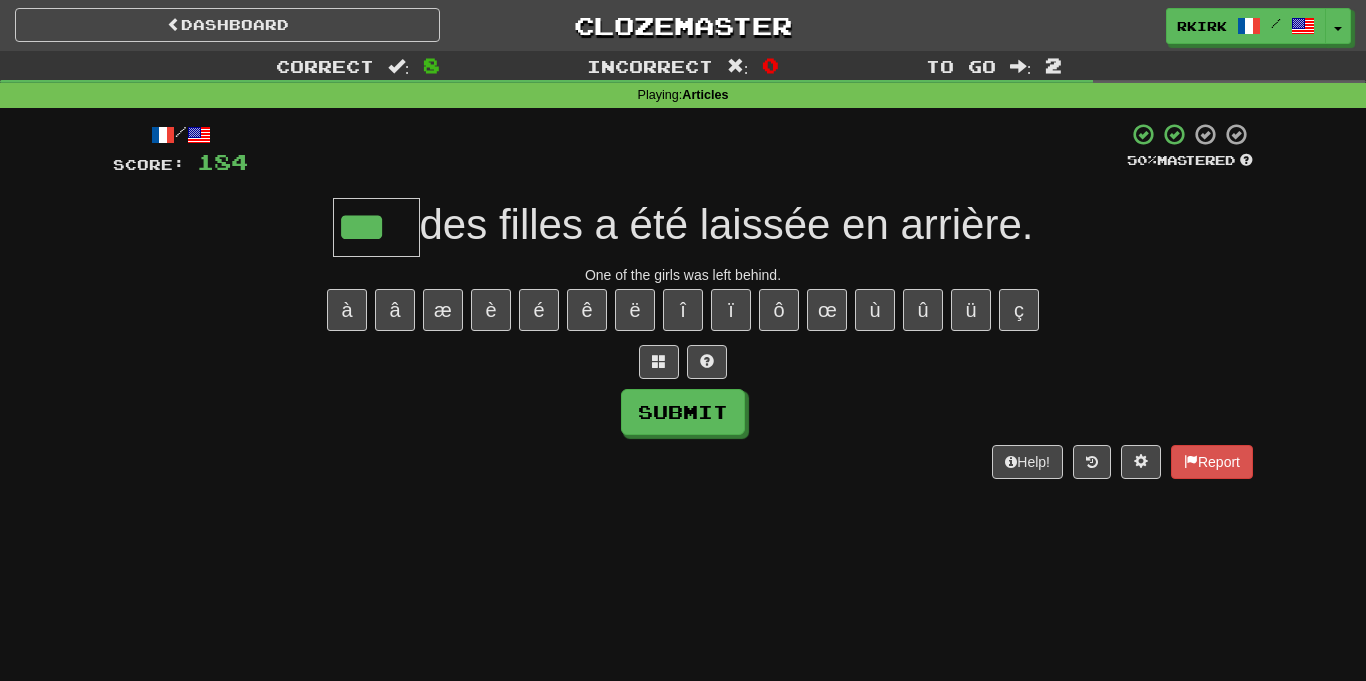 type on "***" 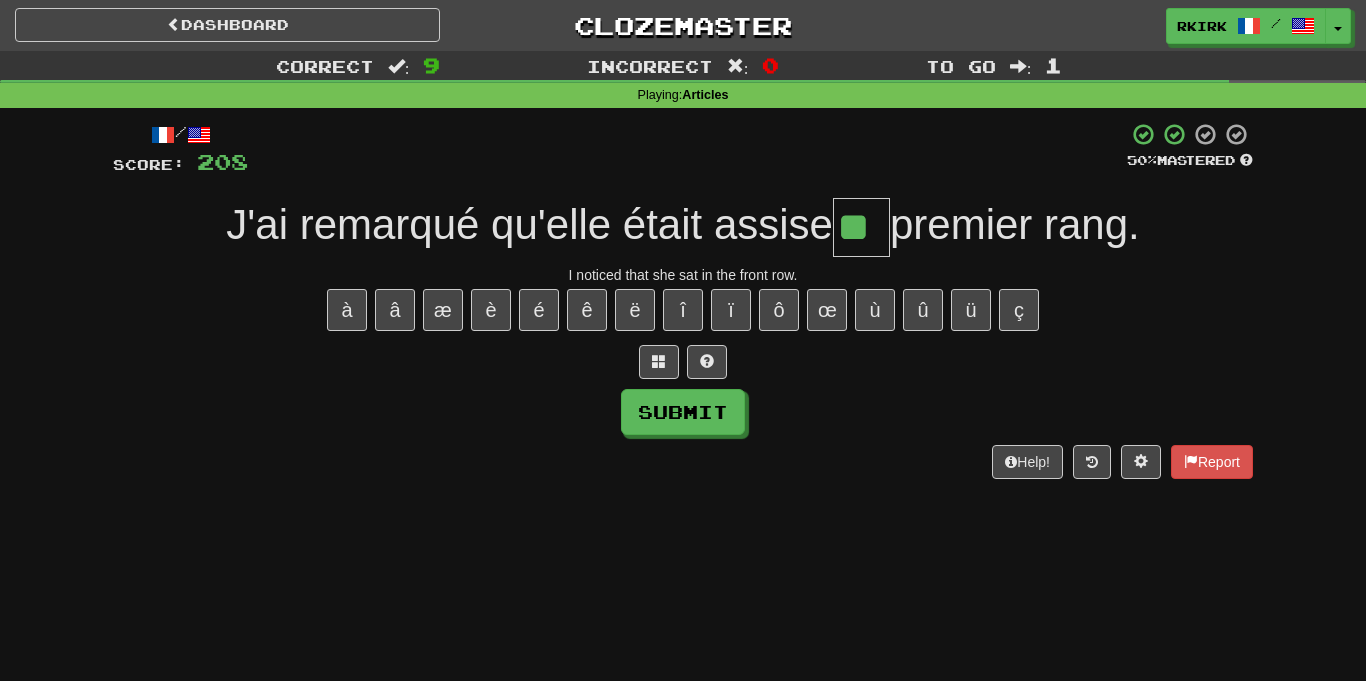 type on "**" 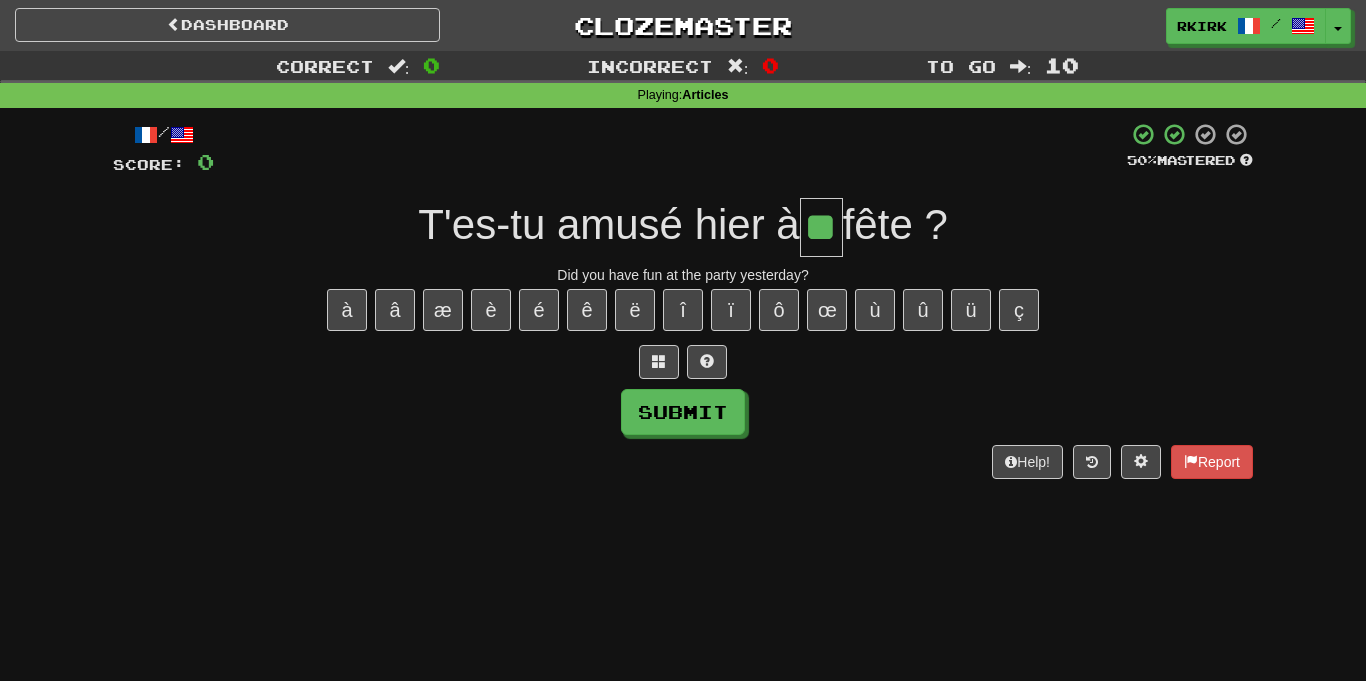 type on "**" 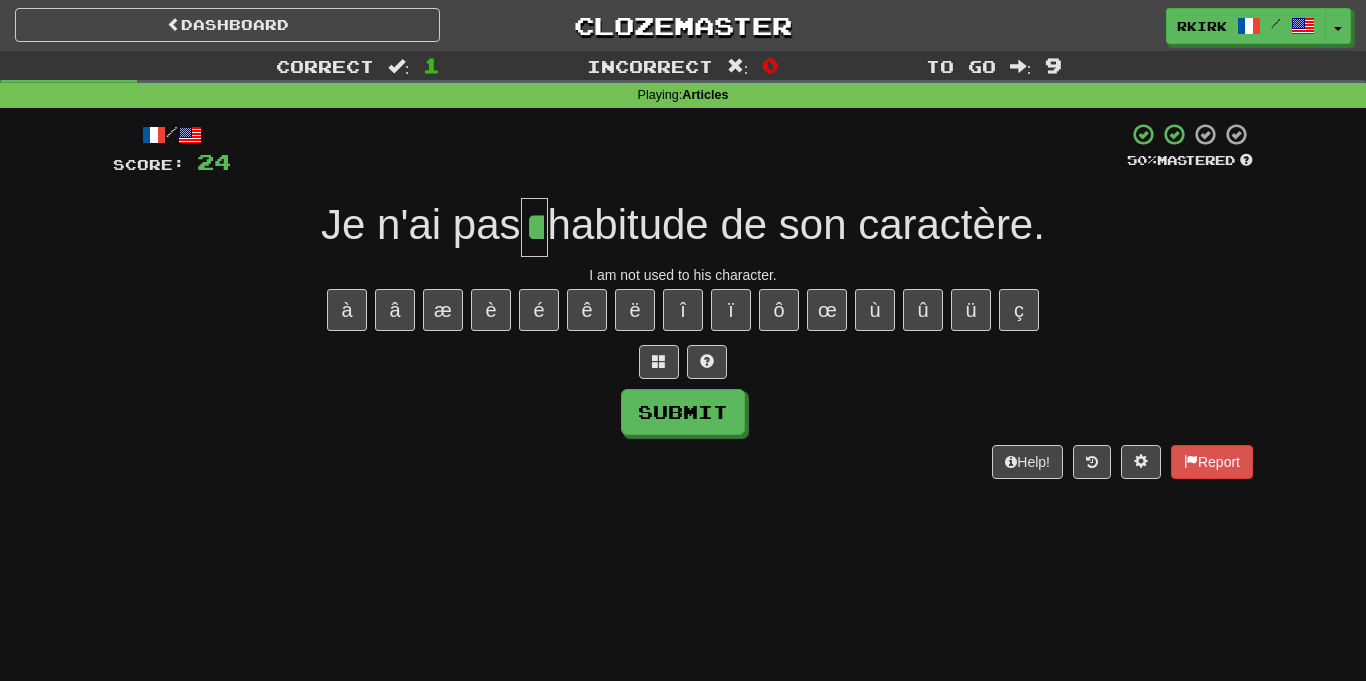 type on "**" 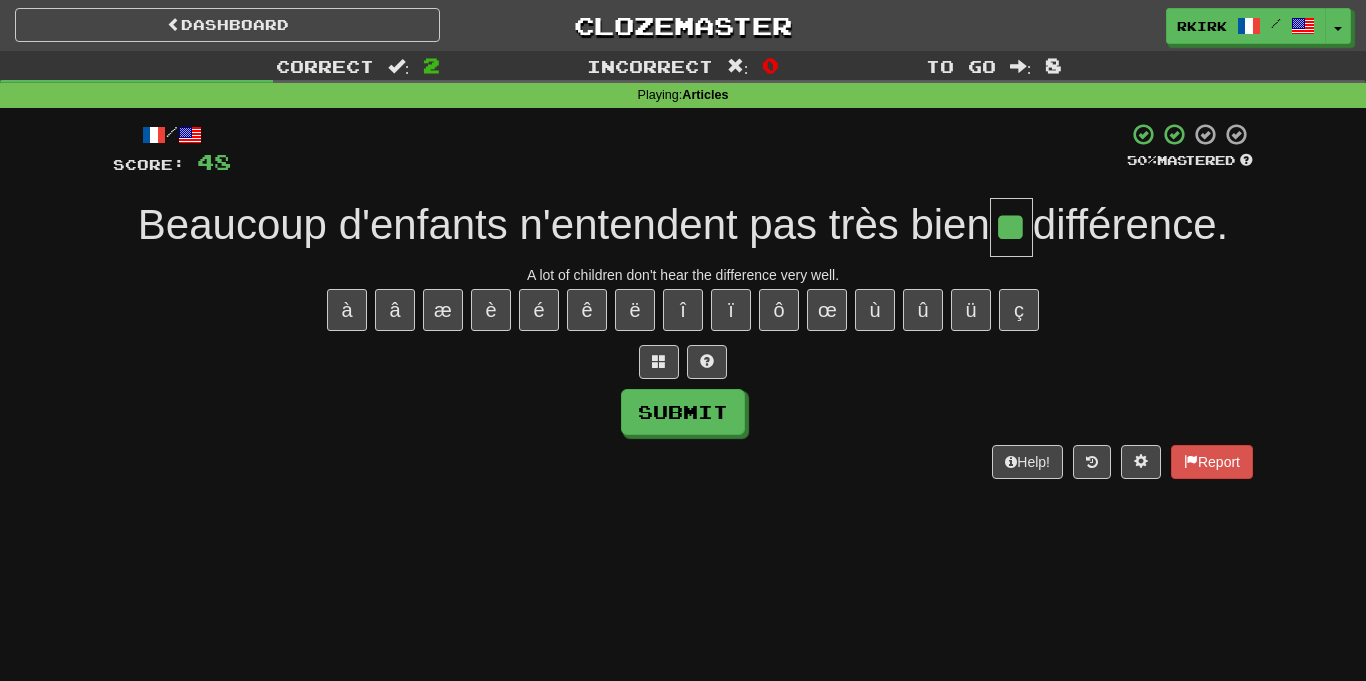 type on "**" 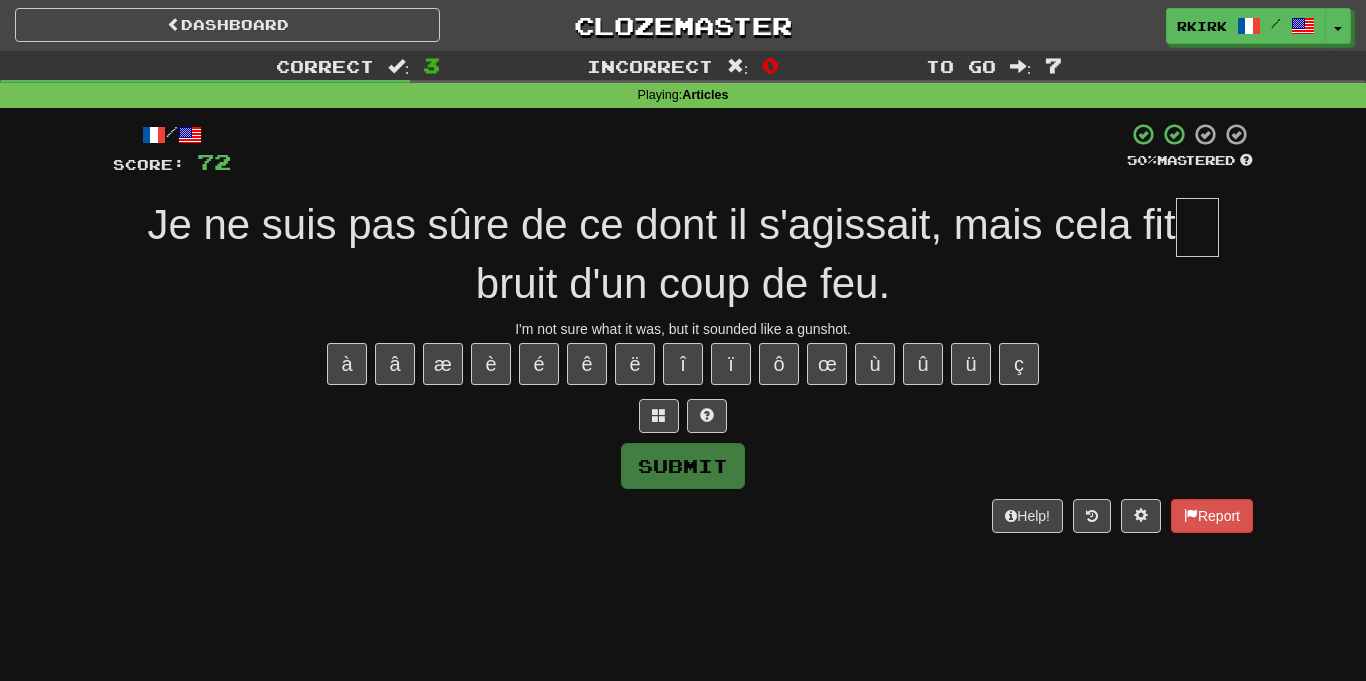 type on "*" 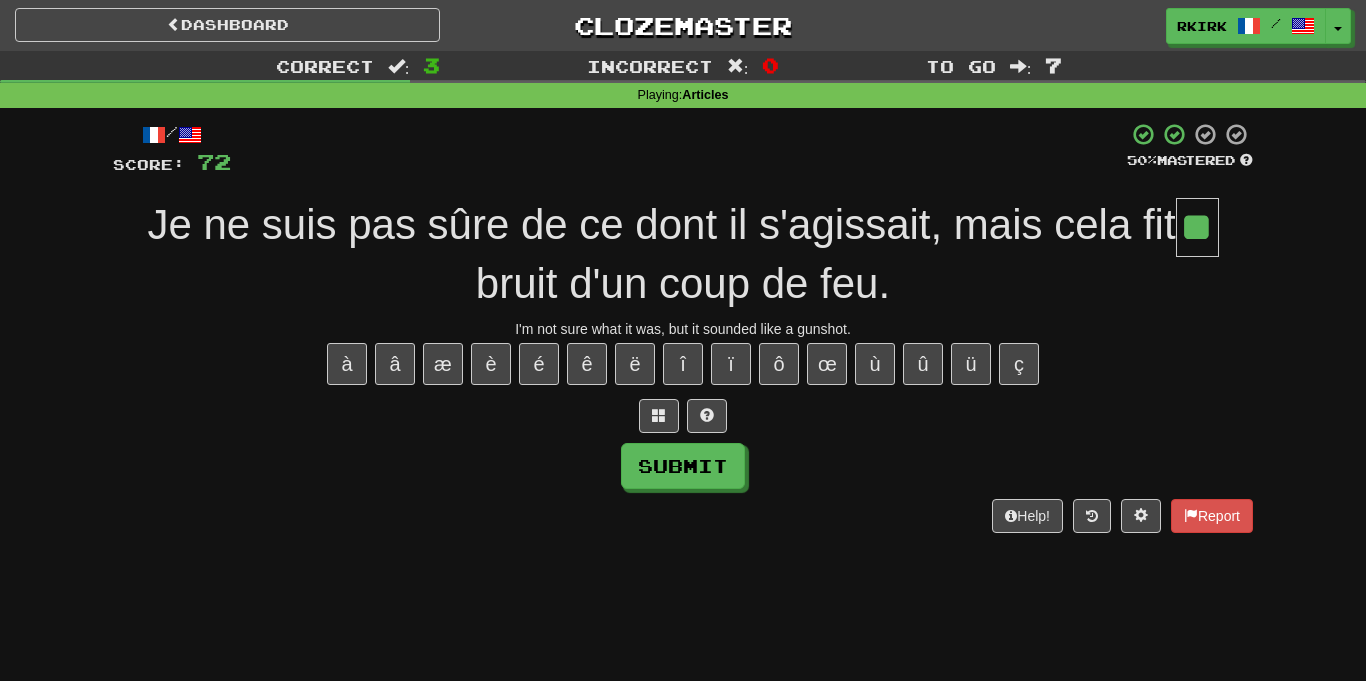 type on "**" 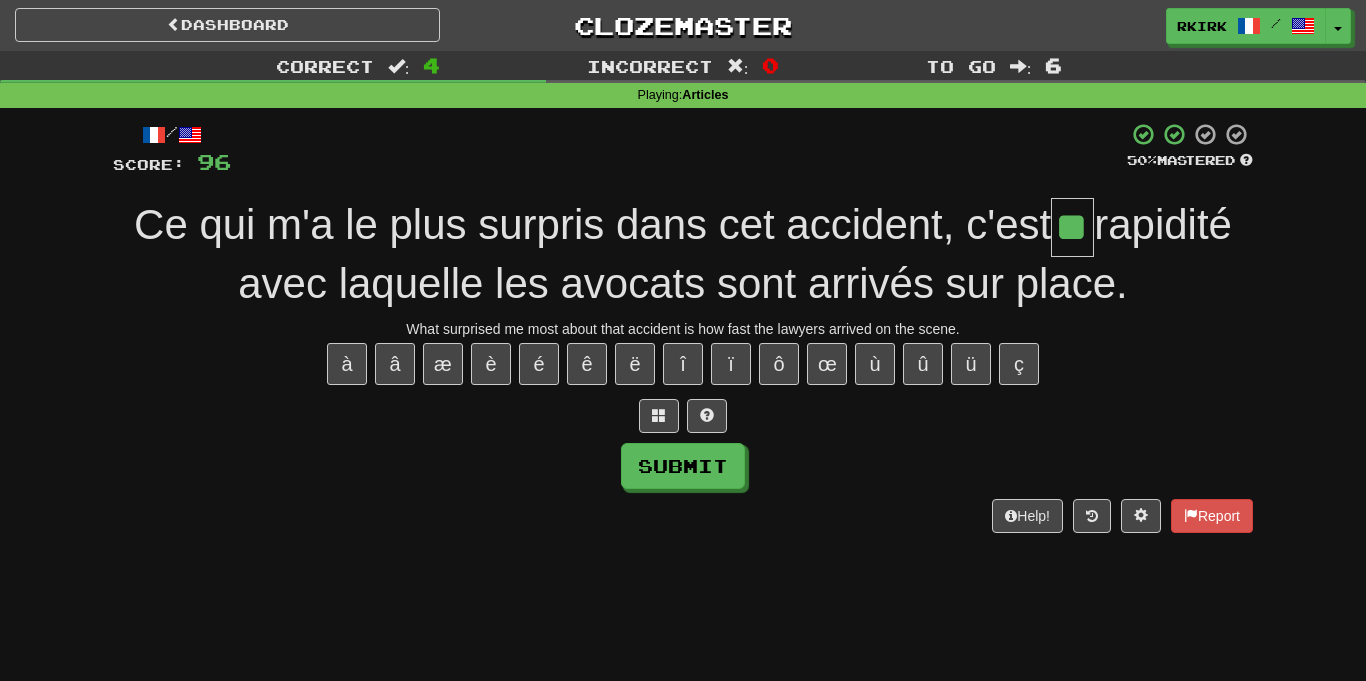 type on "**" 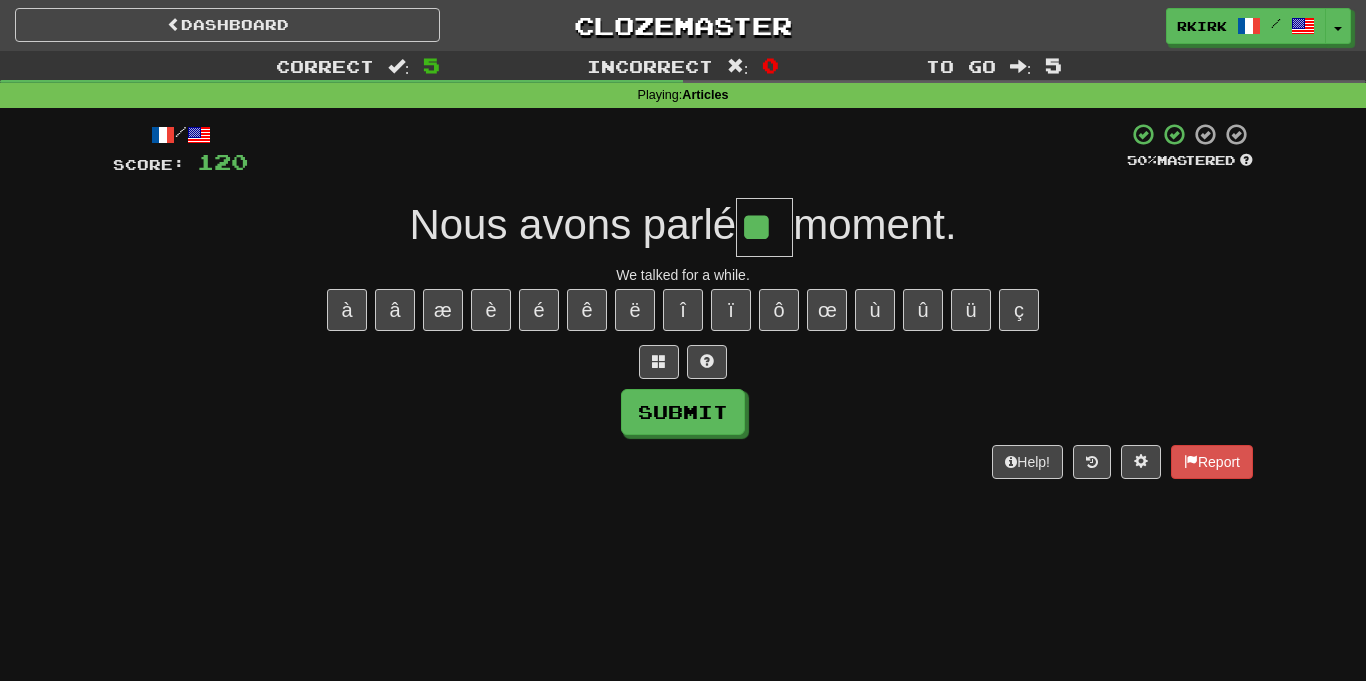 type on "**" 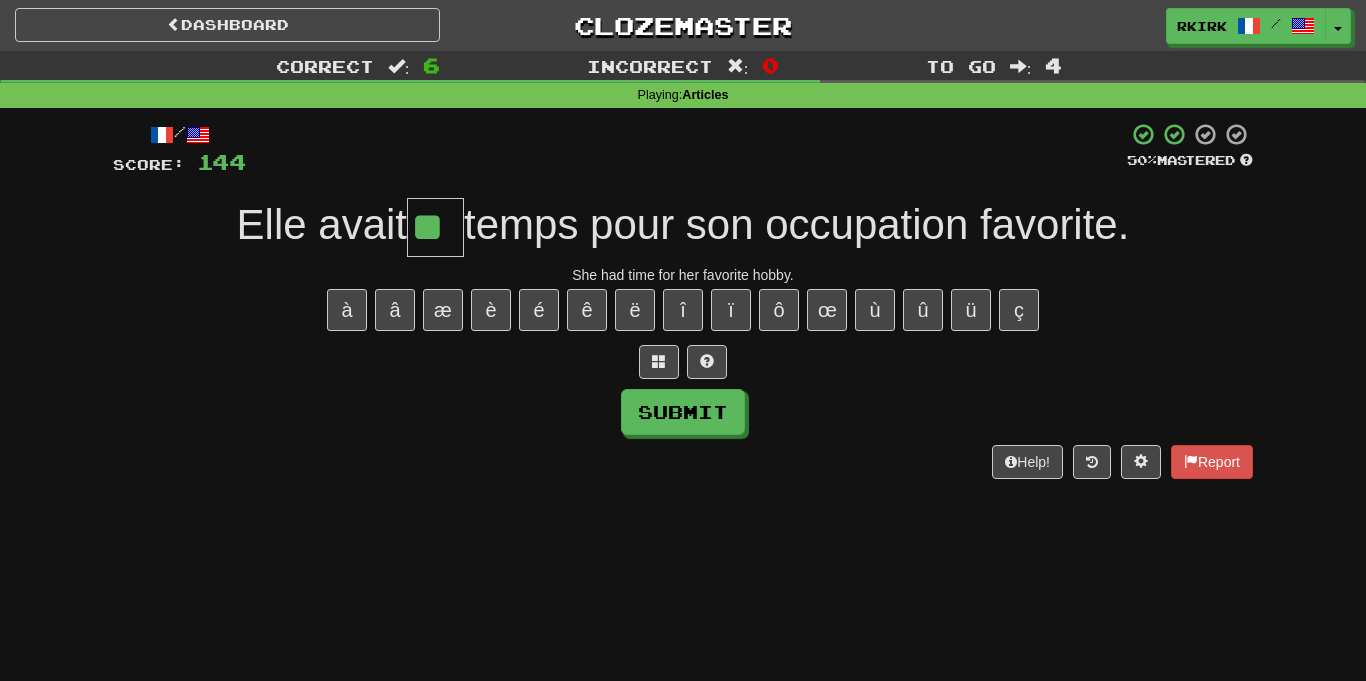 type on "**" 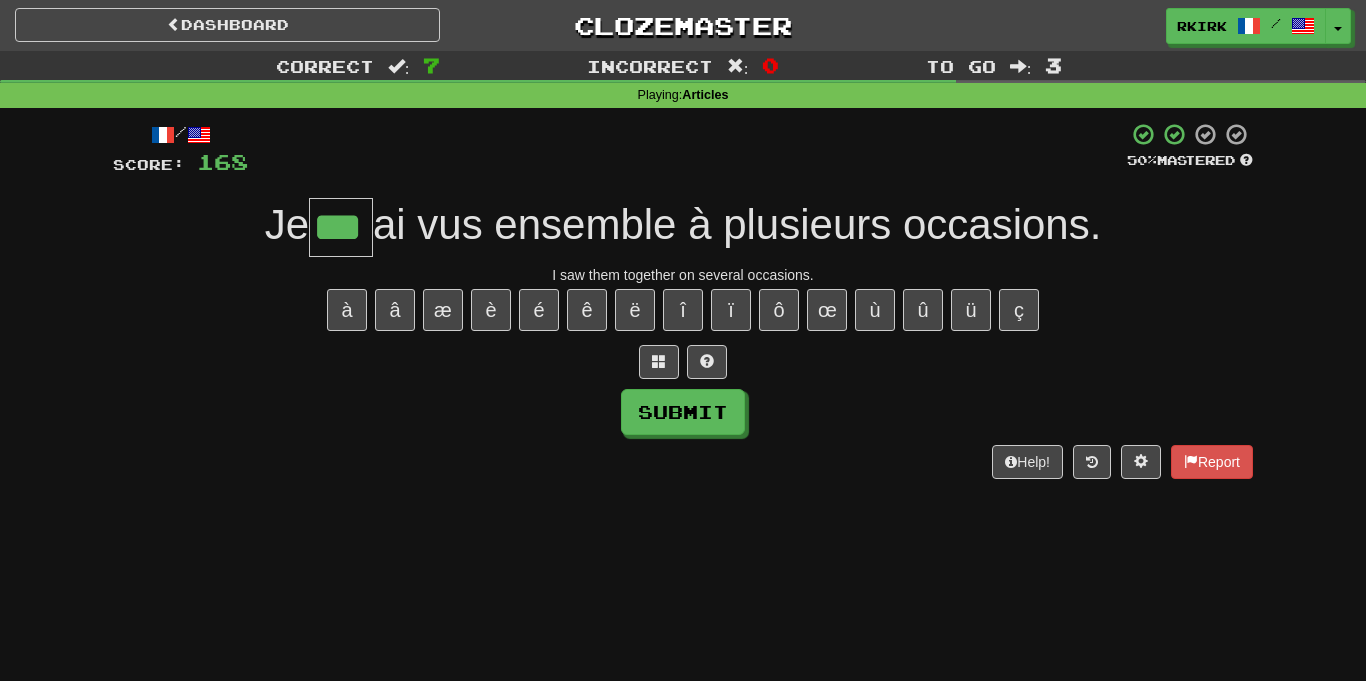 type on "***" 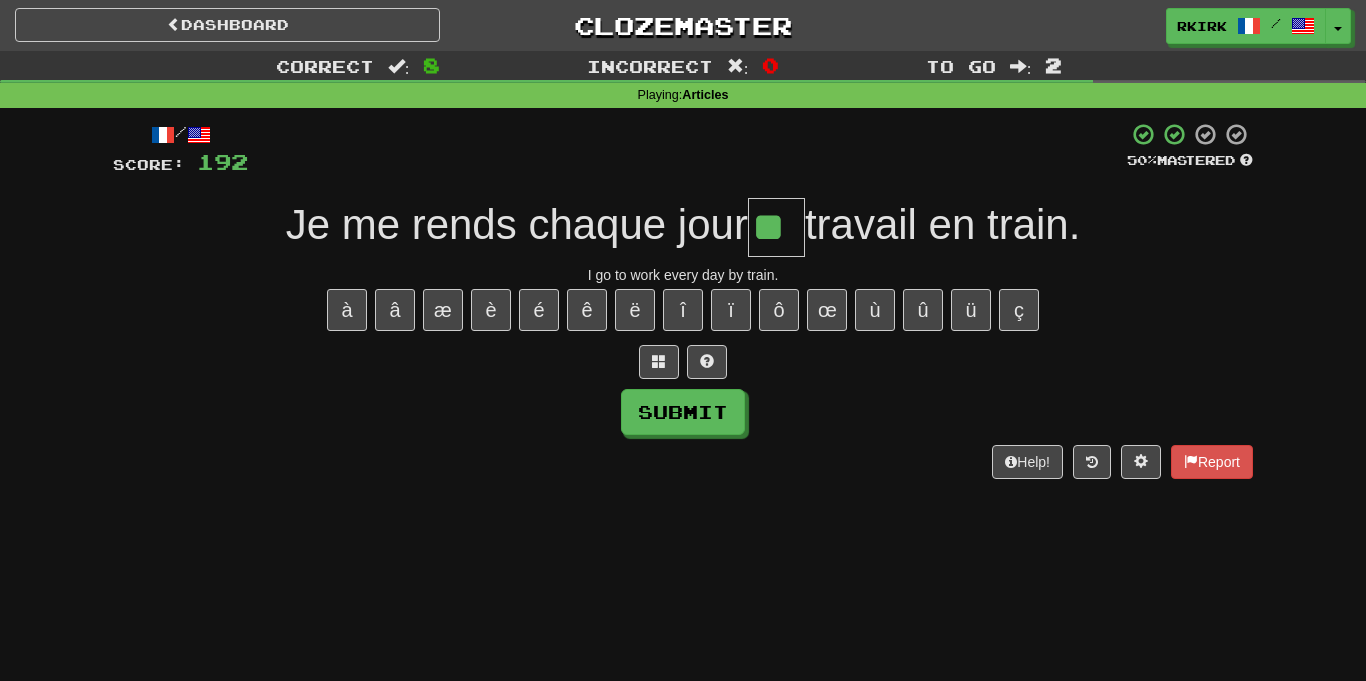 type on "**" 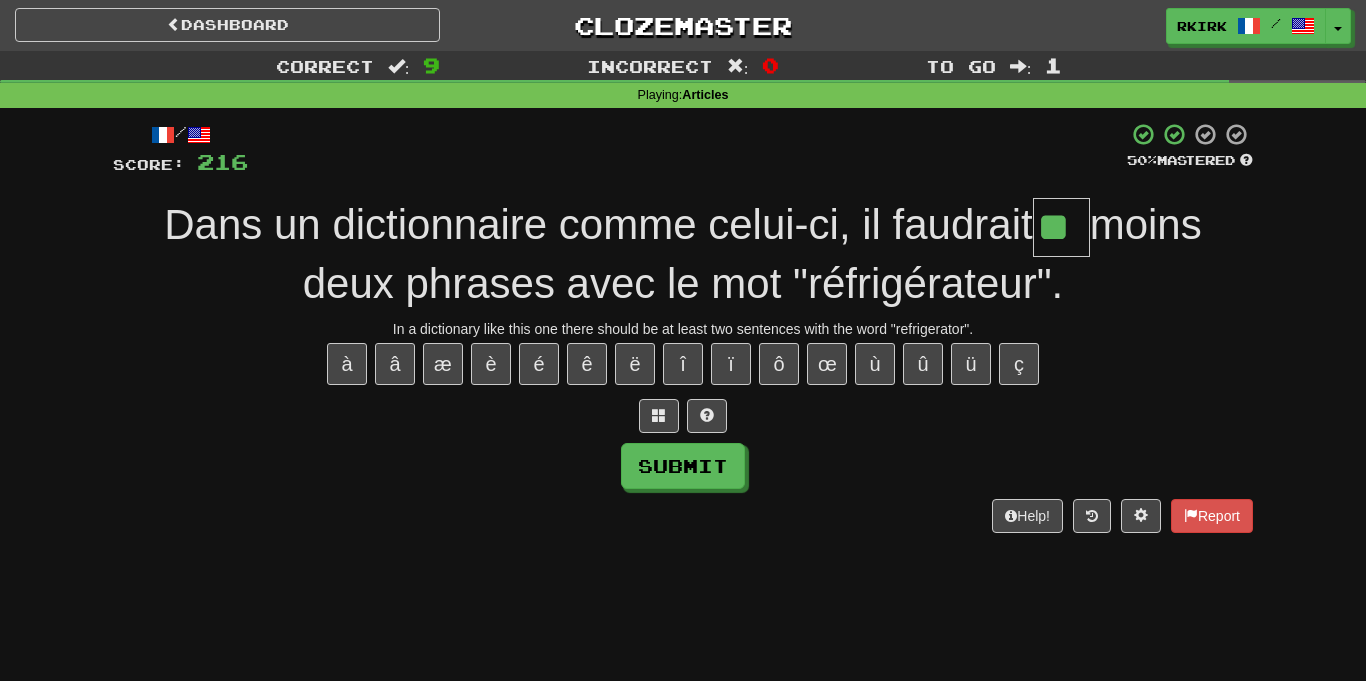 type on "**" 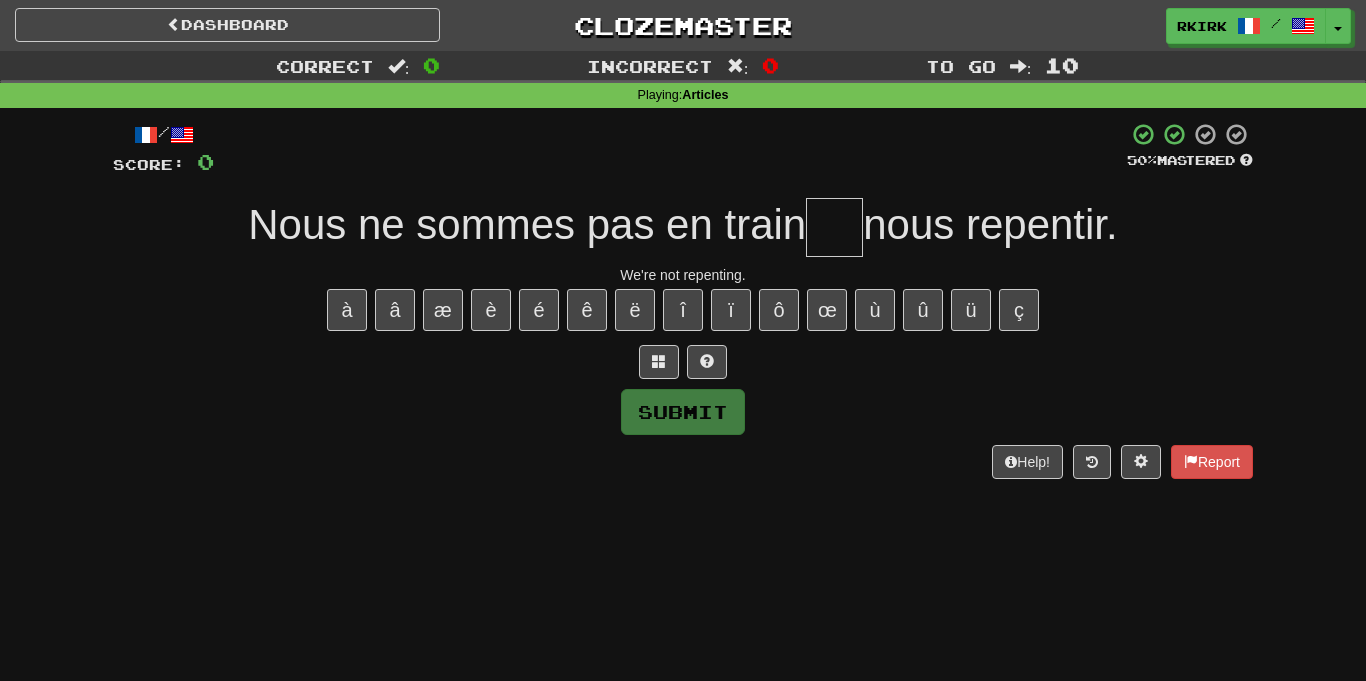 type on "*" 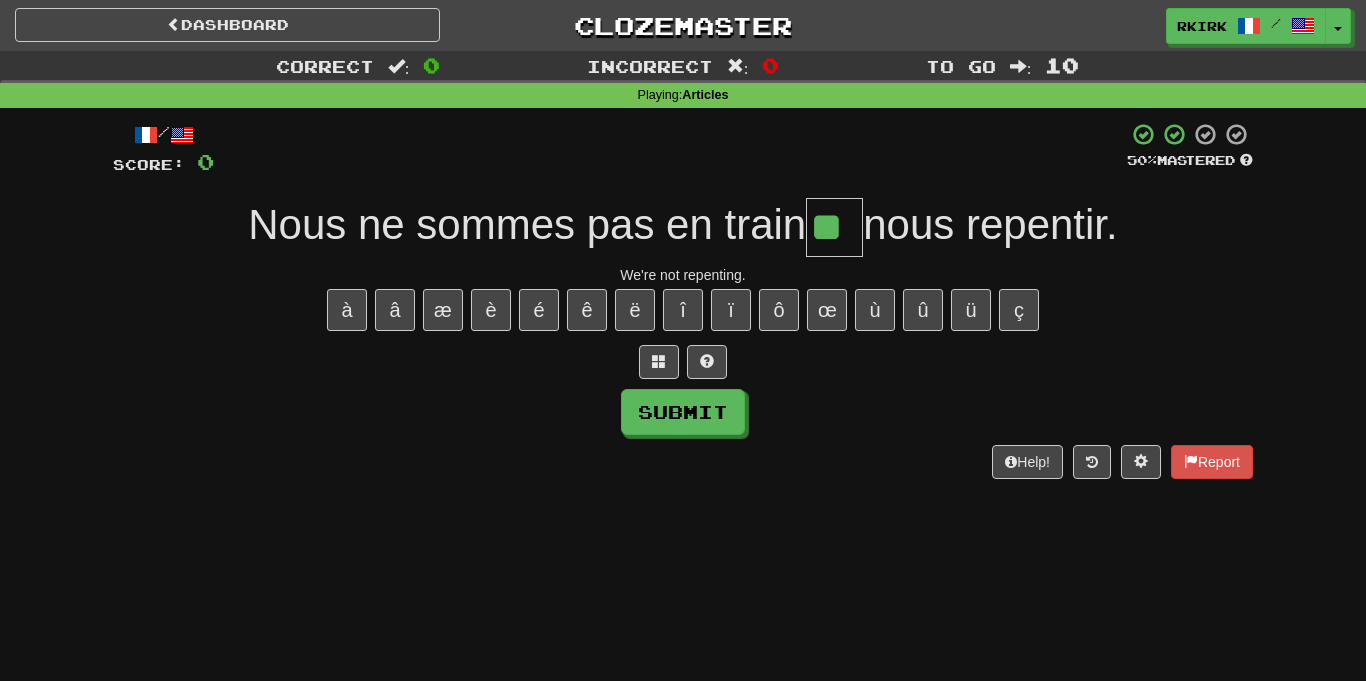 type on "**" 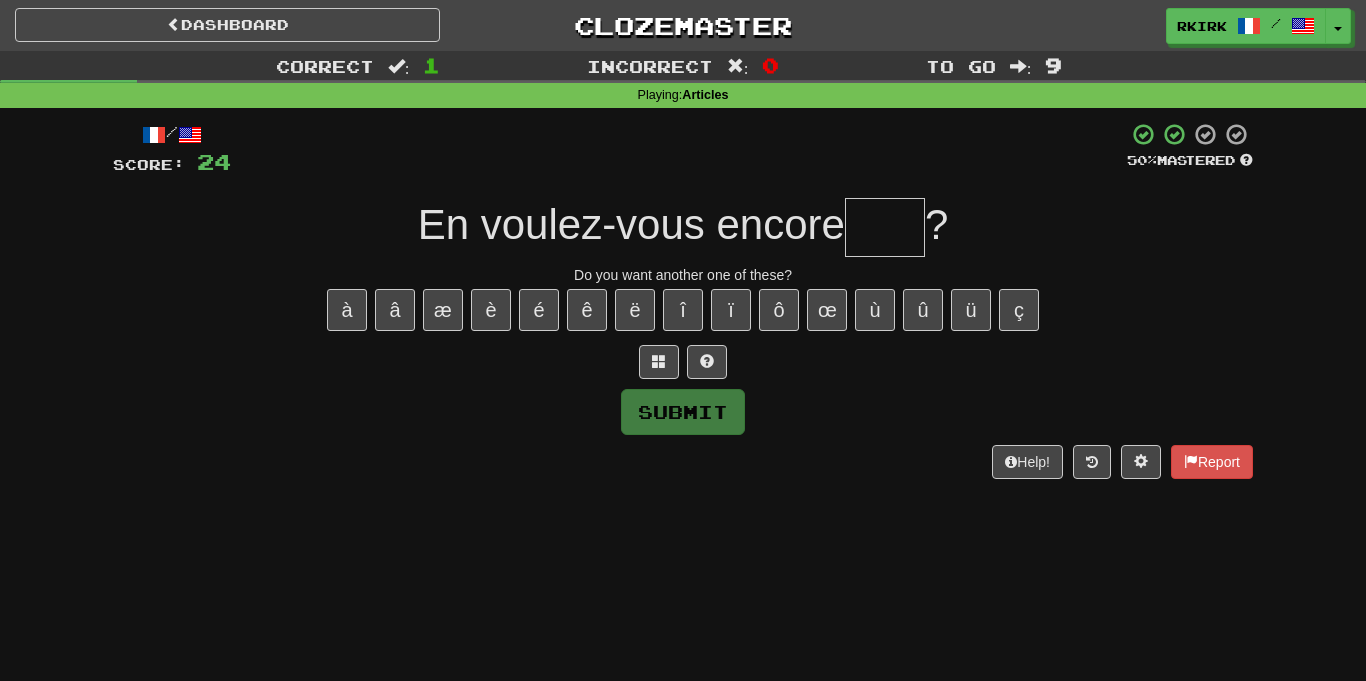 type on "*" 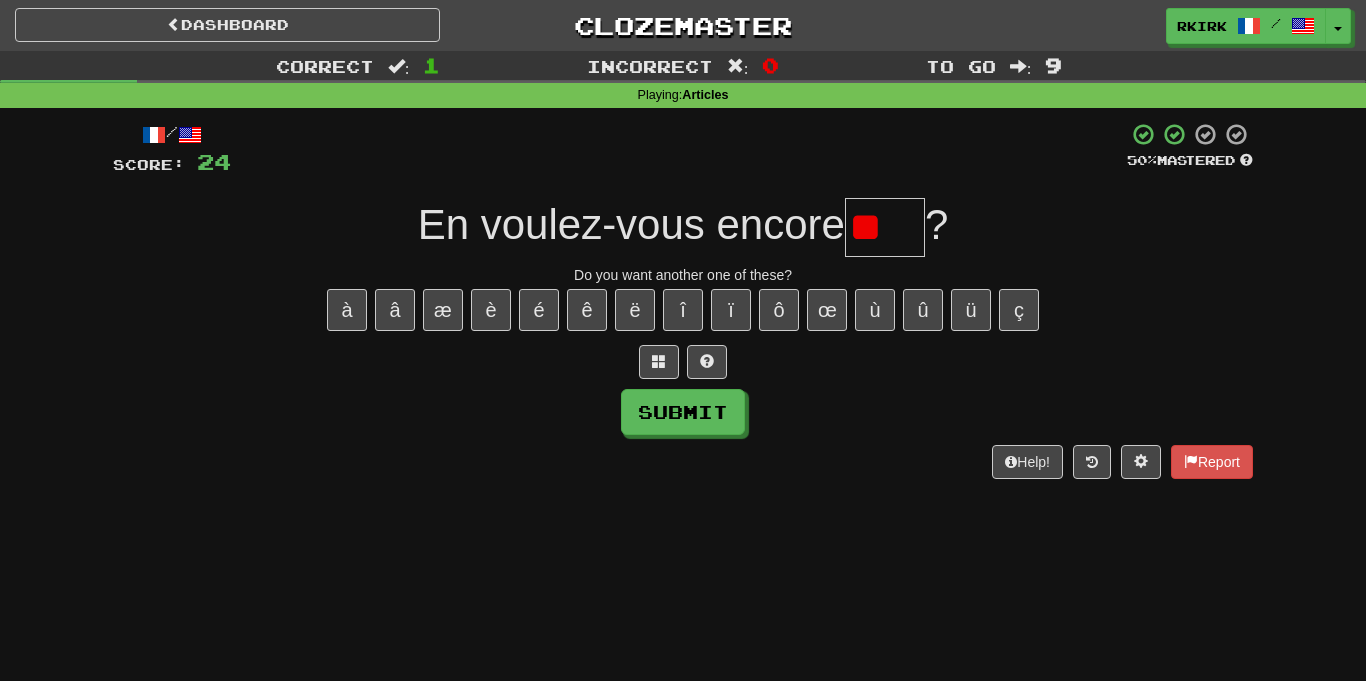 type on "*" 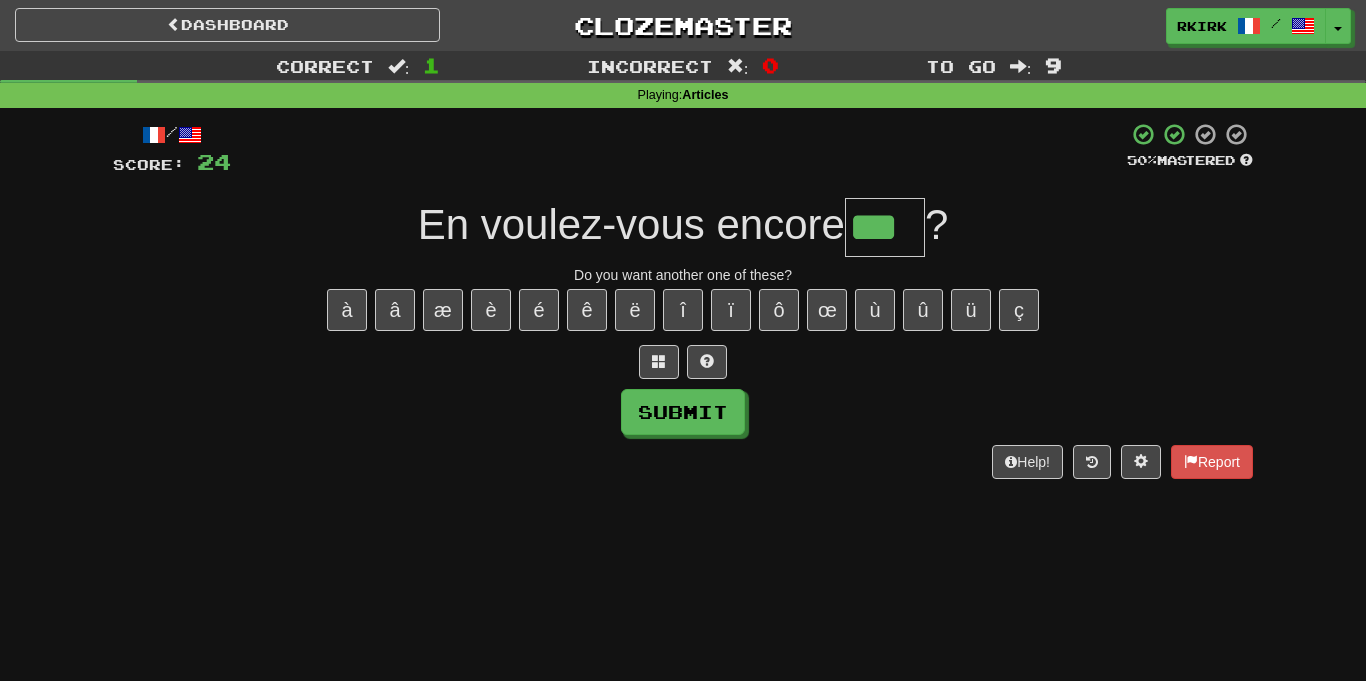 type on "***" 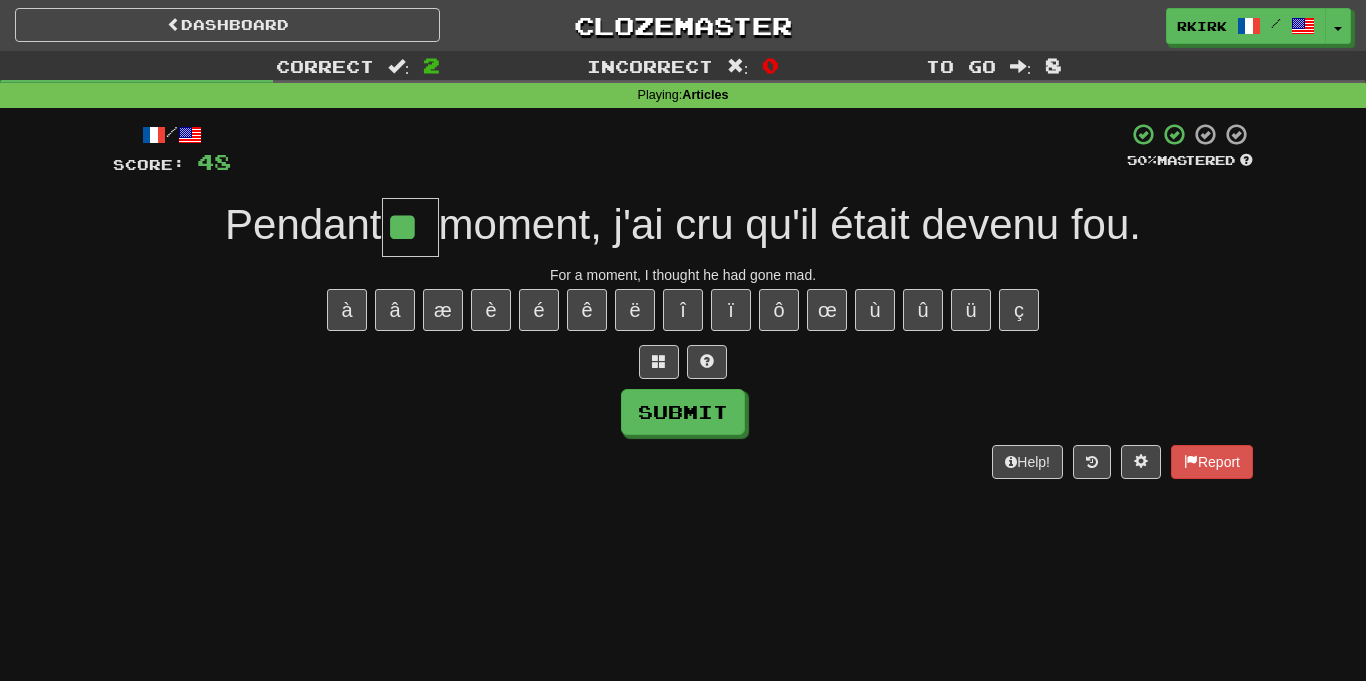 type on "**" 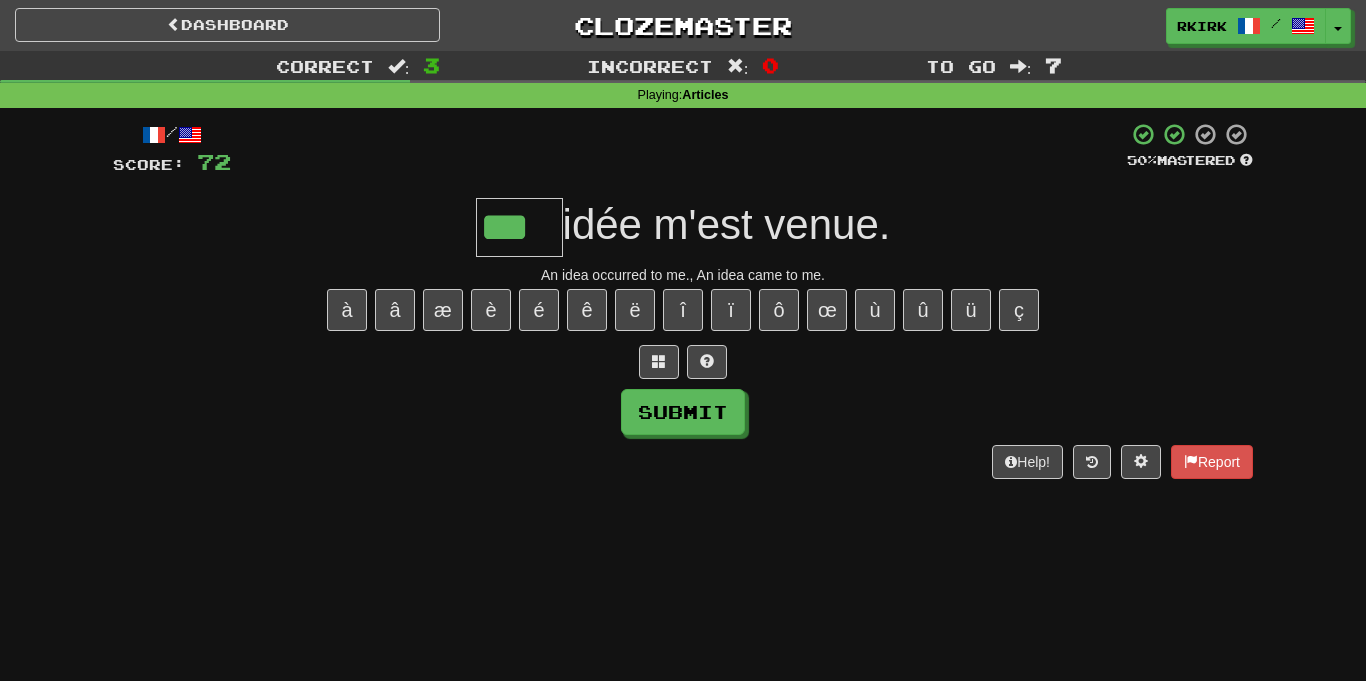 type on "***" 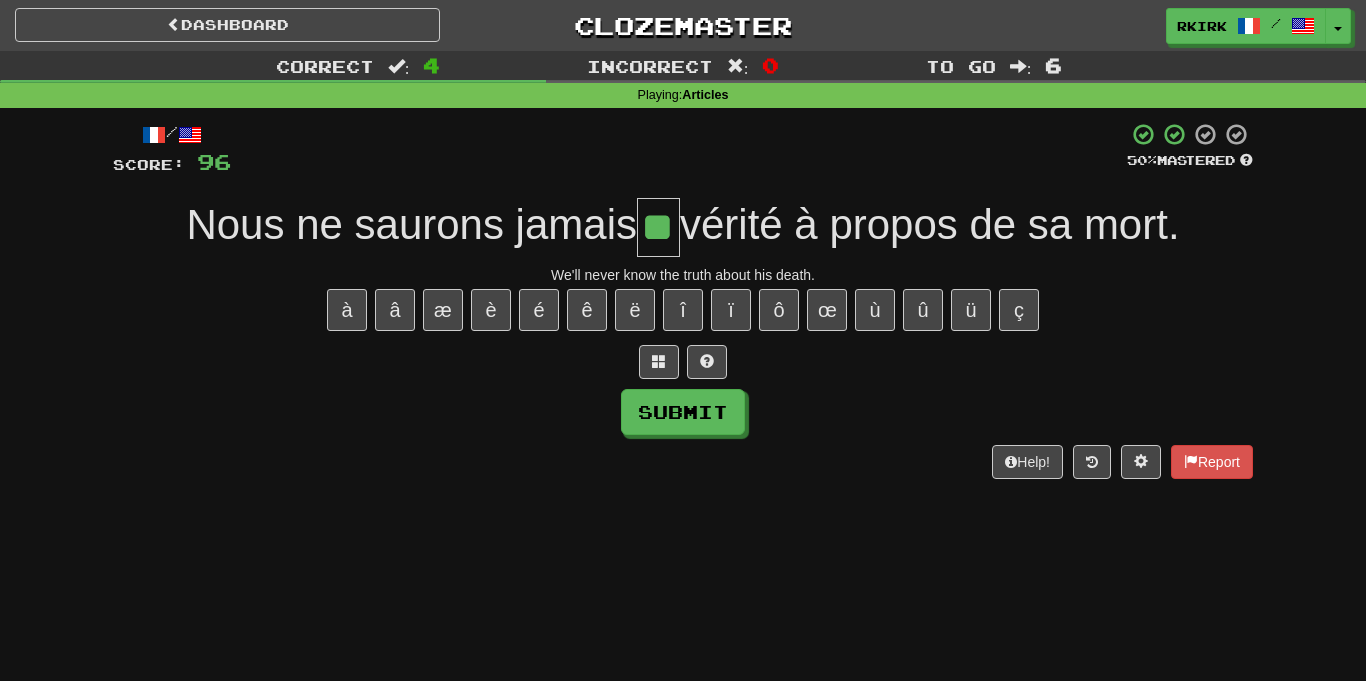 type on "**" 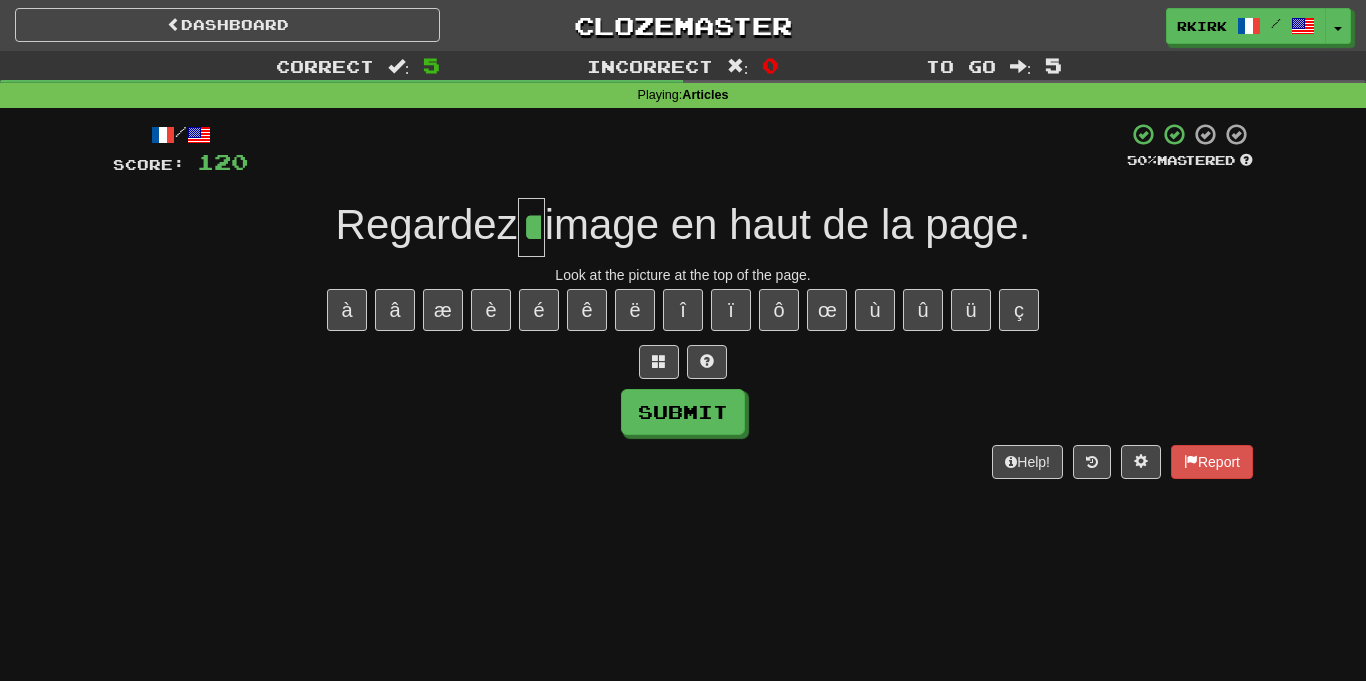 type on "**" 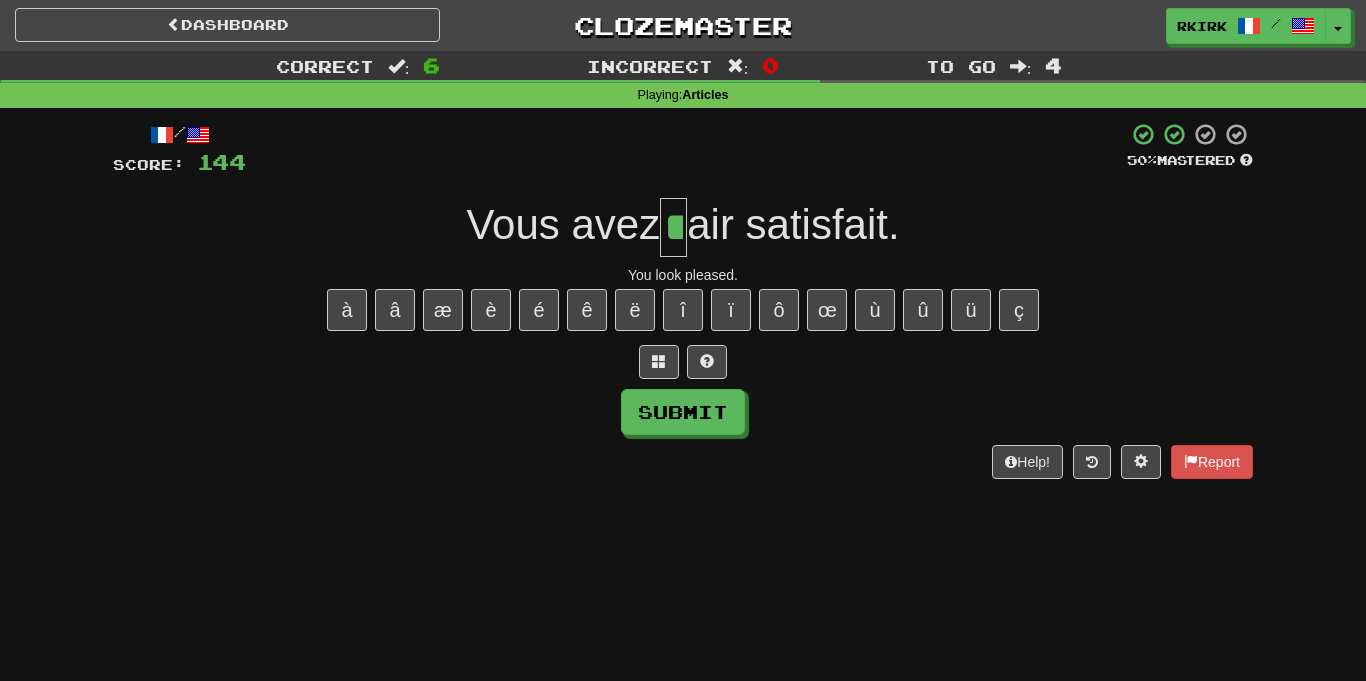 type on "**" 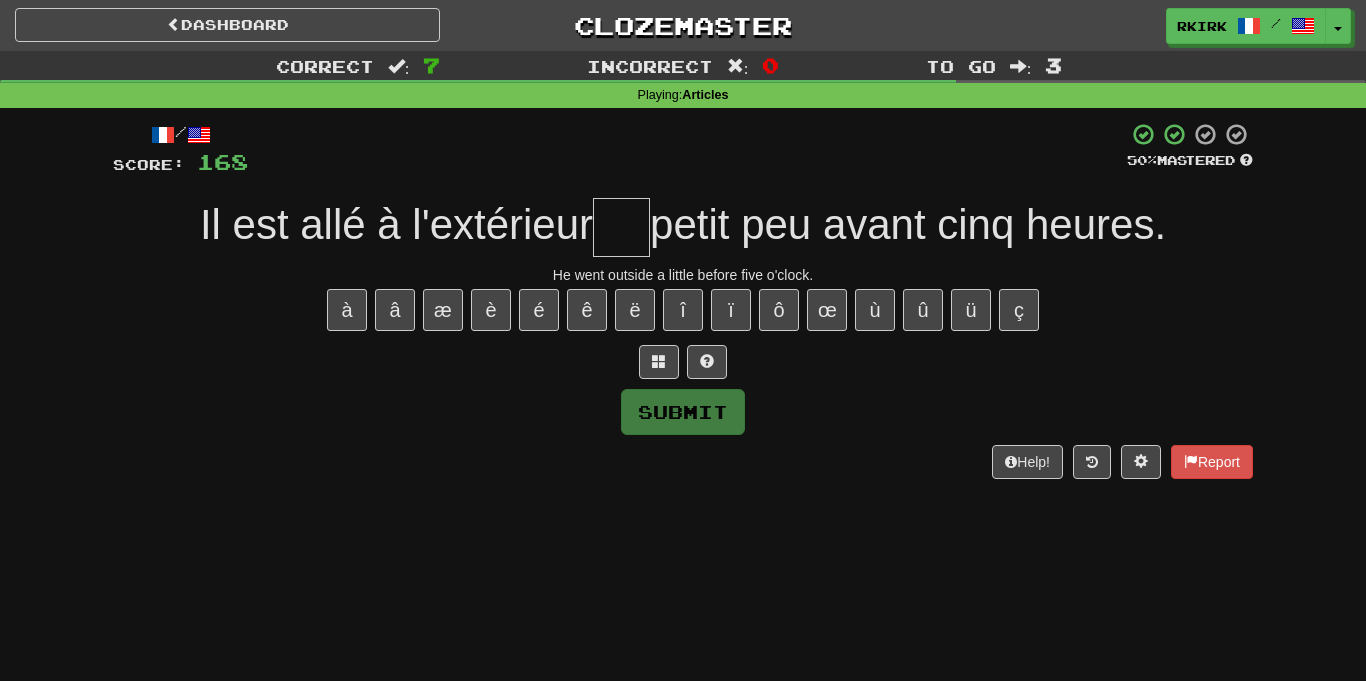 type on "*" 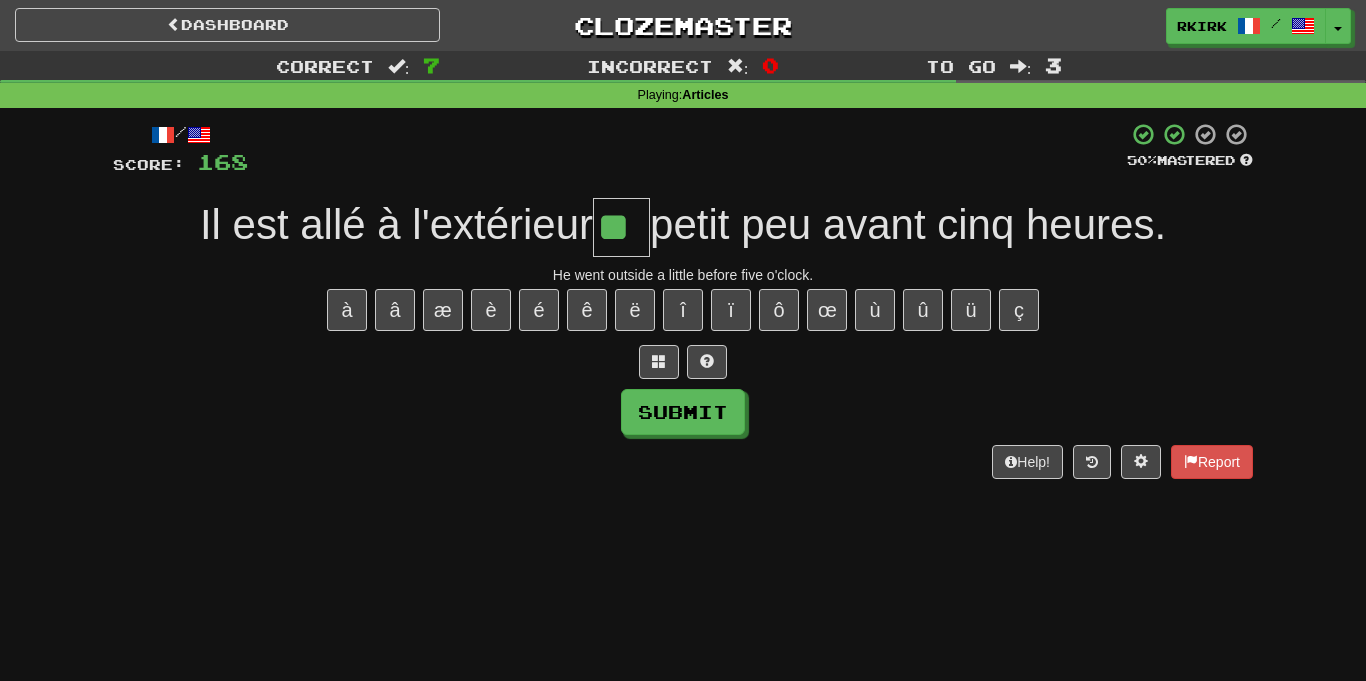 type on "**" 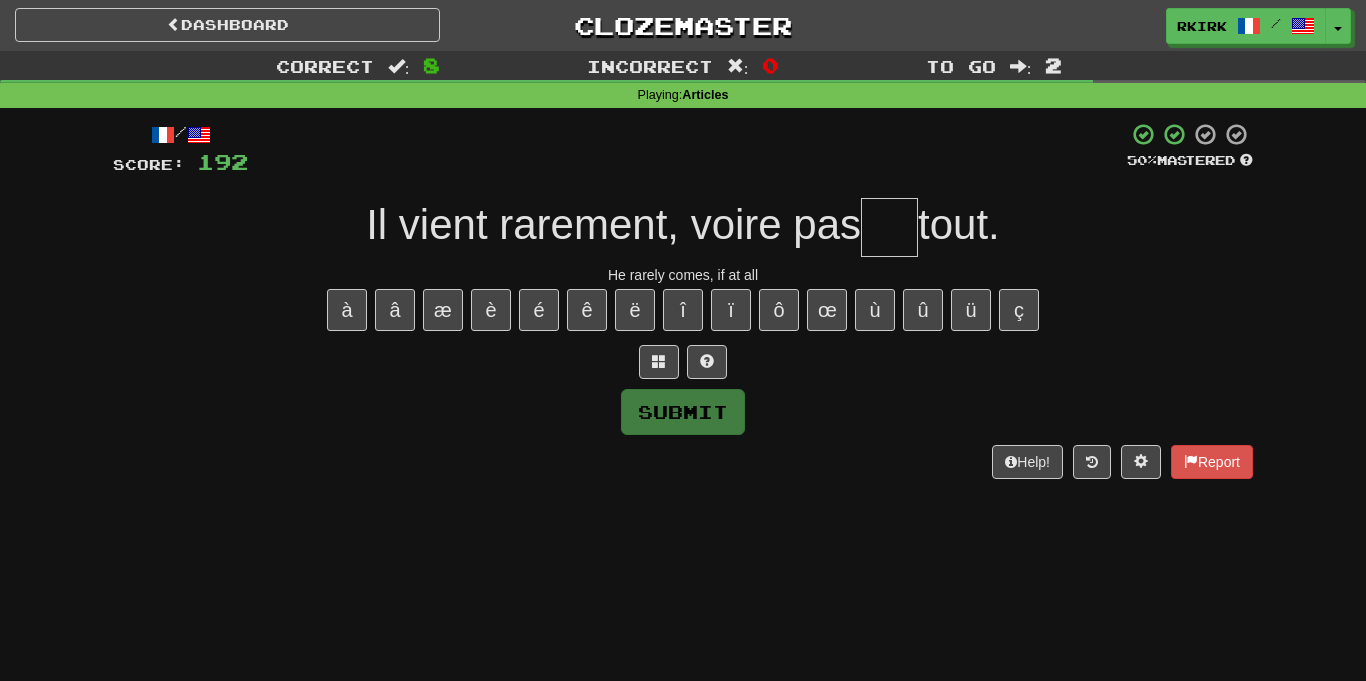 type on "*" 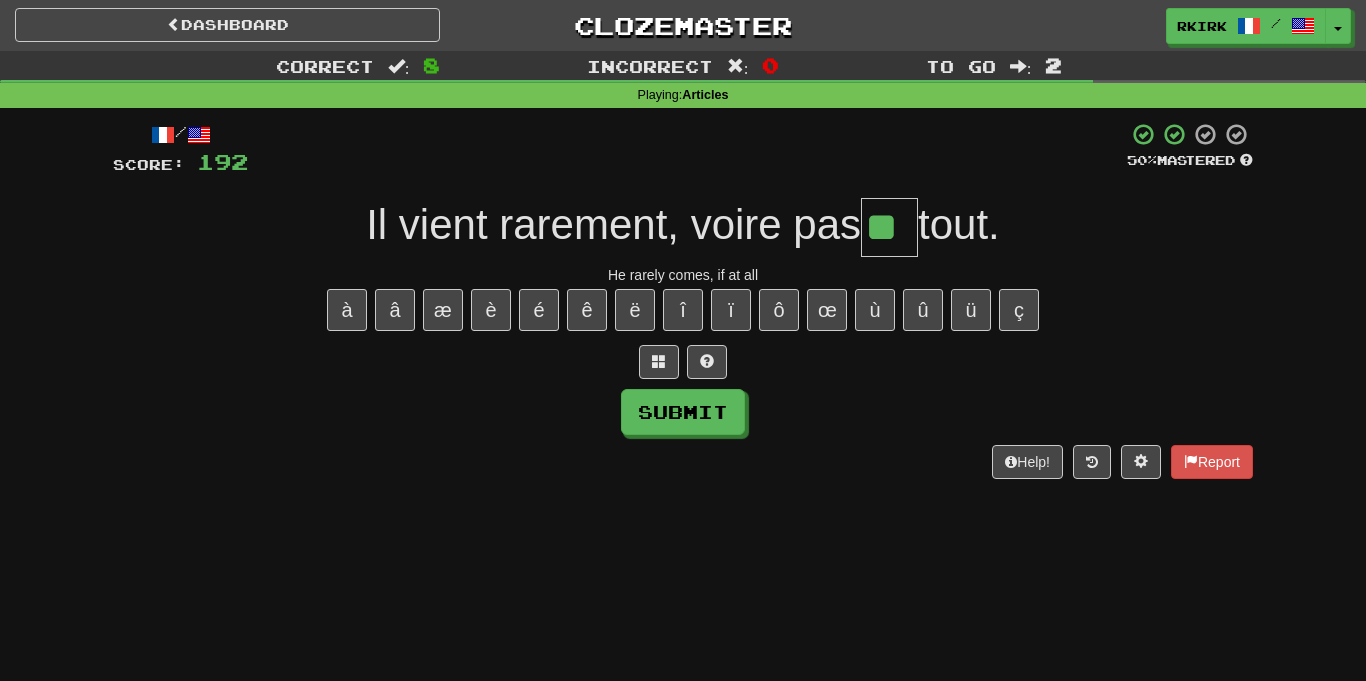 type on "**" 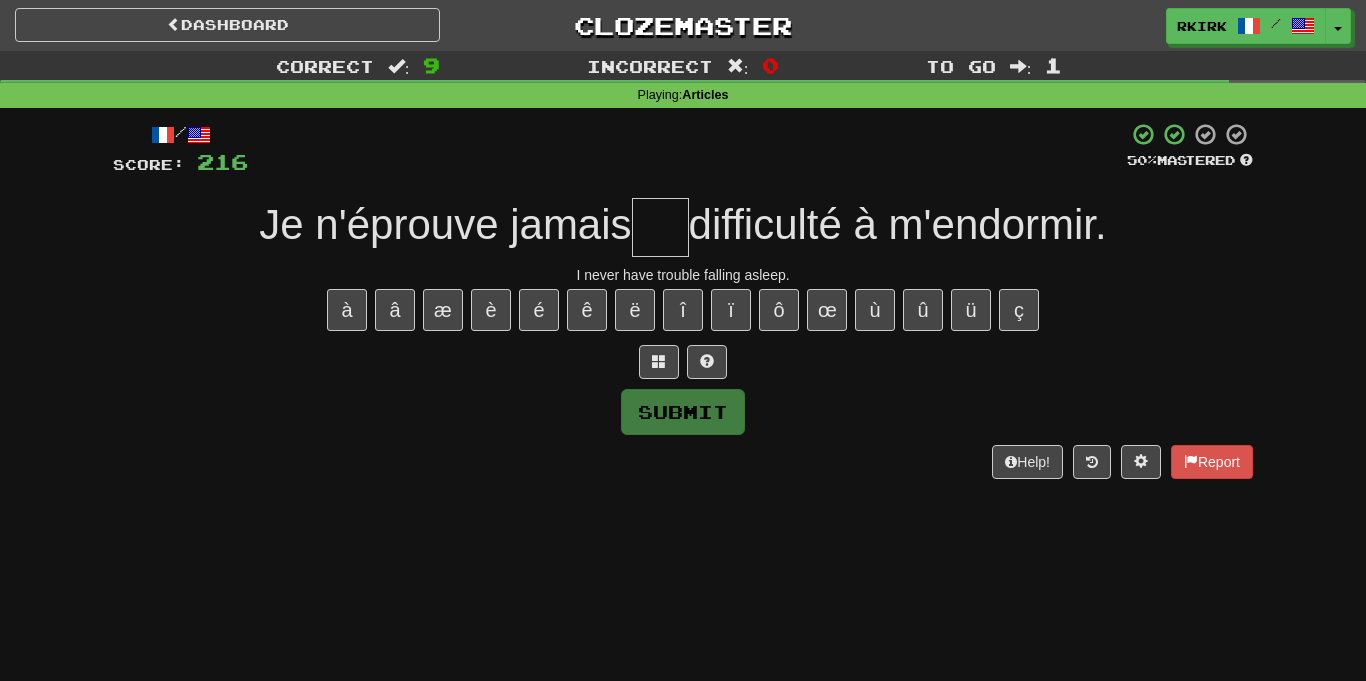 type on "*" 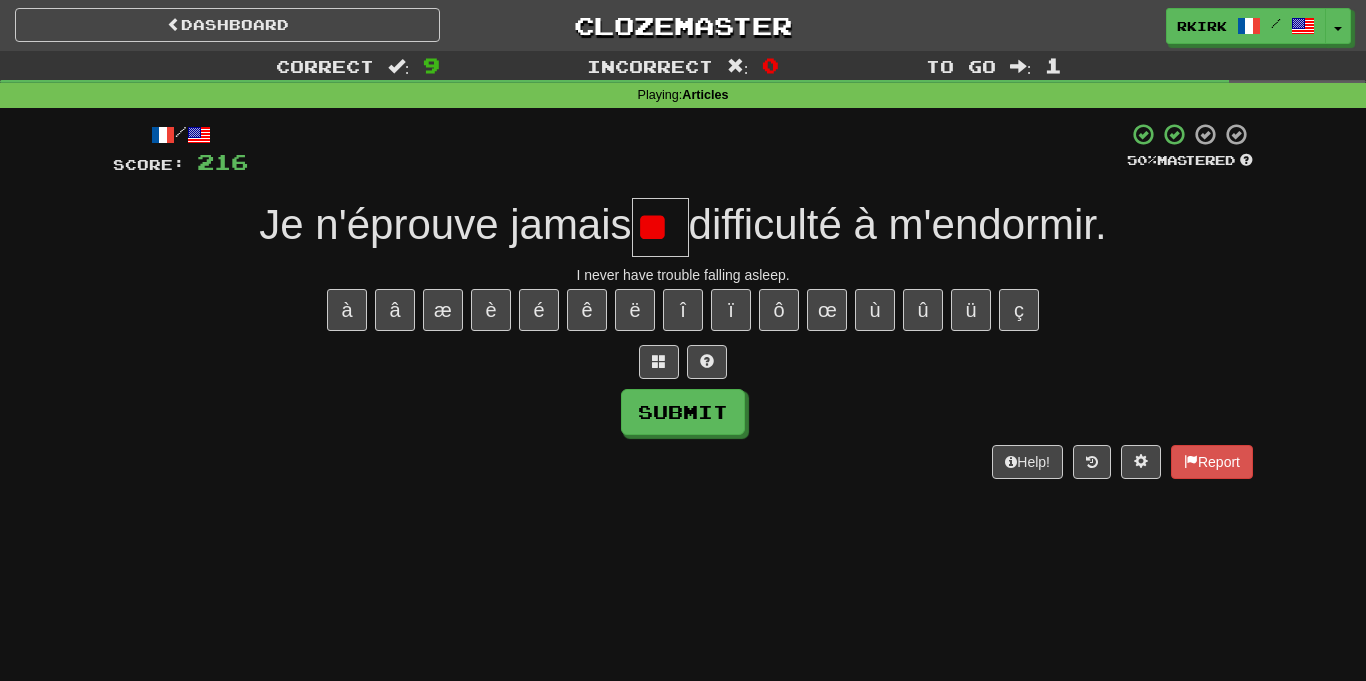 type on "*" 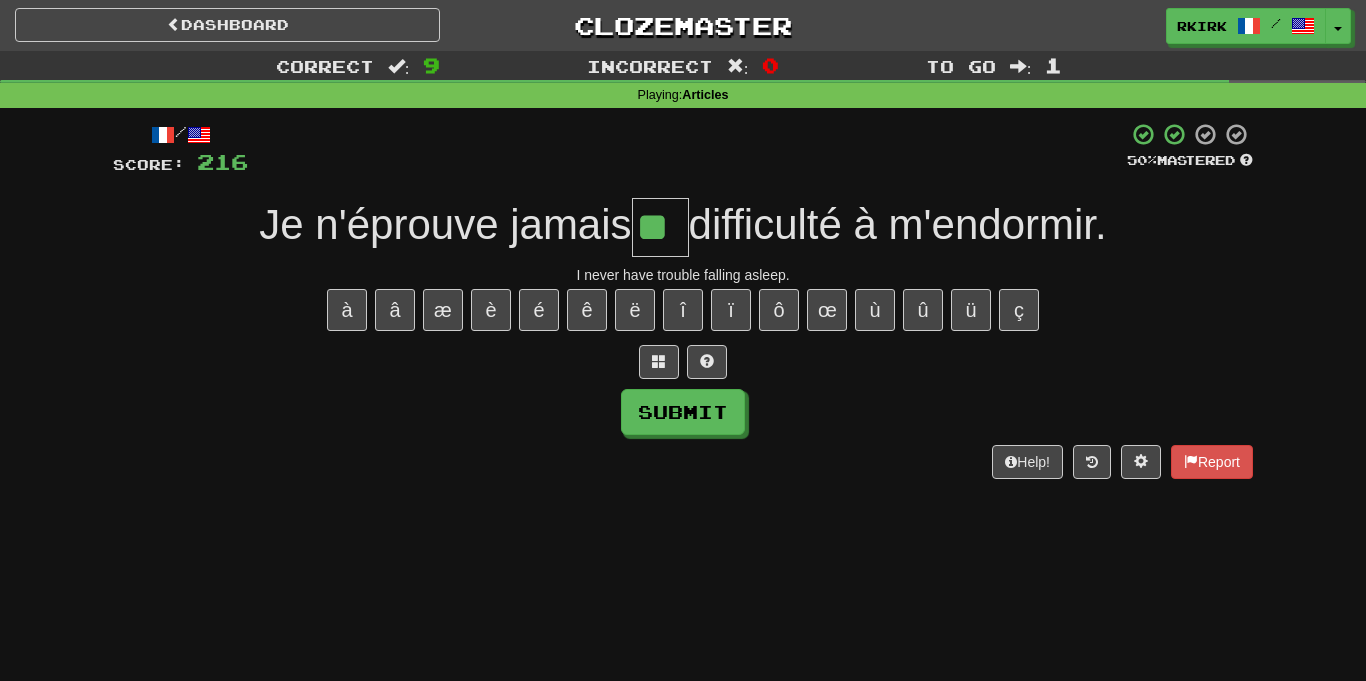 type on "**" 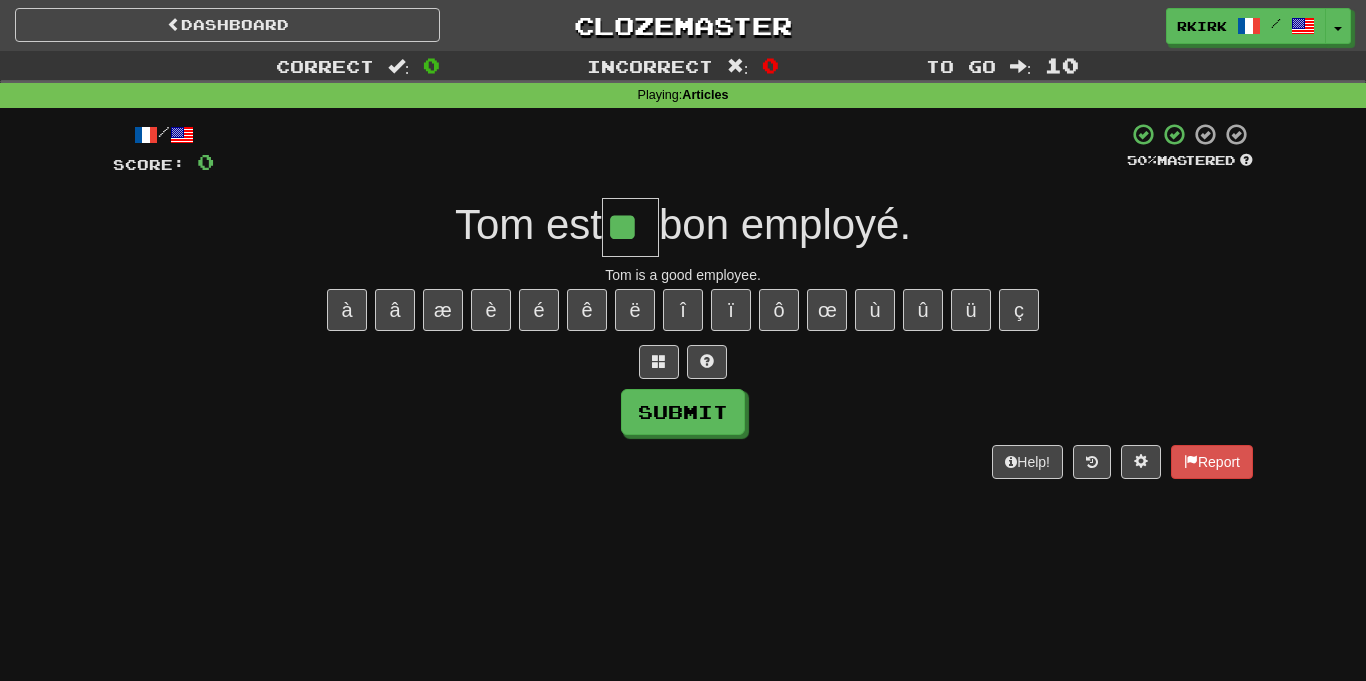 type on "**" 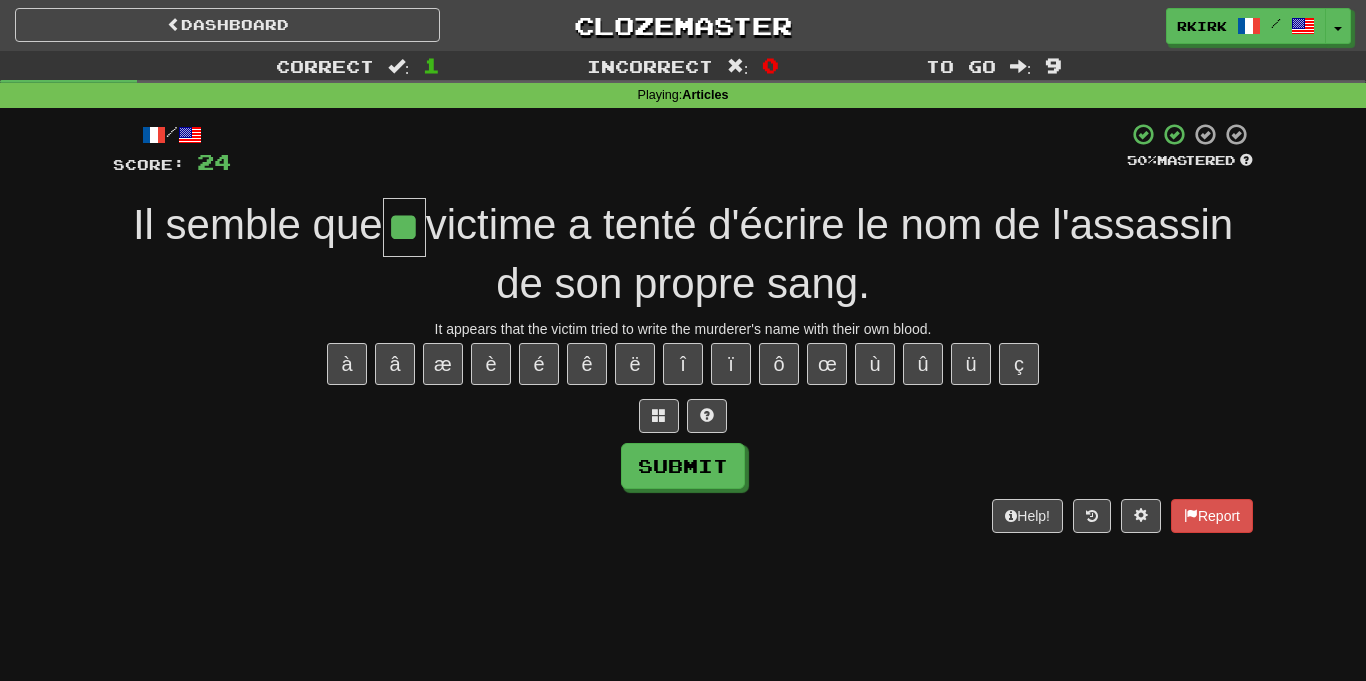 type on "**" 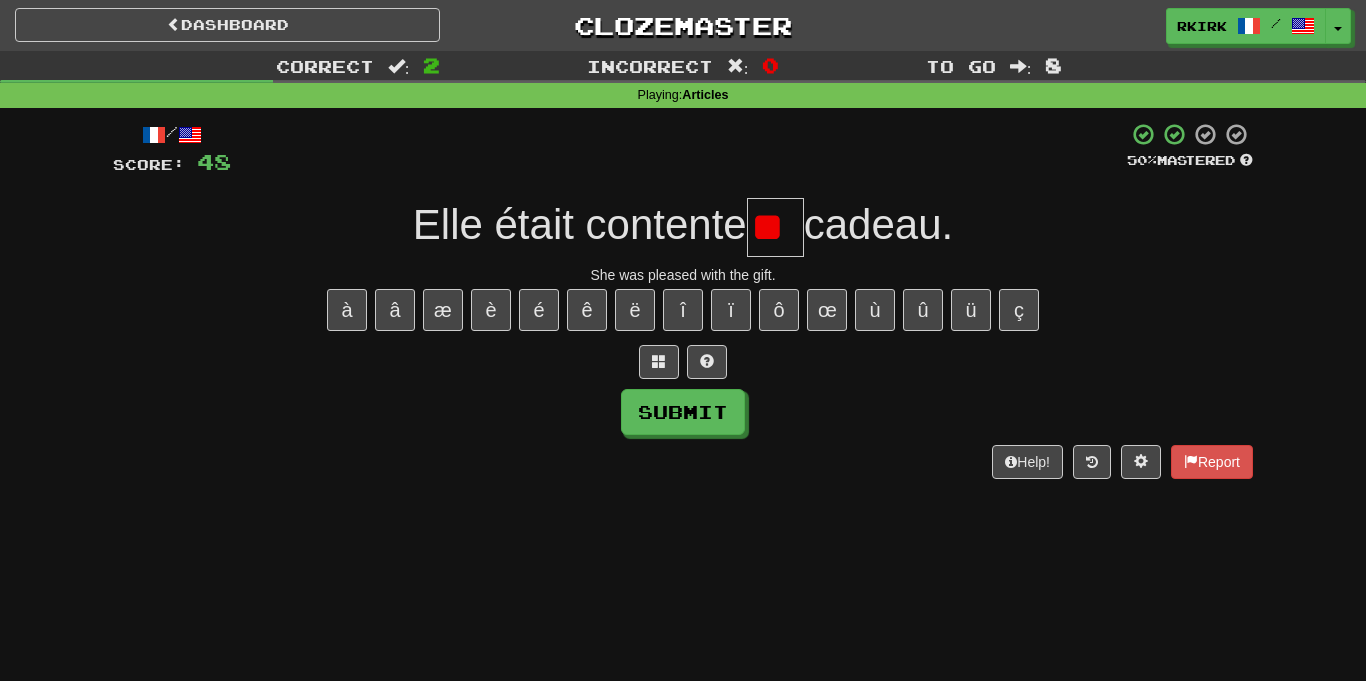 type on "*" 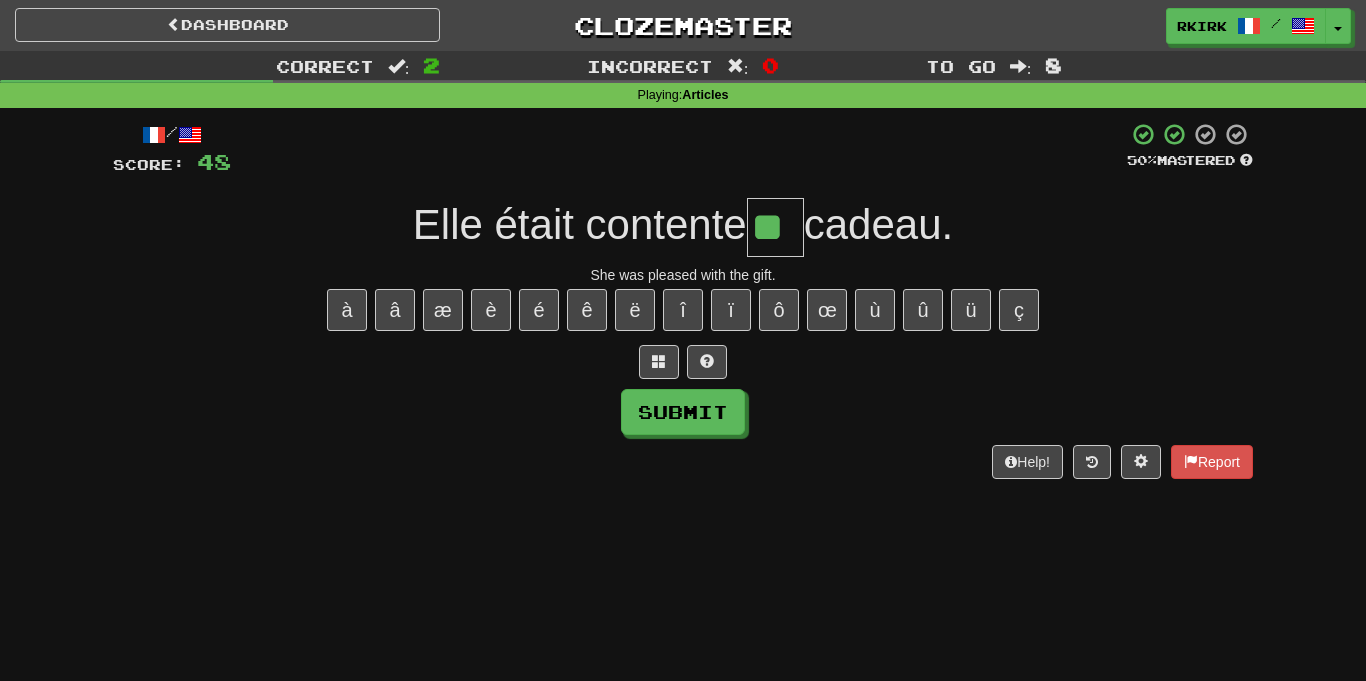 type on "**" 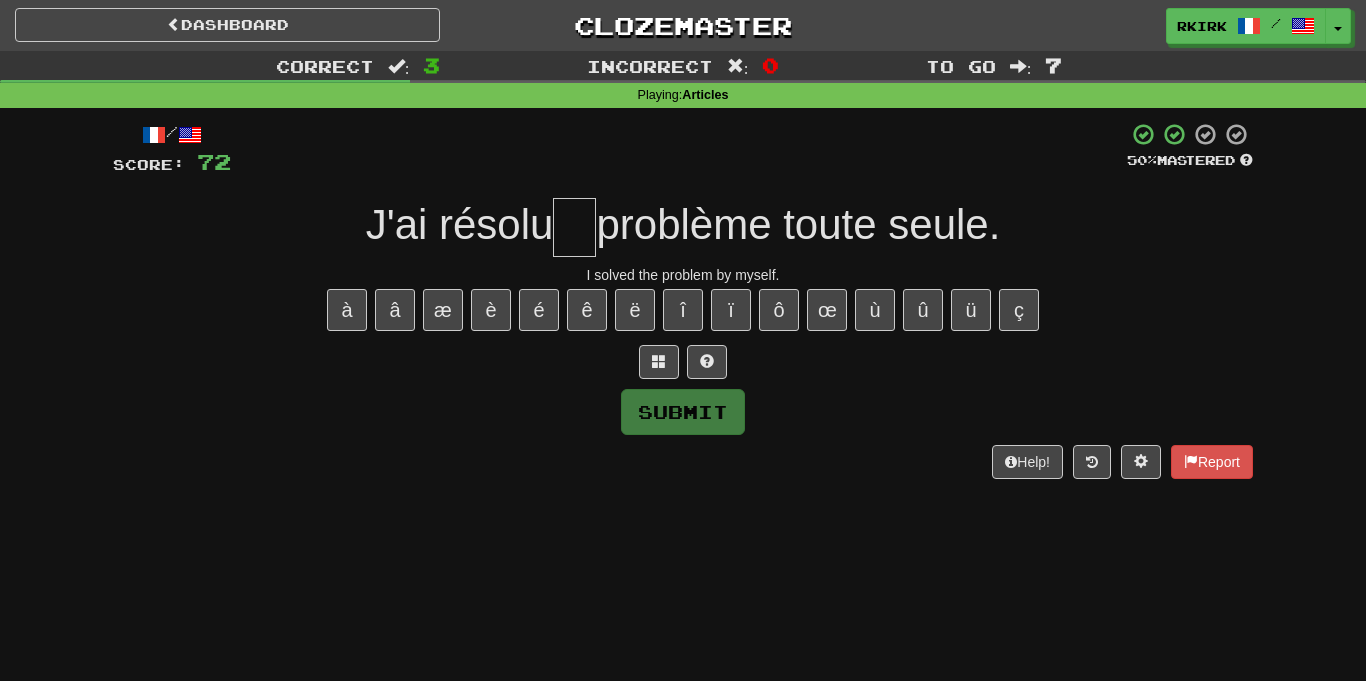 type on "*" 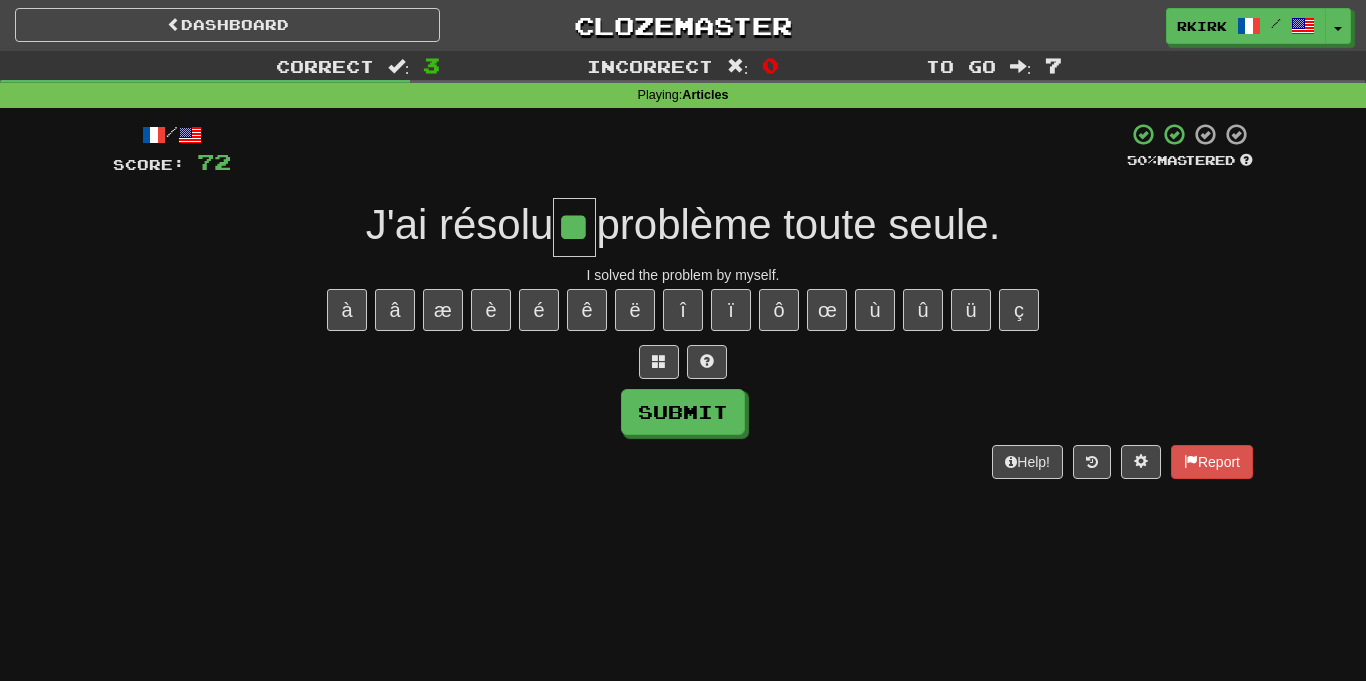 type on "**" 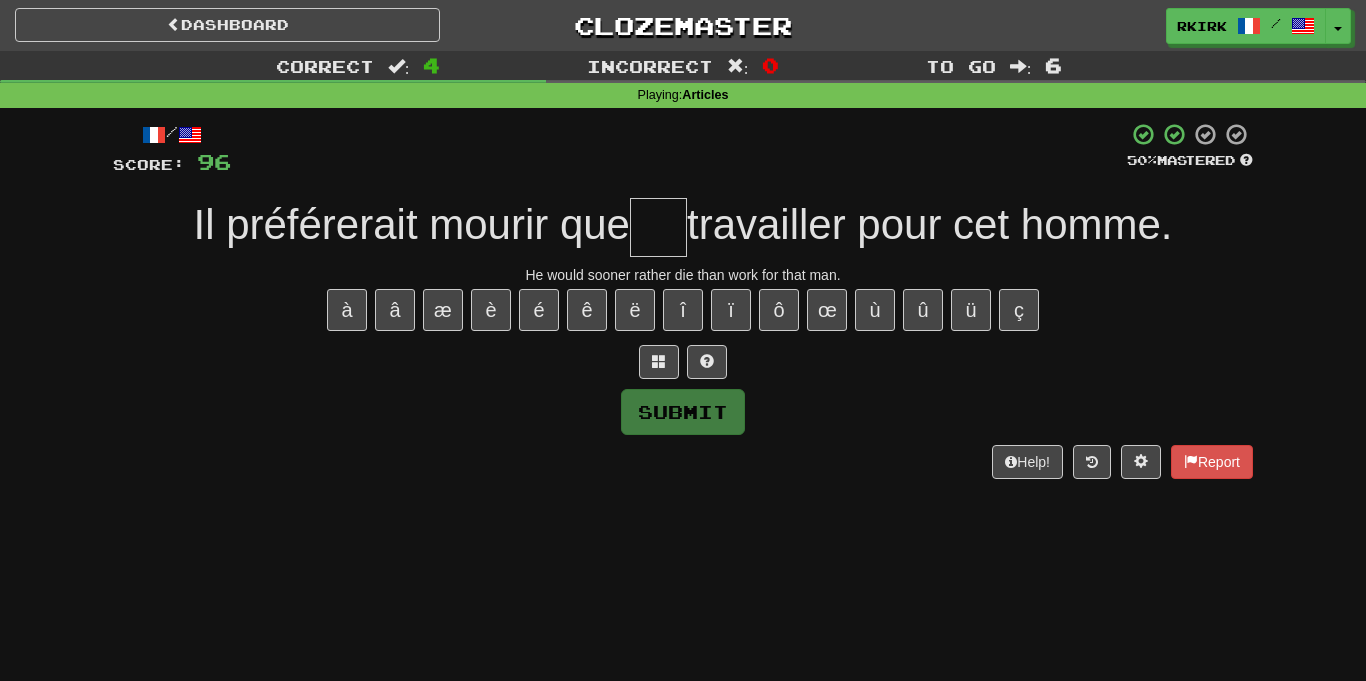 type on "*" 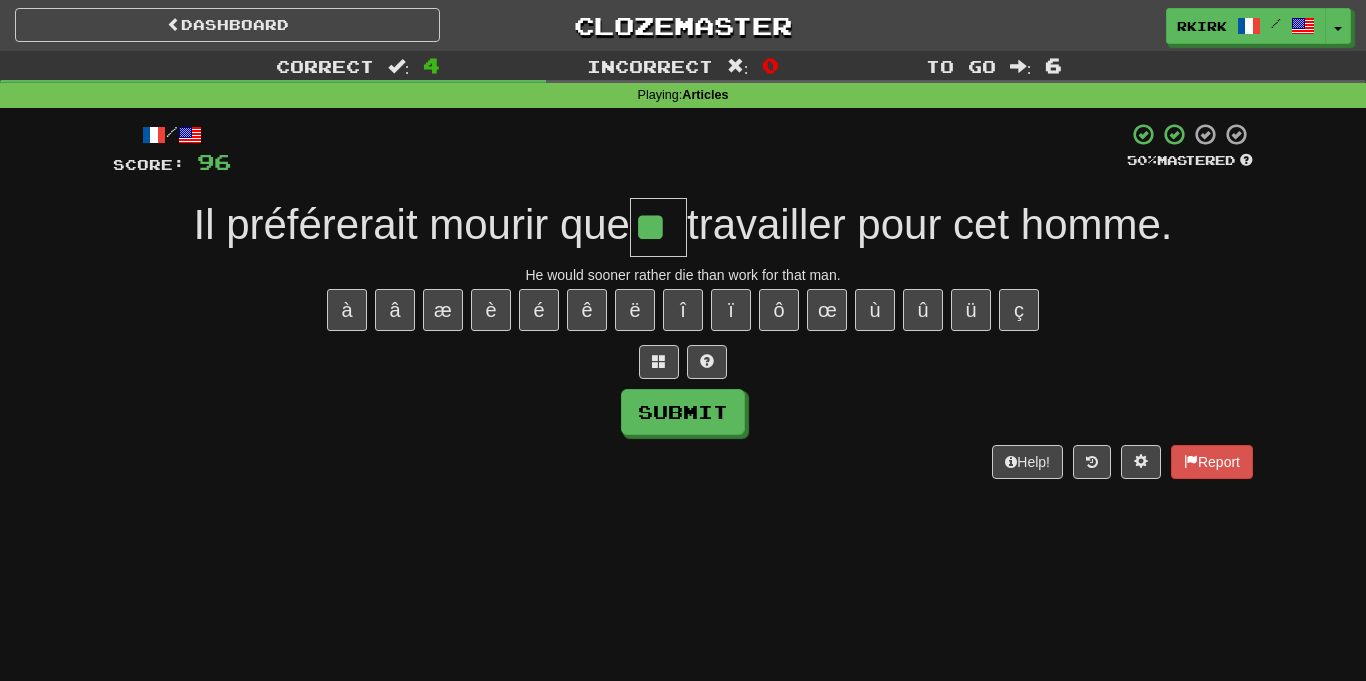 type on "**" 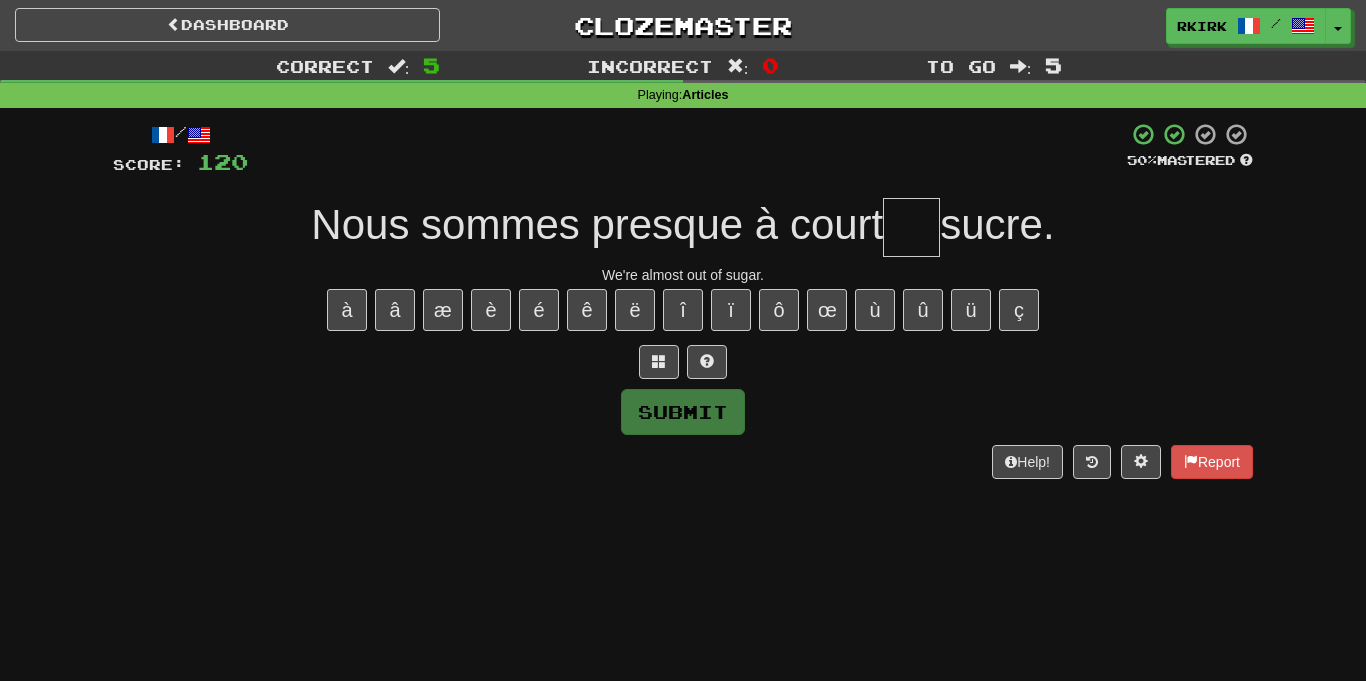 type on "*" 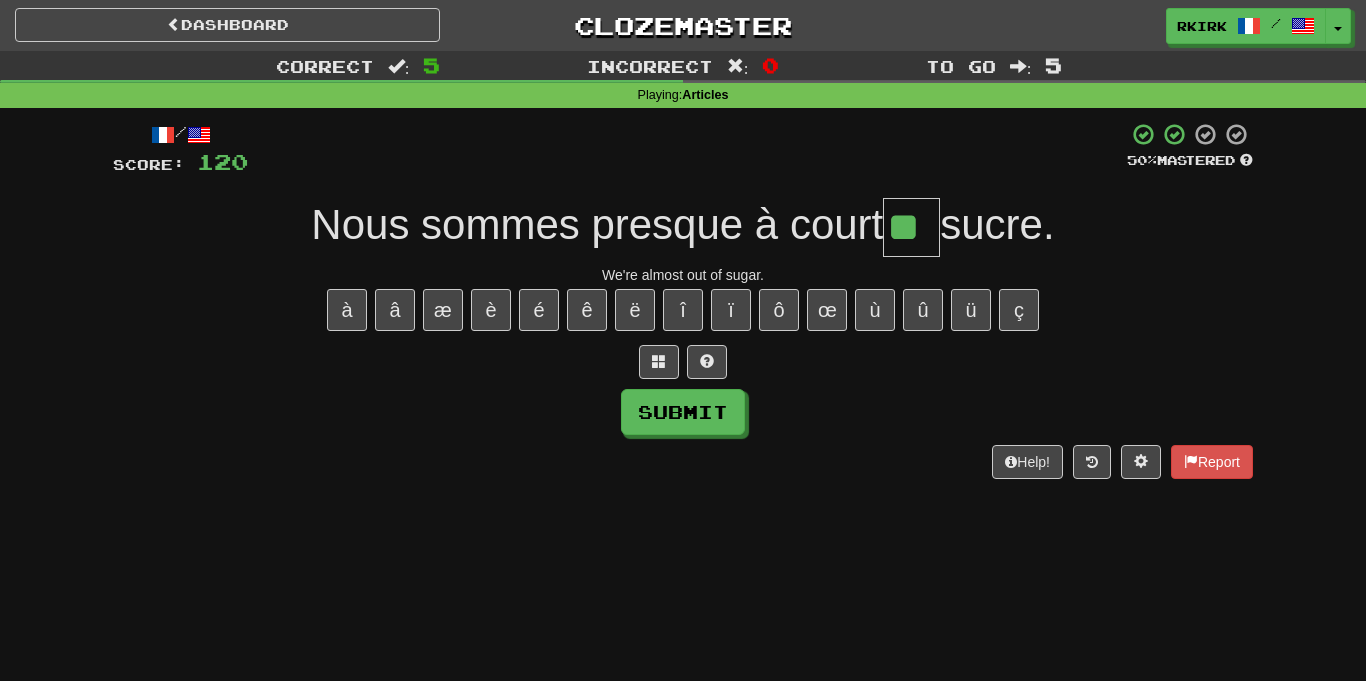 type on "**" 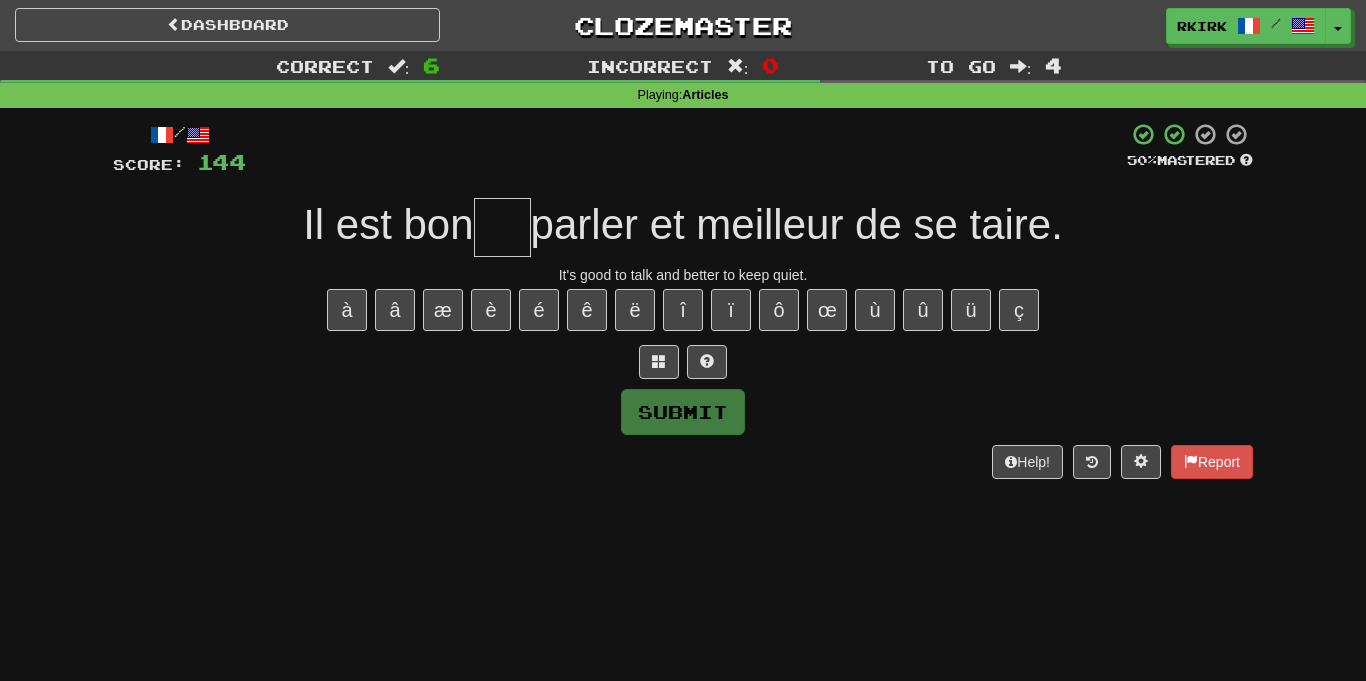 type on "*" 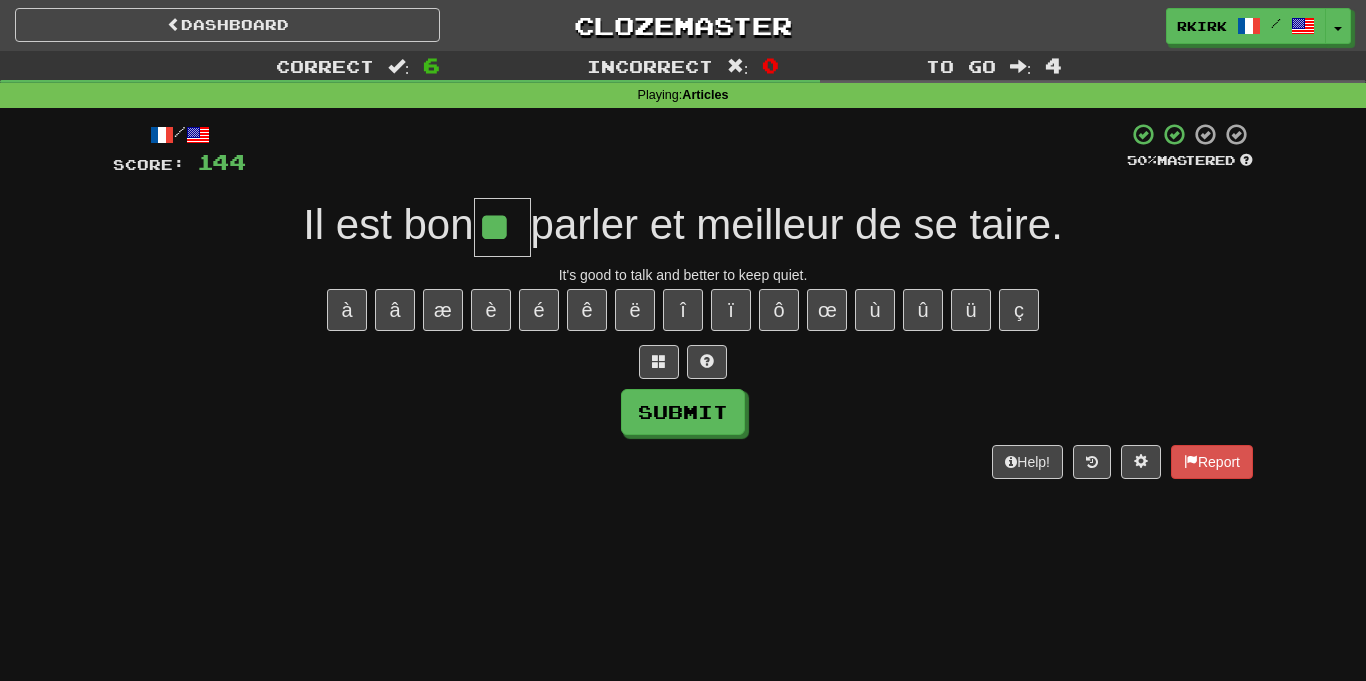 type on "**" 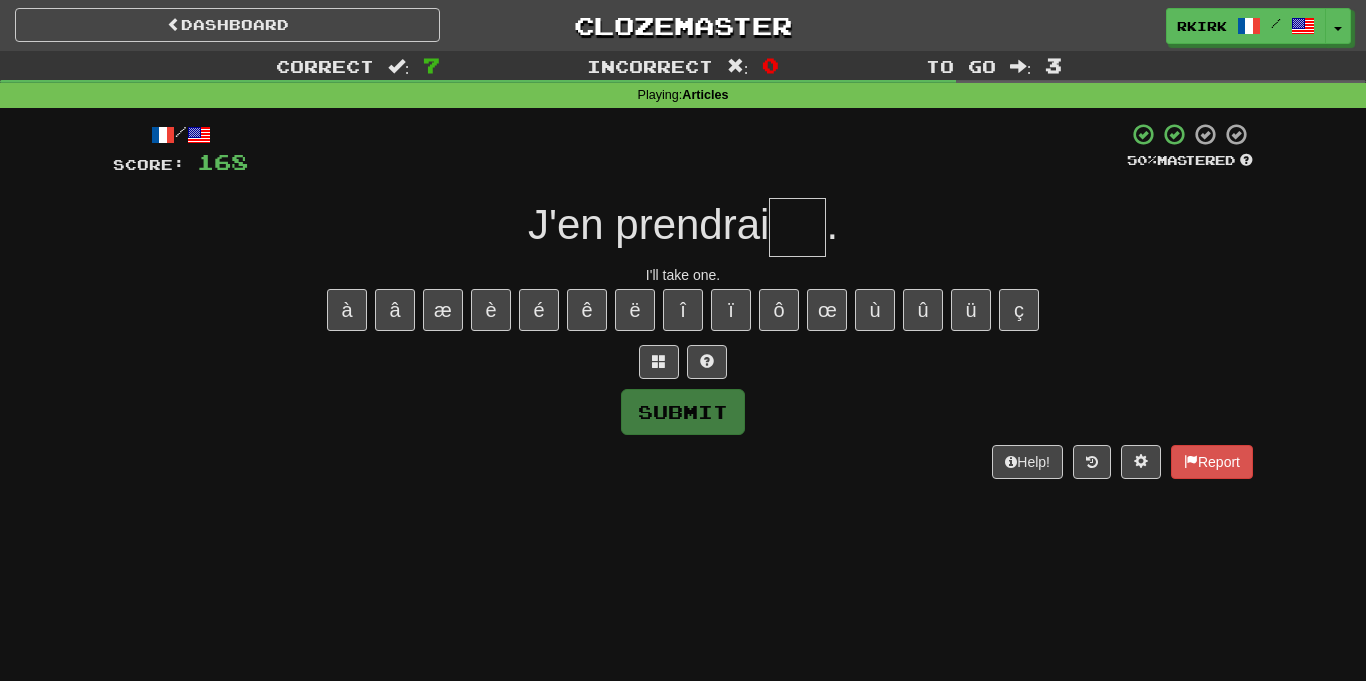 type on "*" 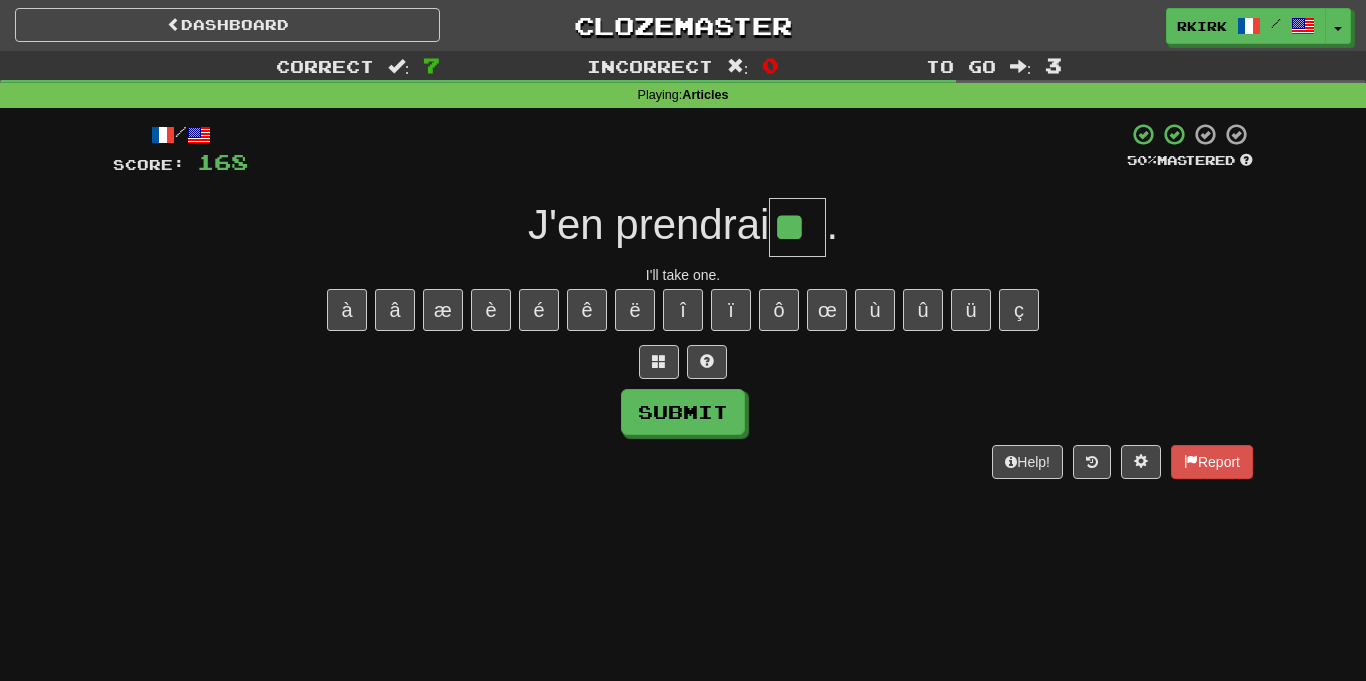 type on "**" 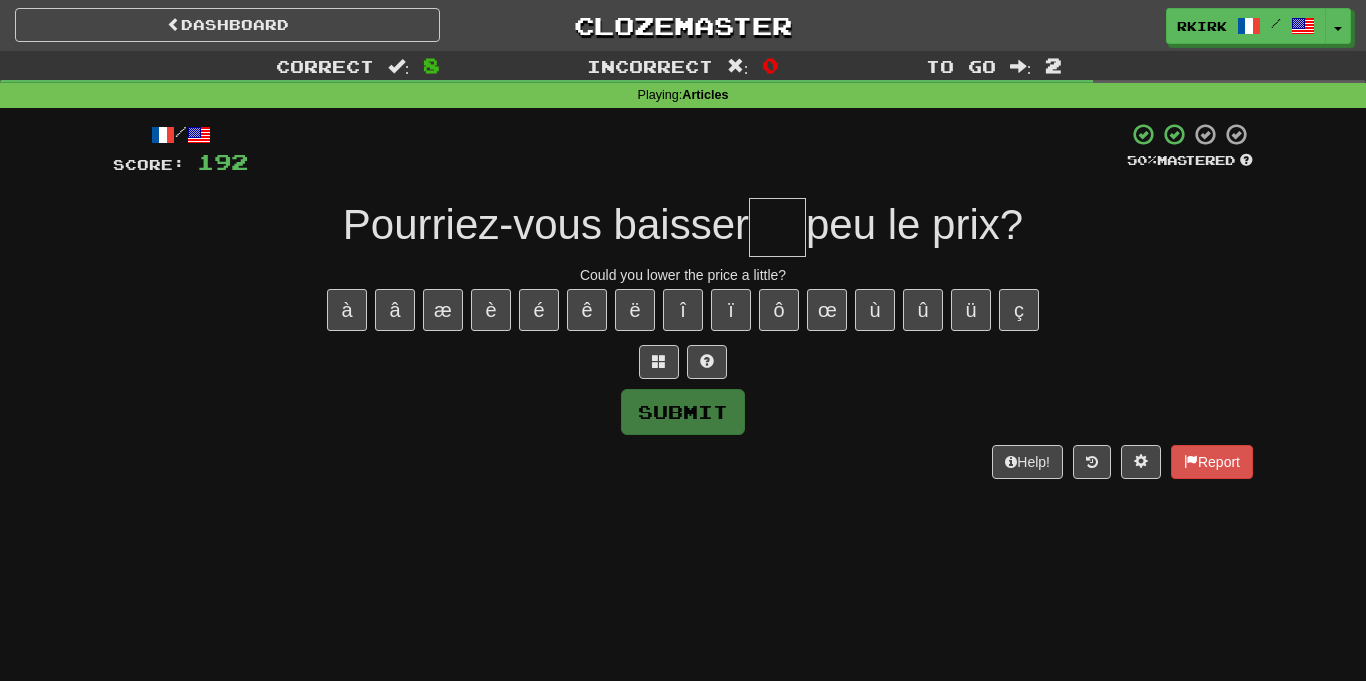 type on "*" 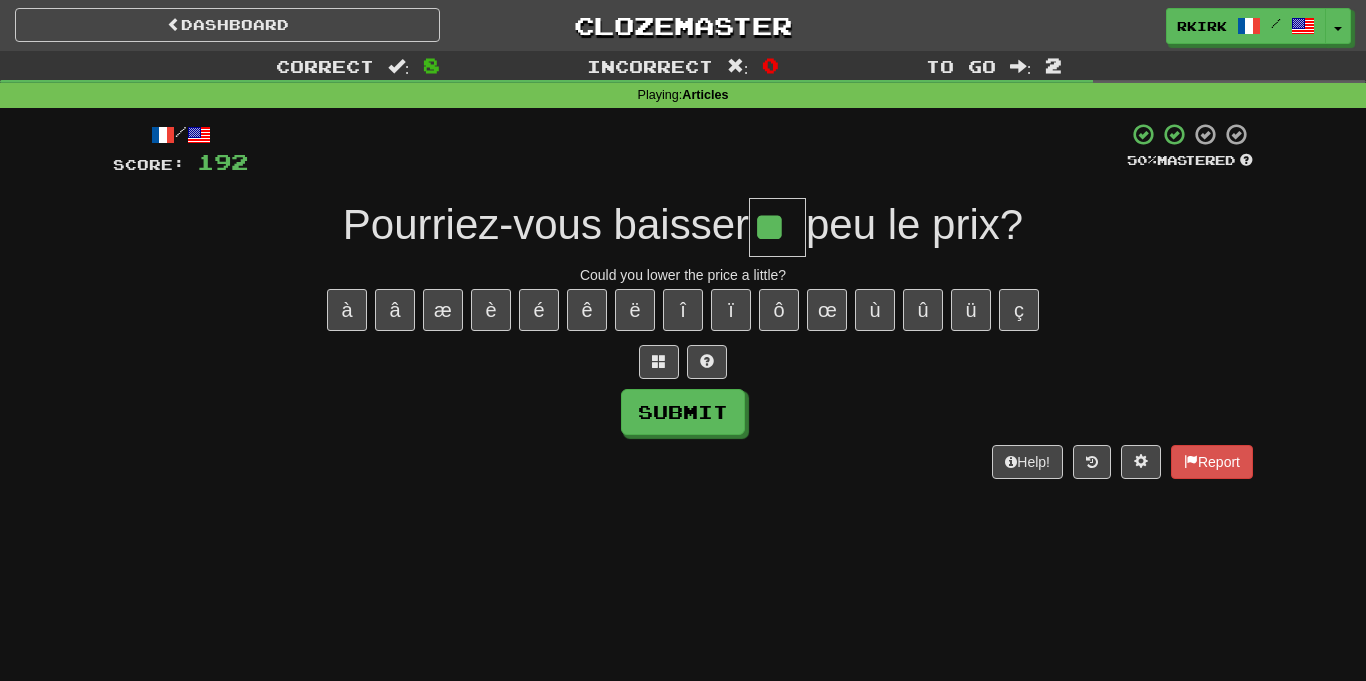 type on "**" 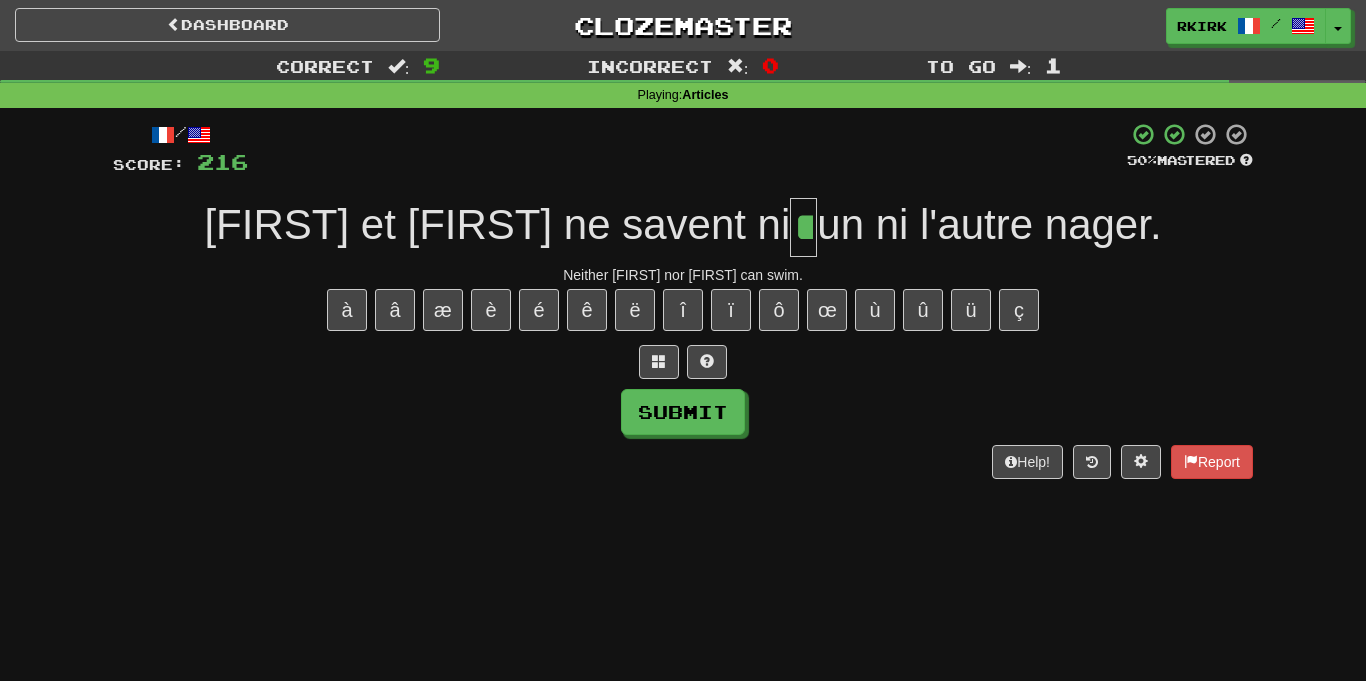 type on "**" 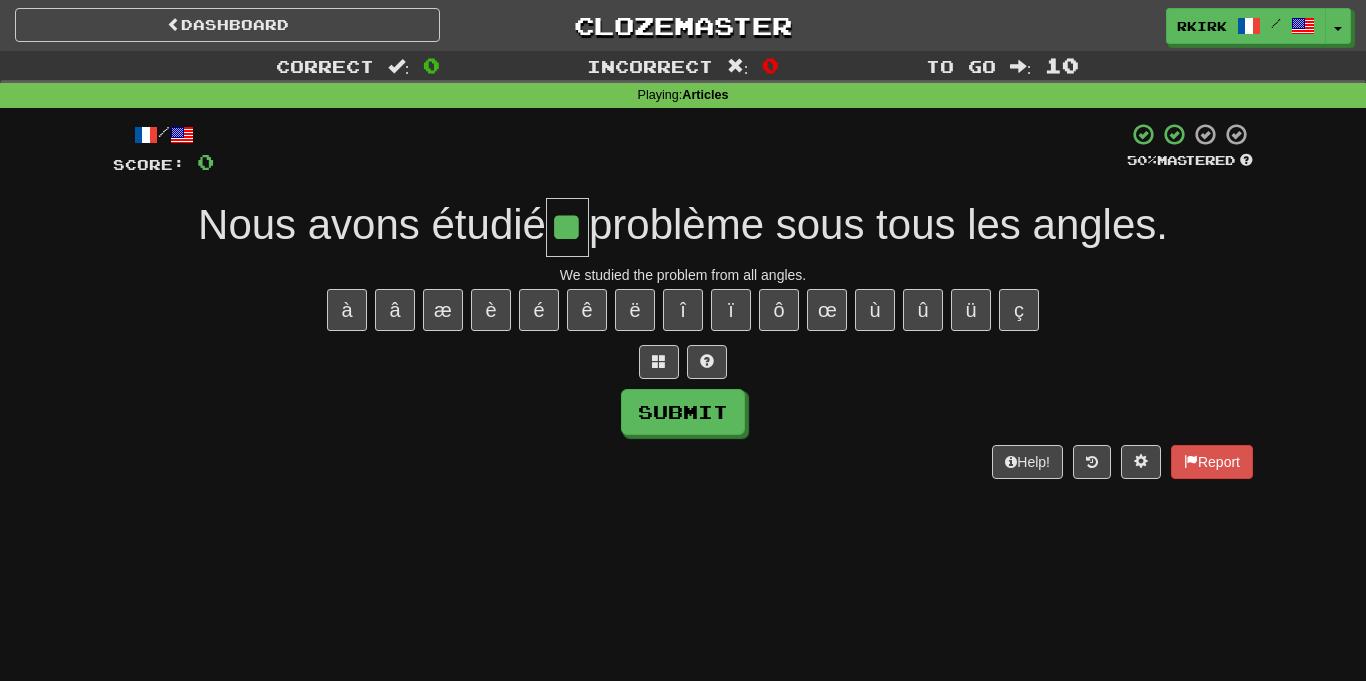 type on "**" 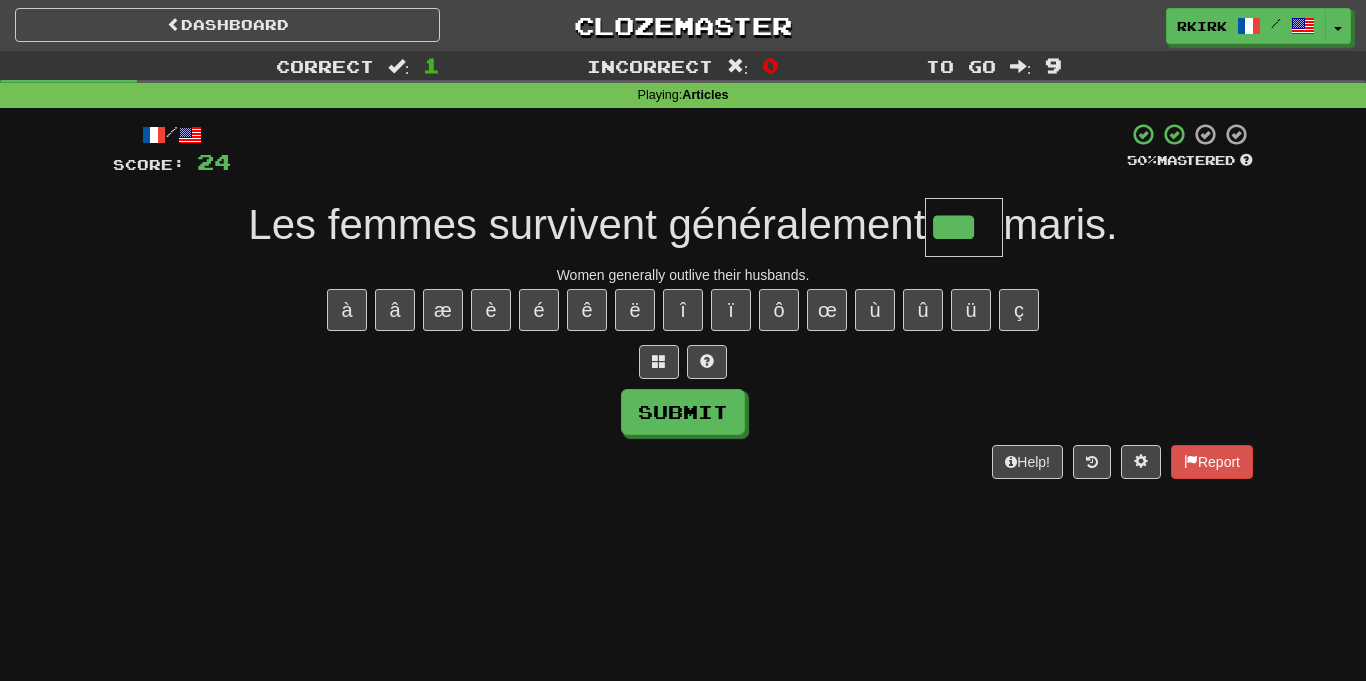 type on "***" 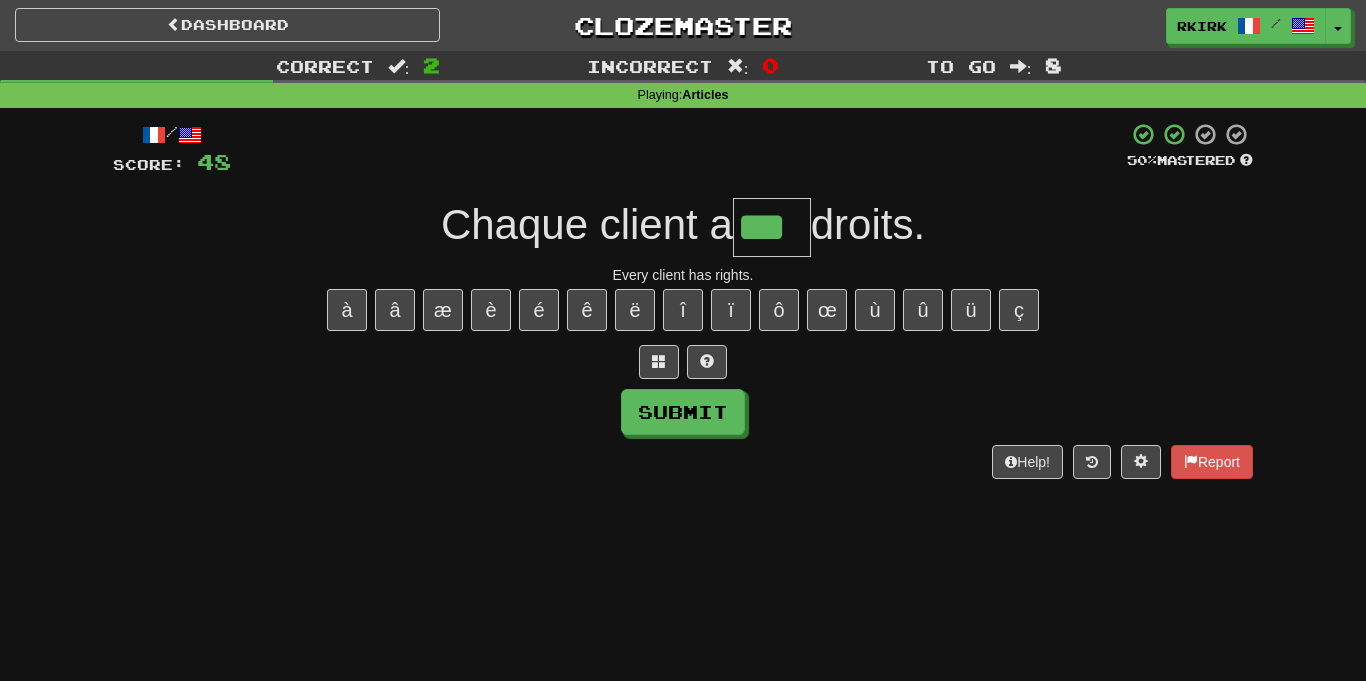 type on "***" 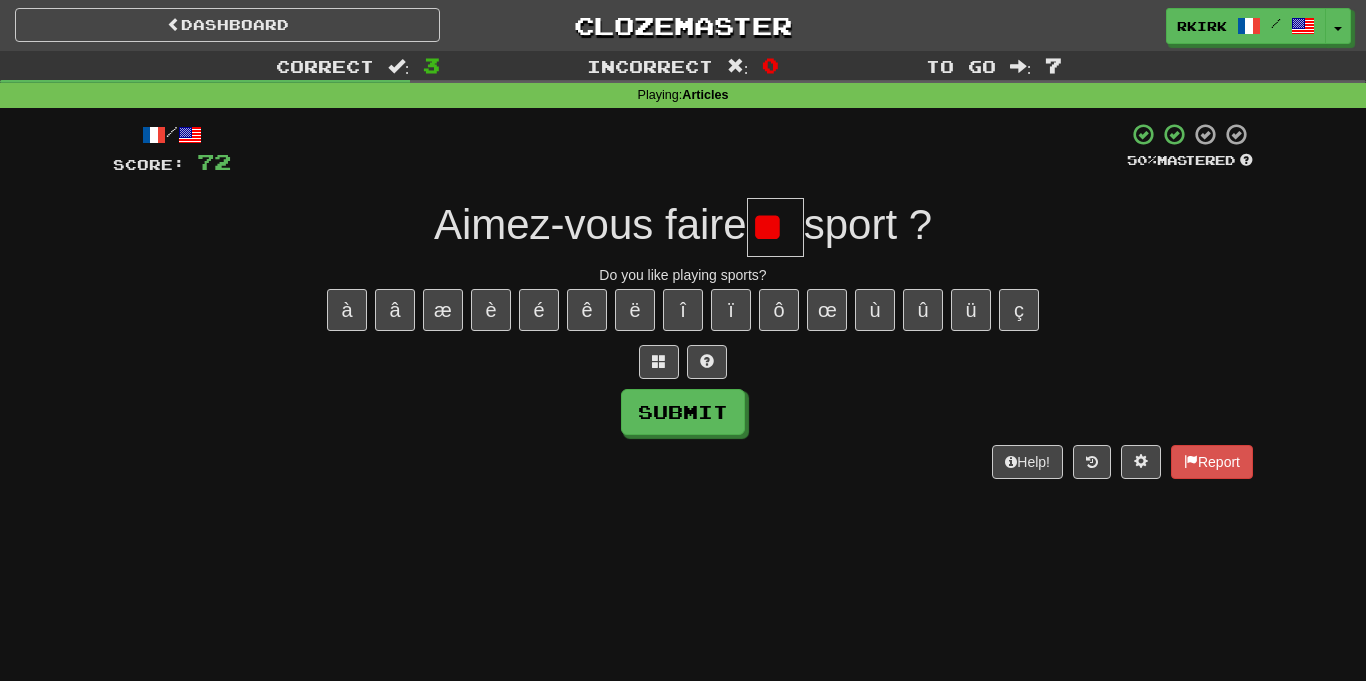 type on "*" 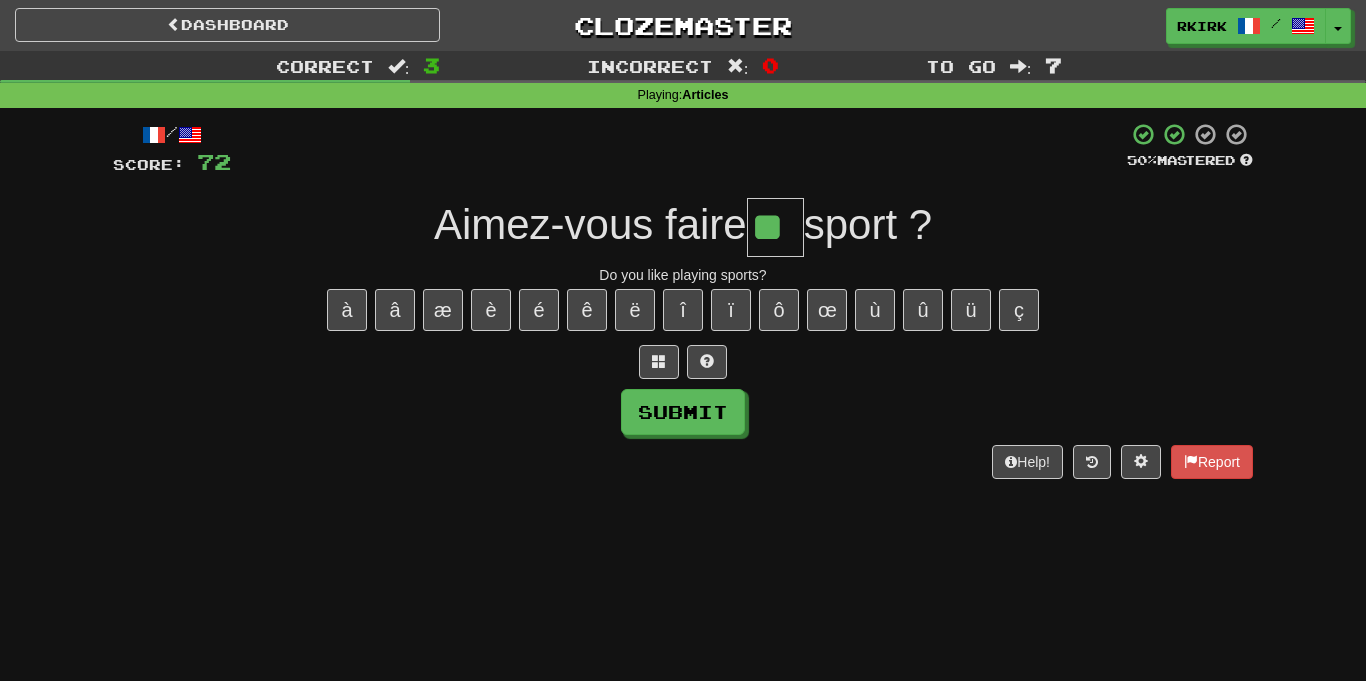 type on "**" 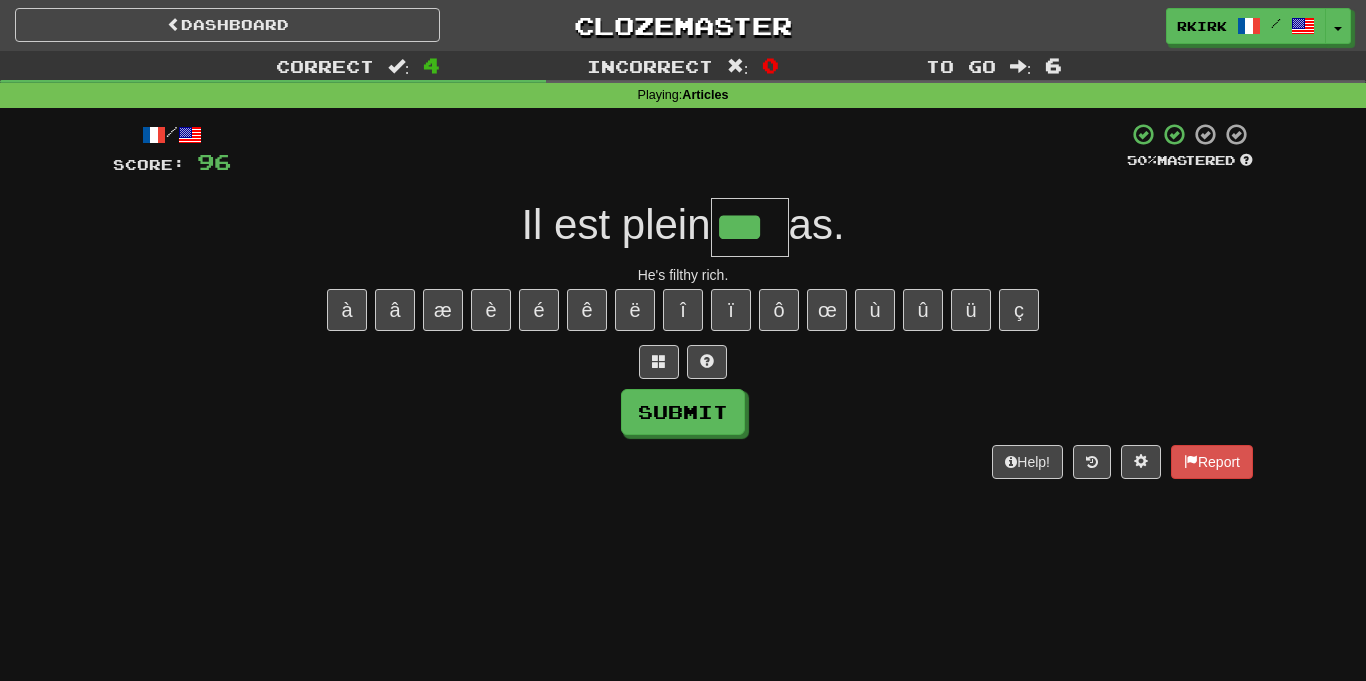 type on "***" 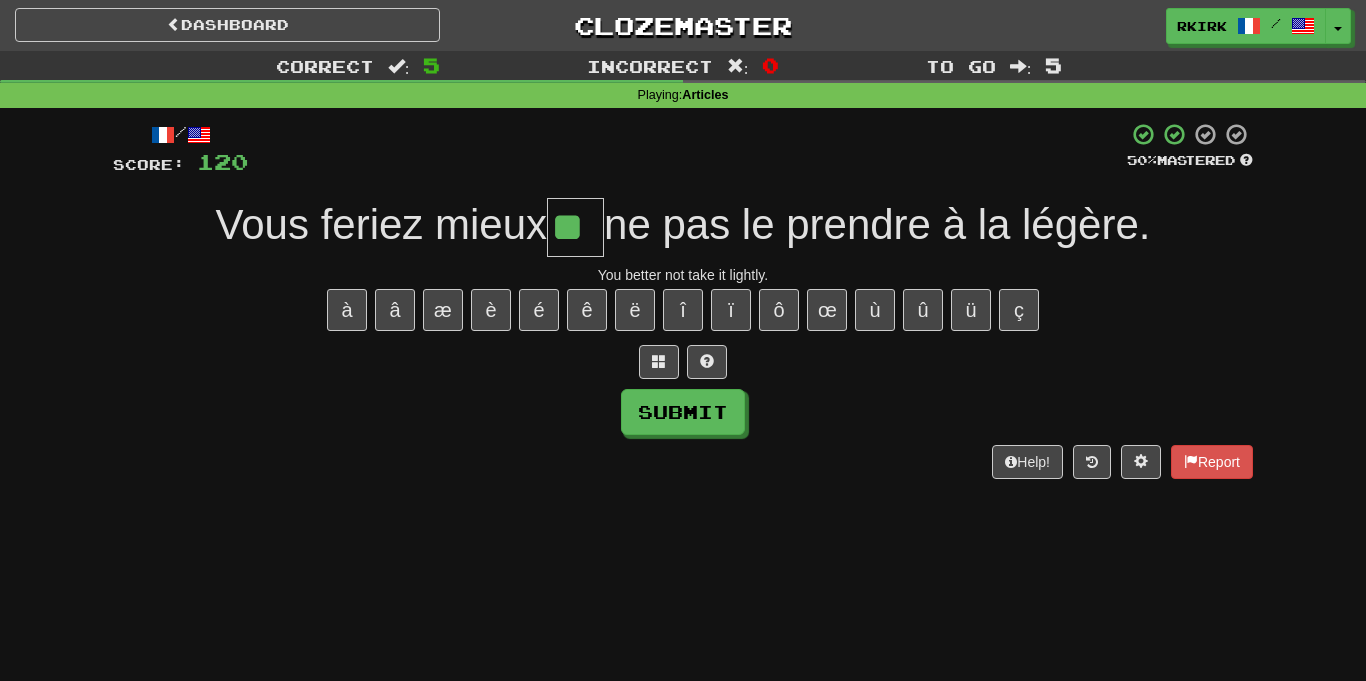 type on "**" 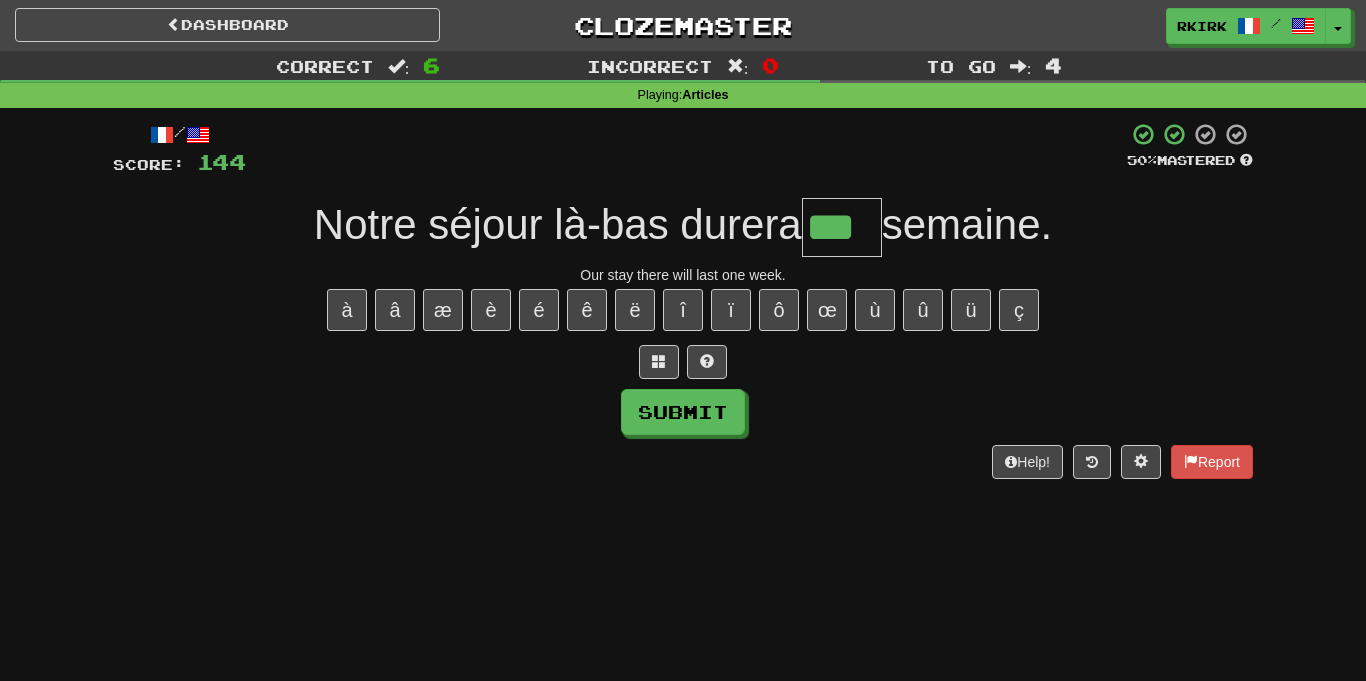 type on "***" 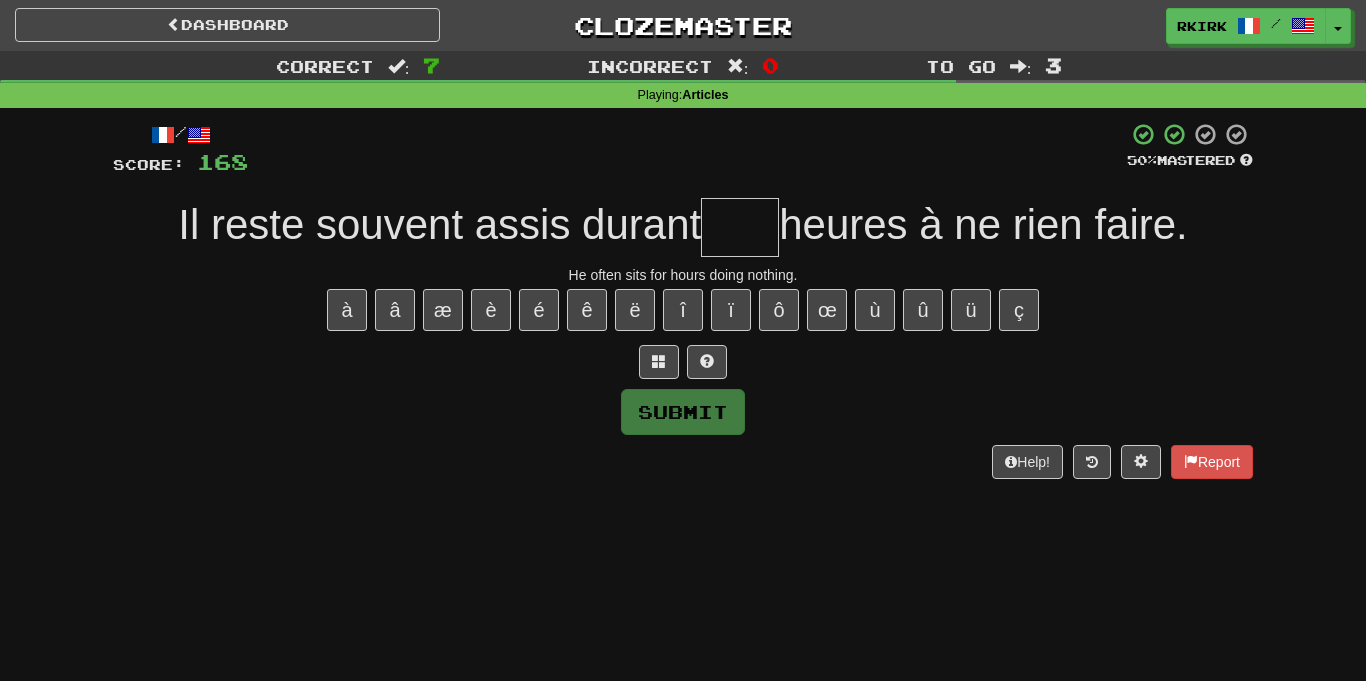 type on "*" 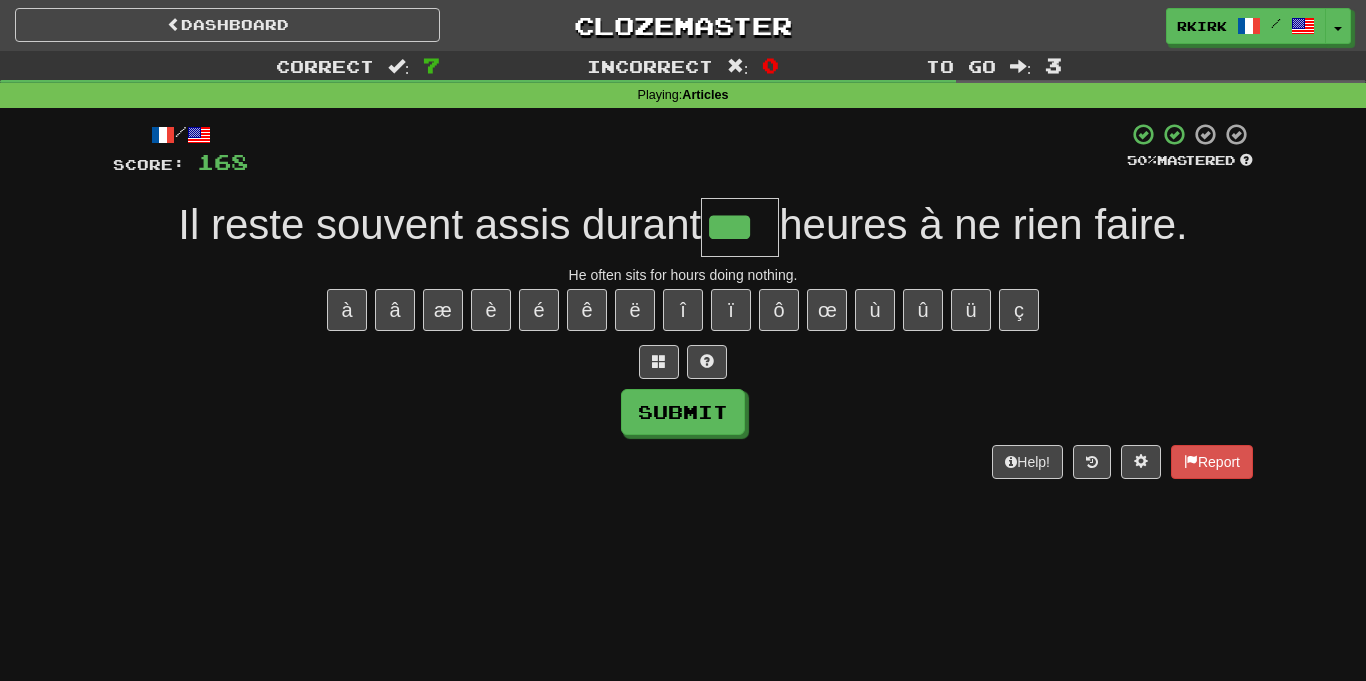 type on "***" 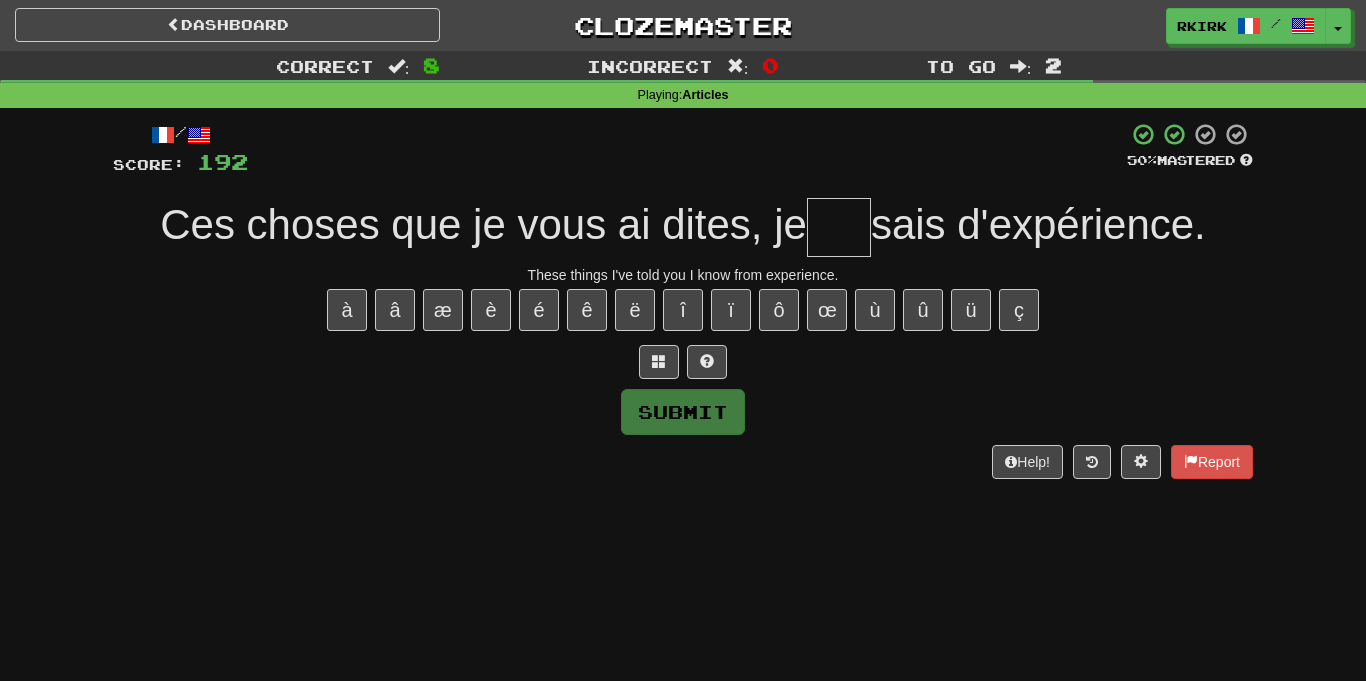 type on "*" 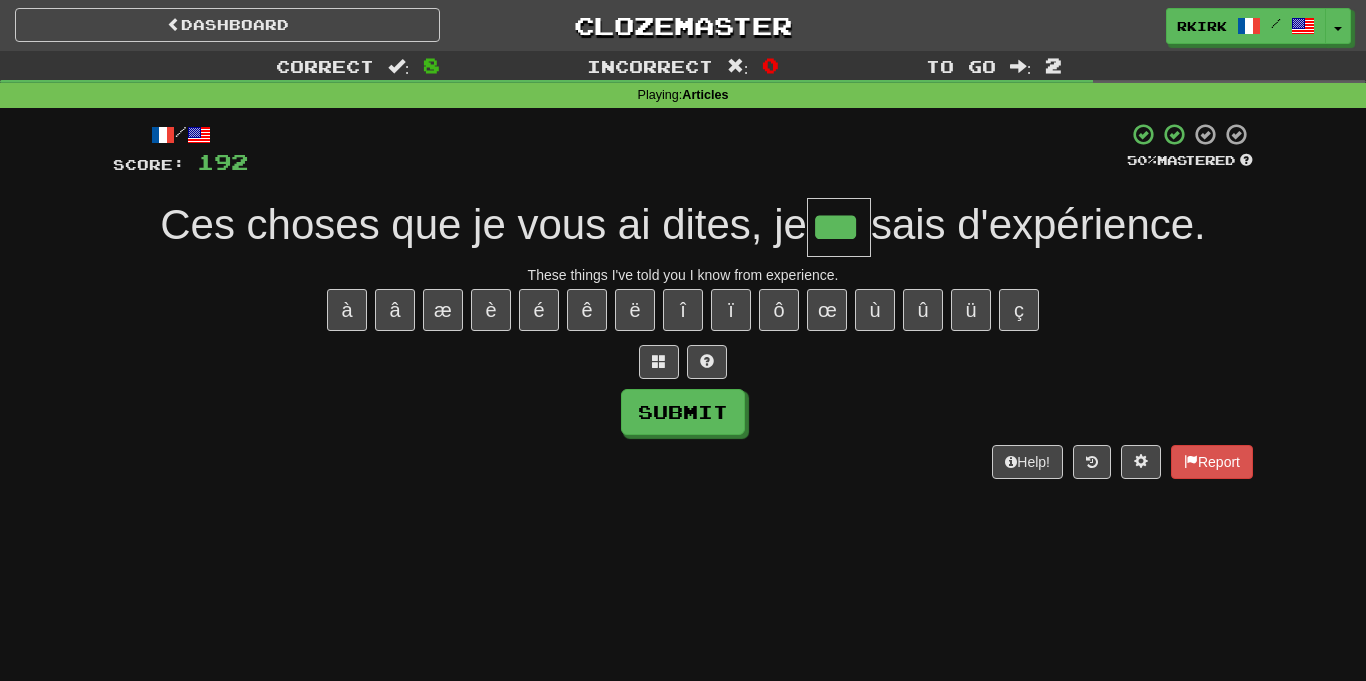type on "***" 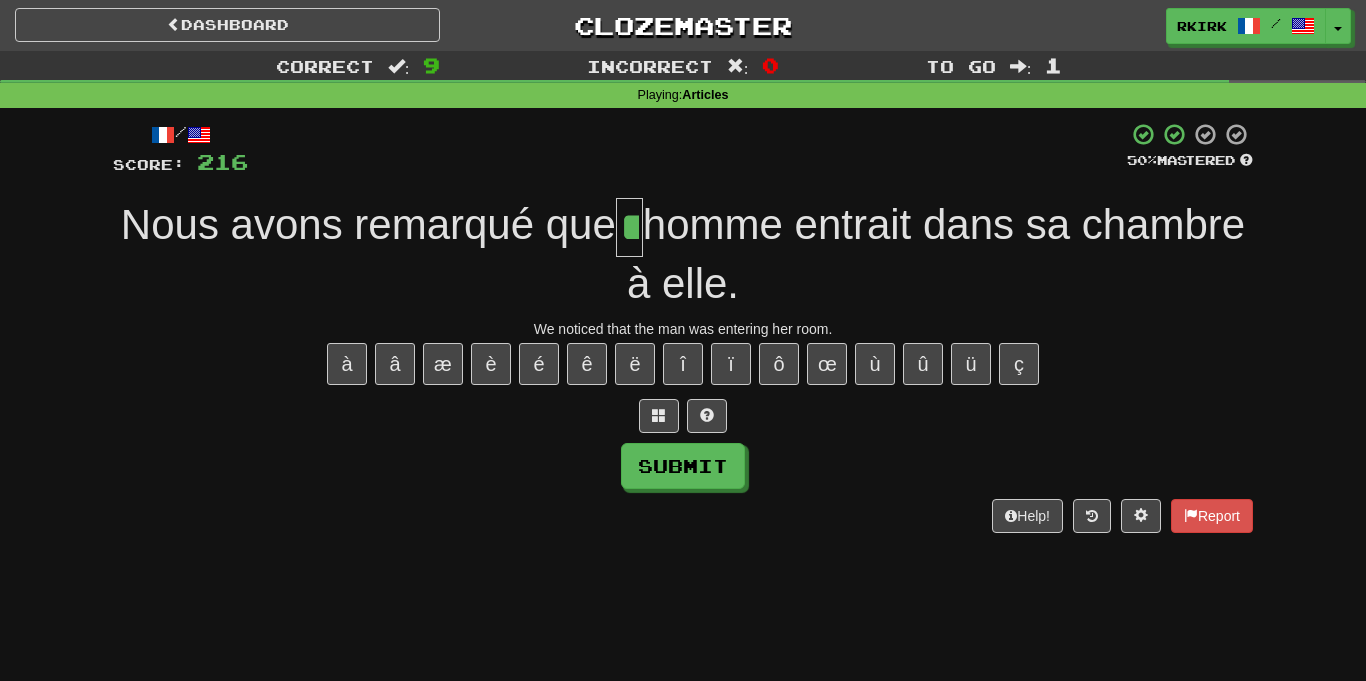 type on "**" 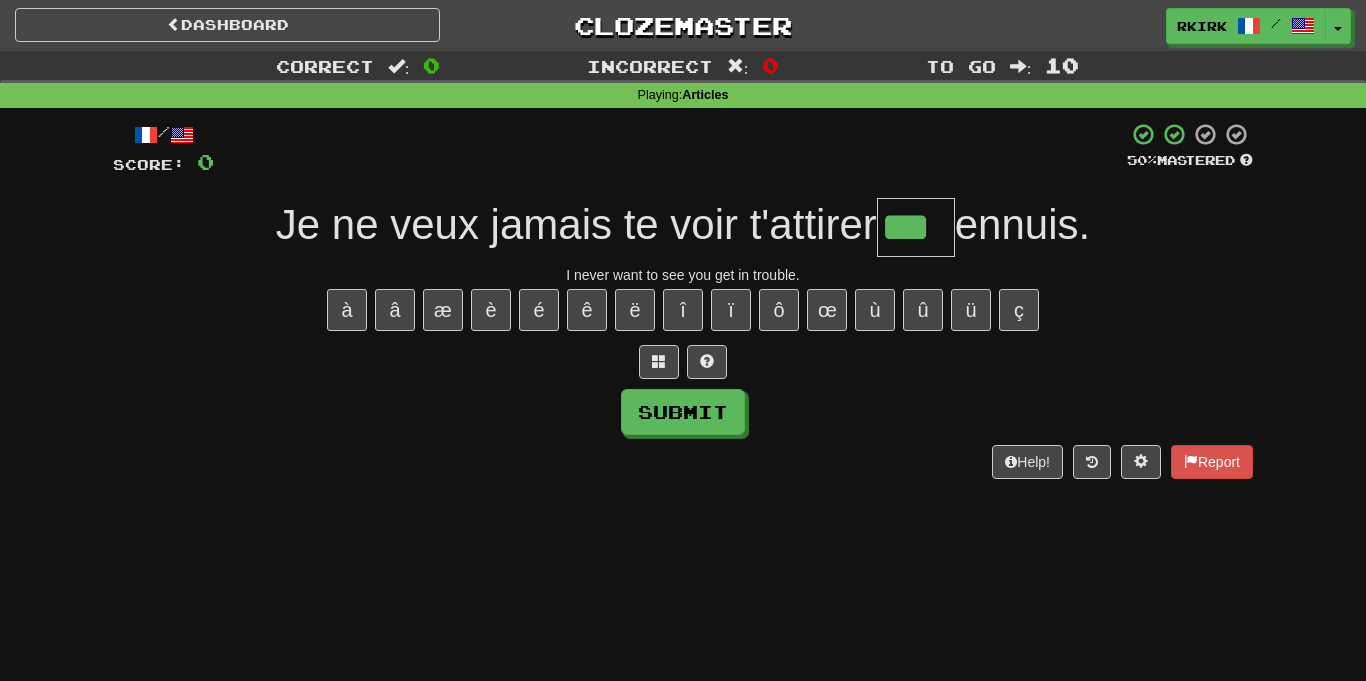type on "***" 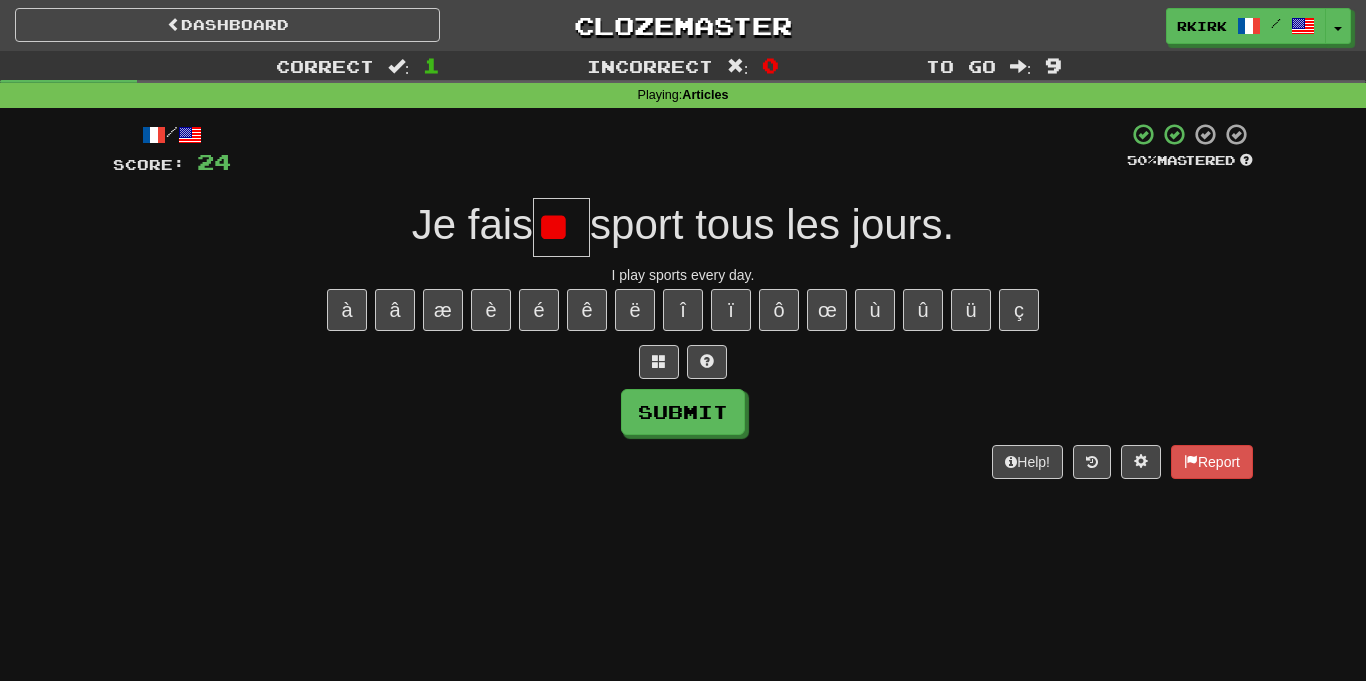 type on "*" 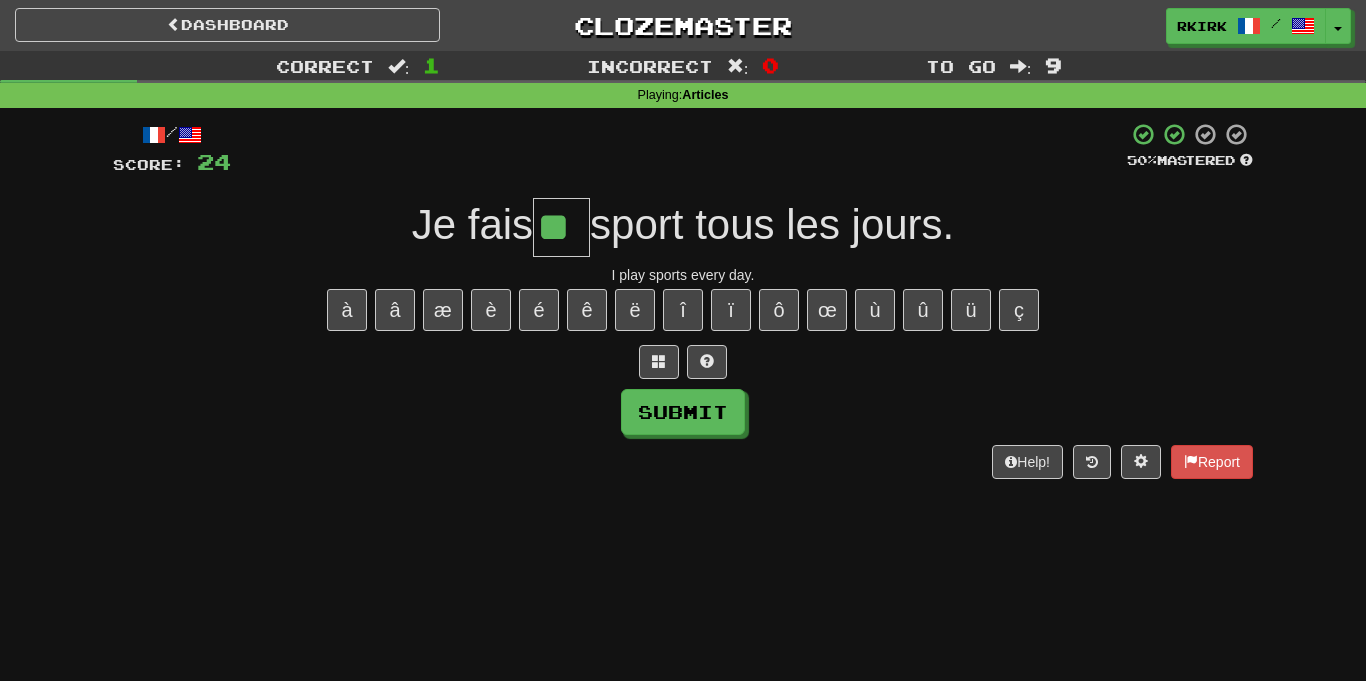 type on "**" 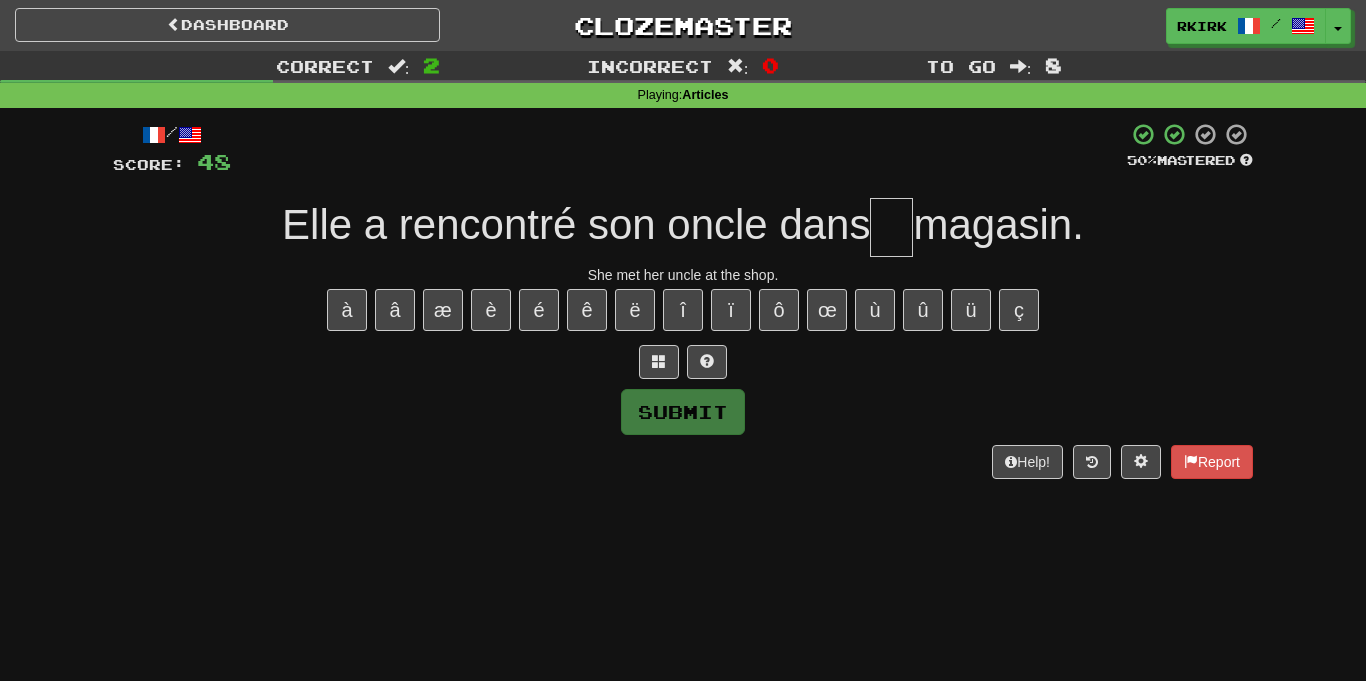 type on "*" 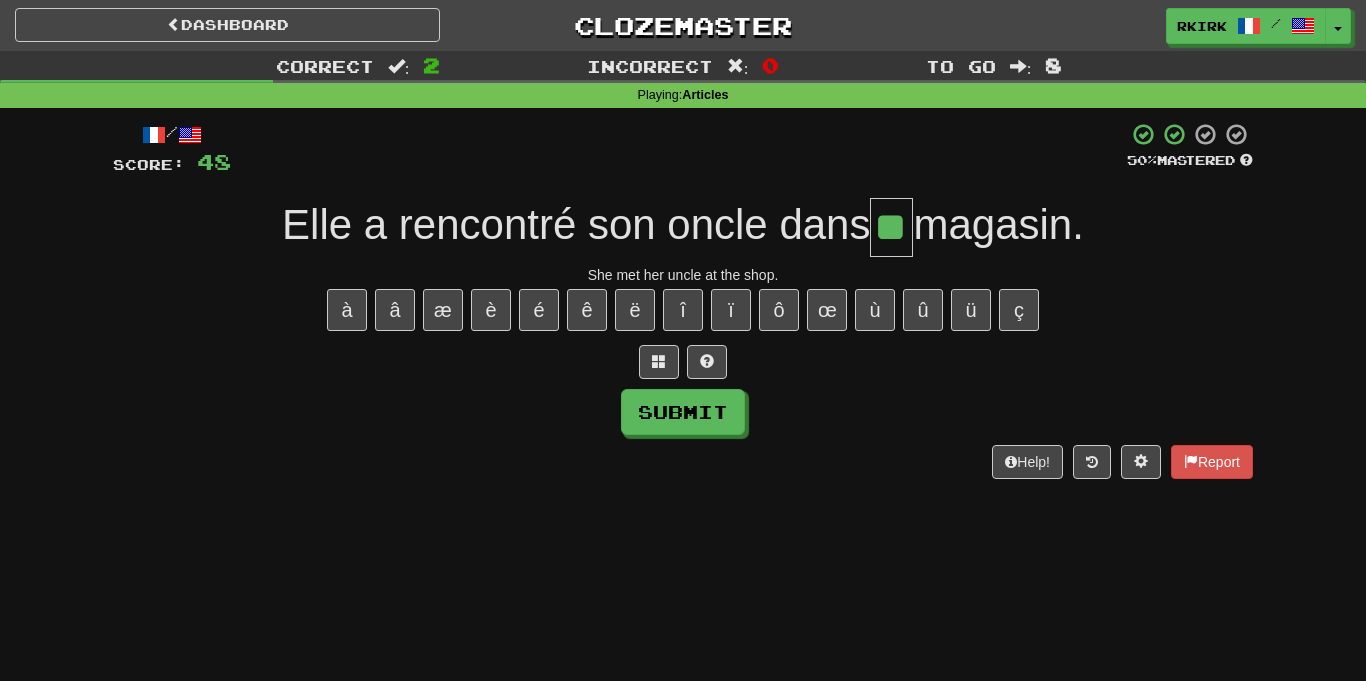 type on "**" 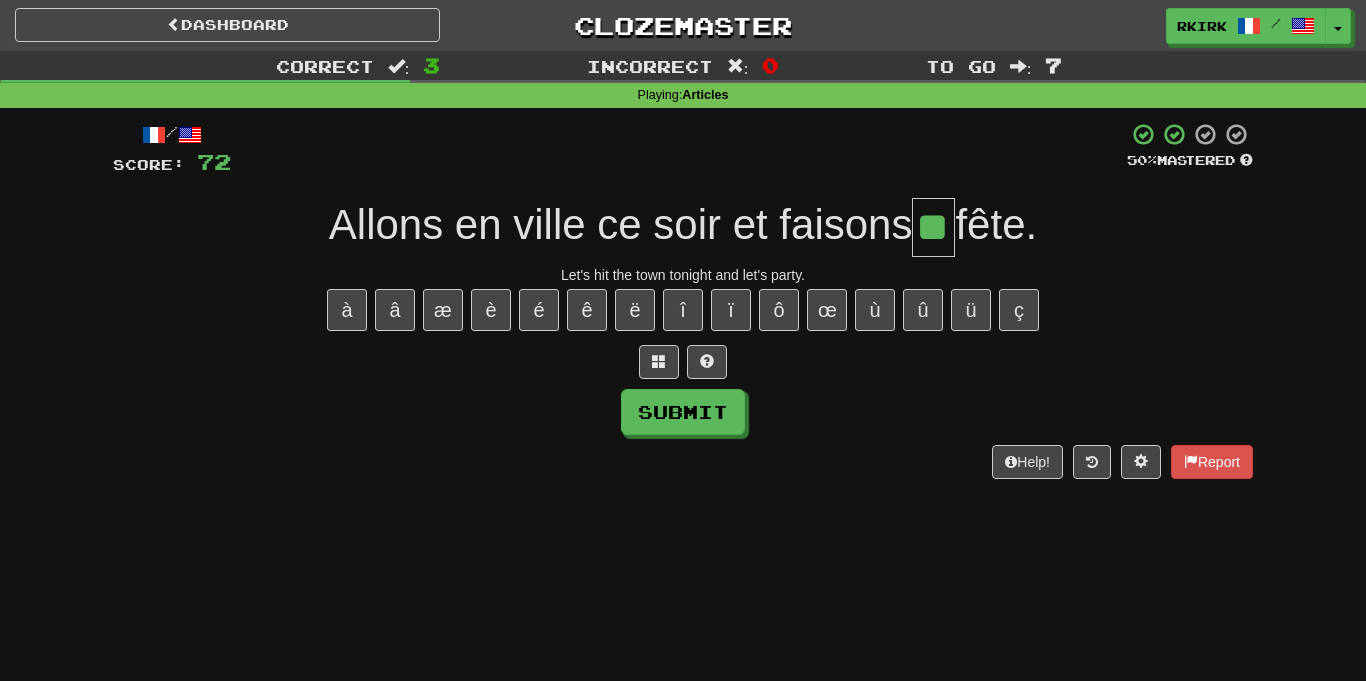 type on "**" 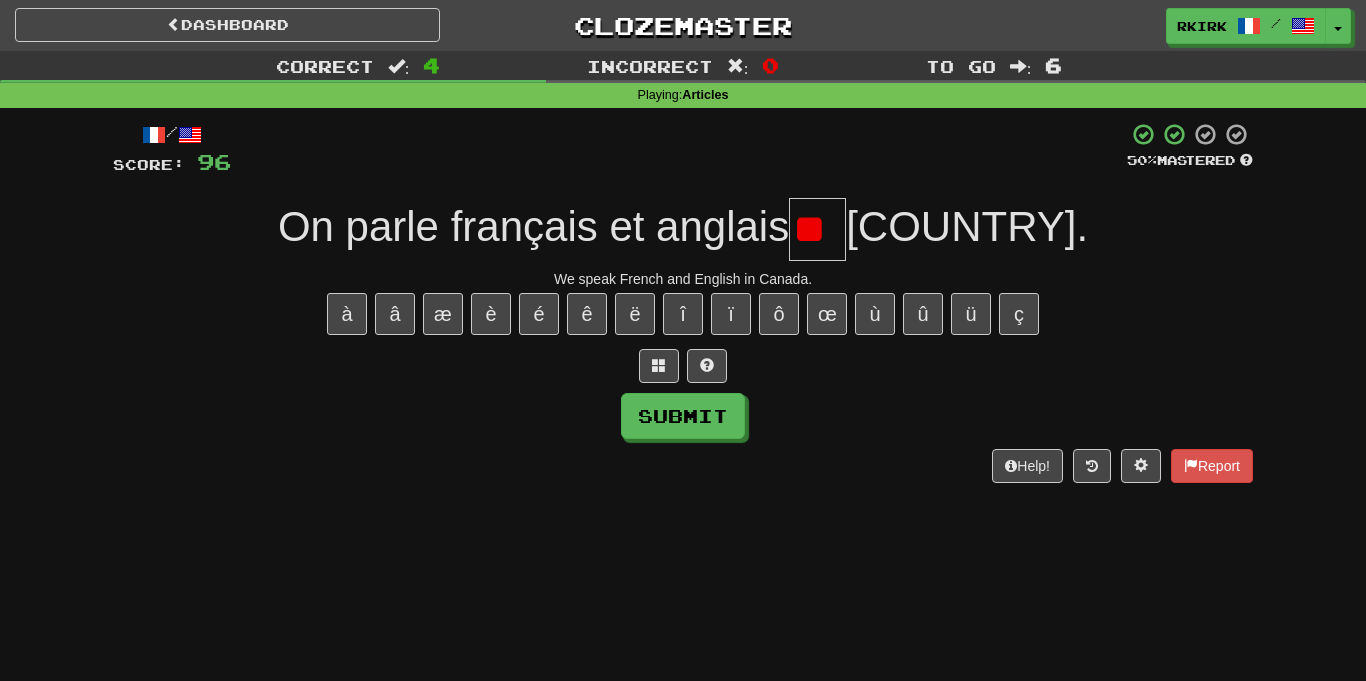 scroll, scrollTop: 0, scrollLeft: 0, axis: both 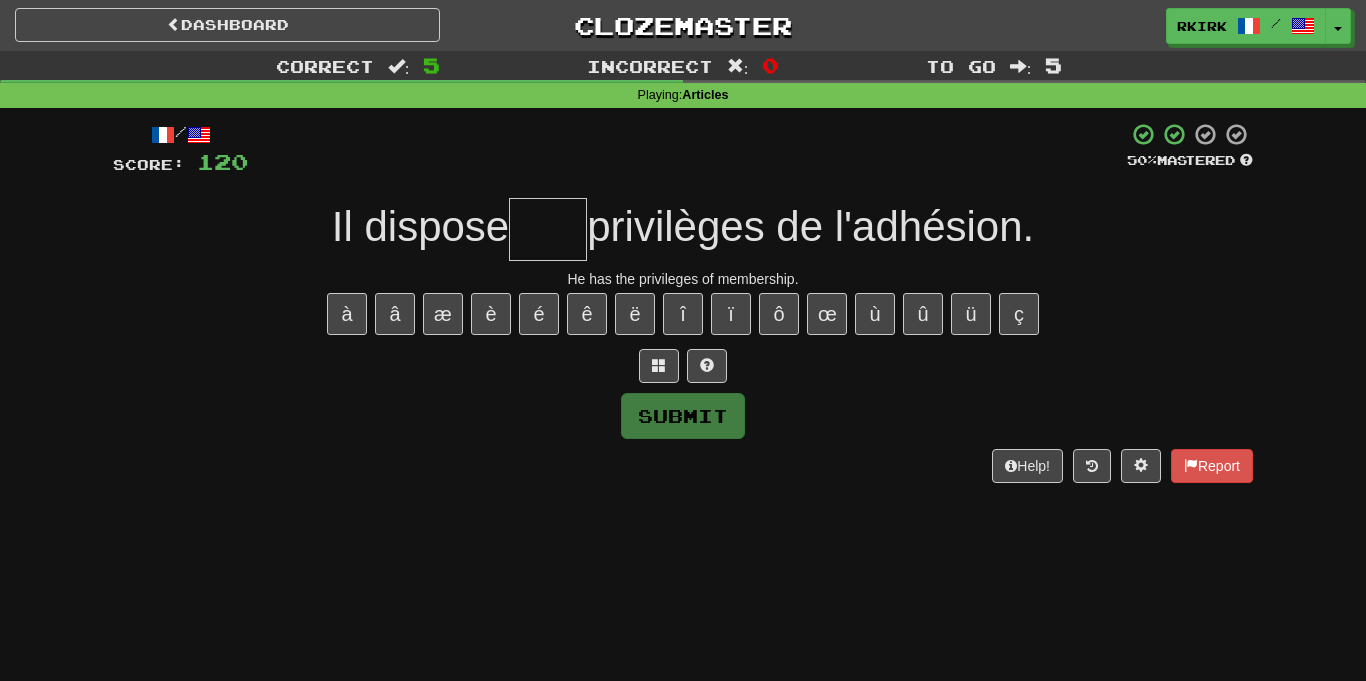 type on "*" 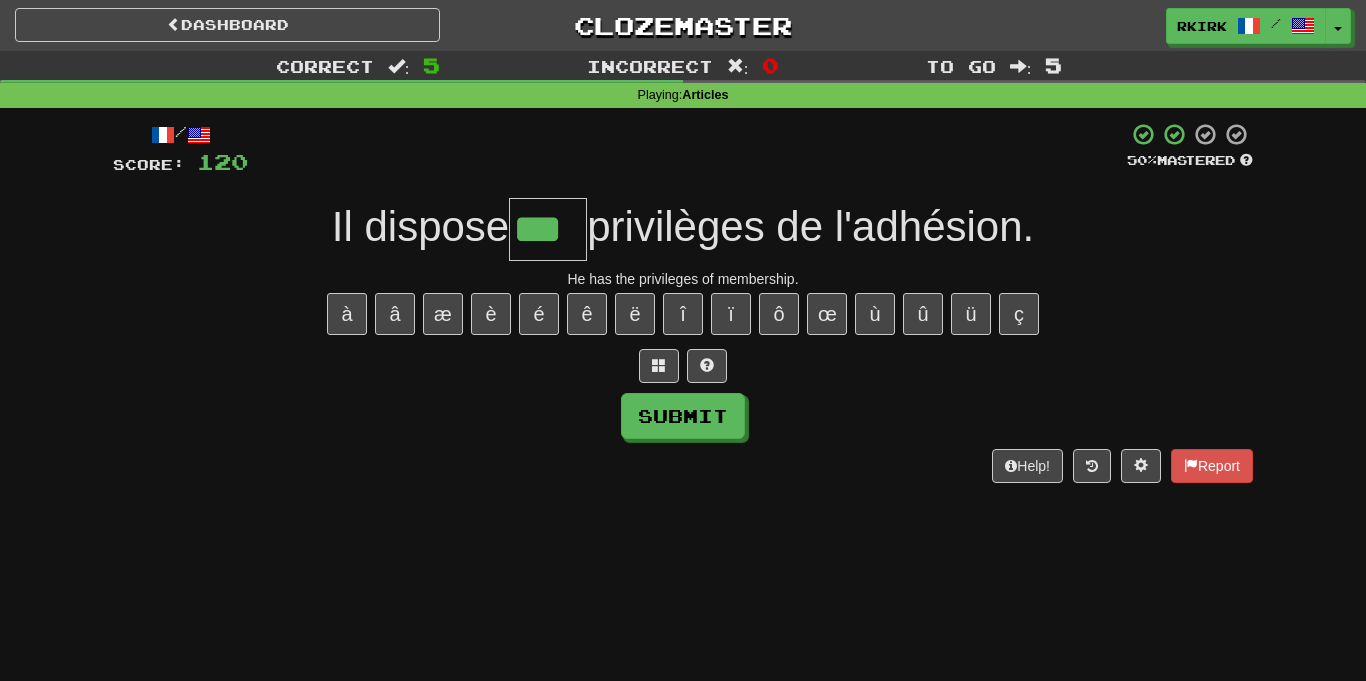 type on "***" 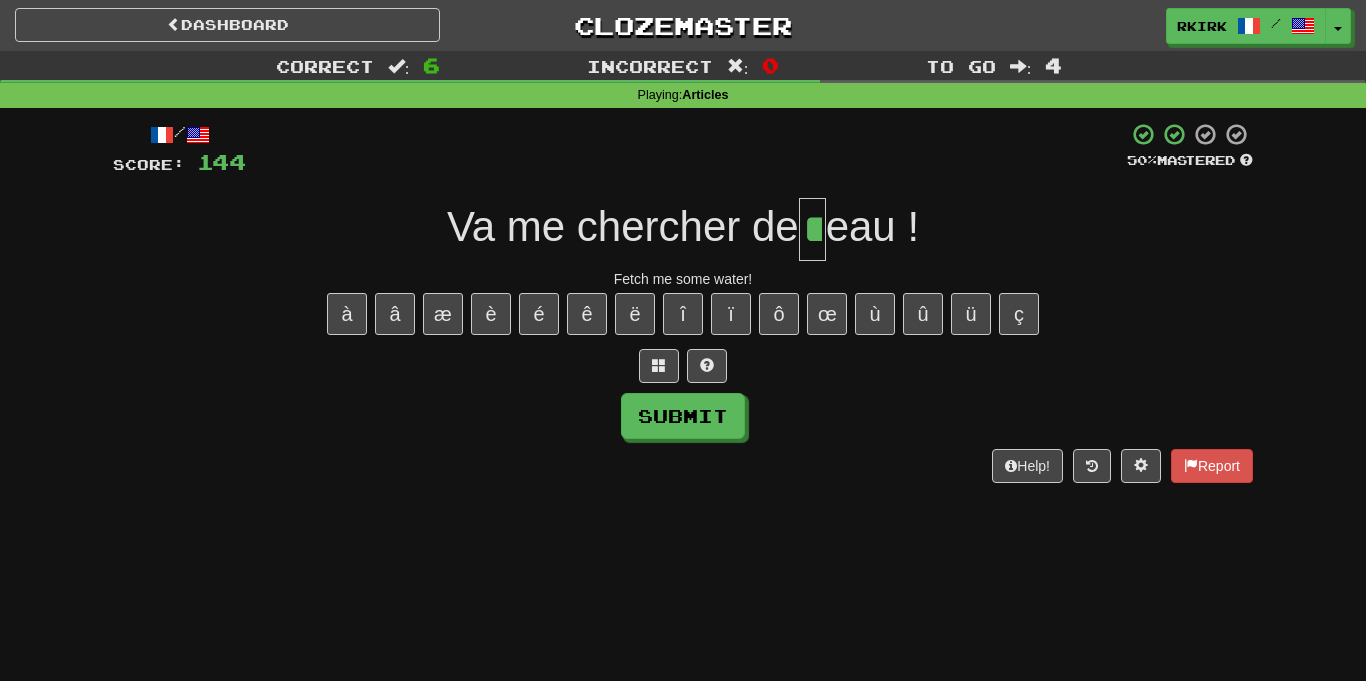 type on "**" 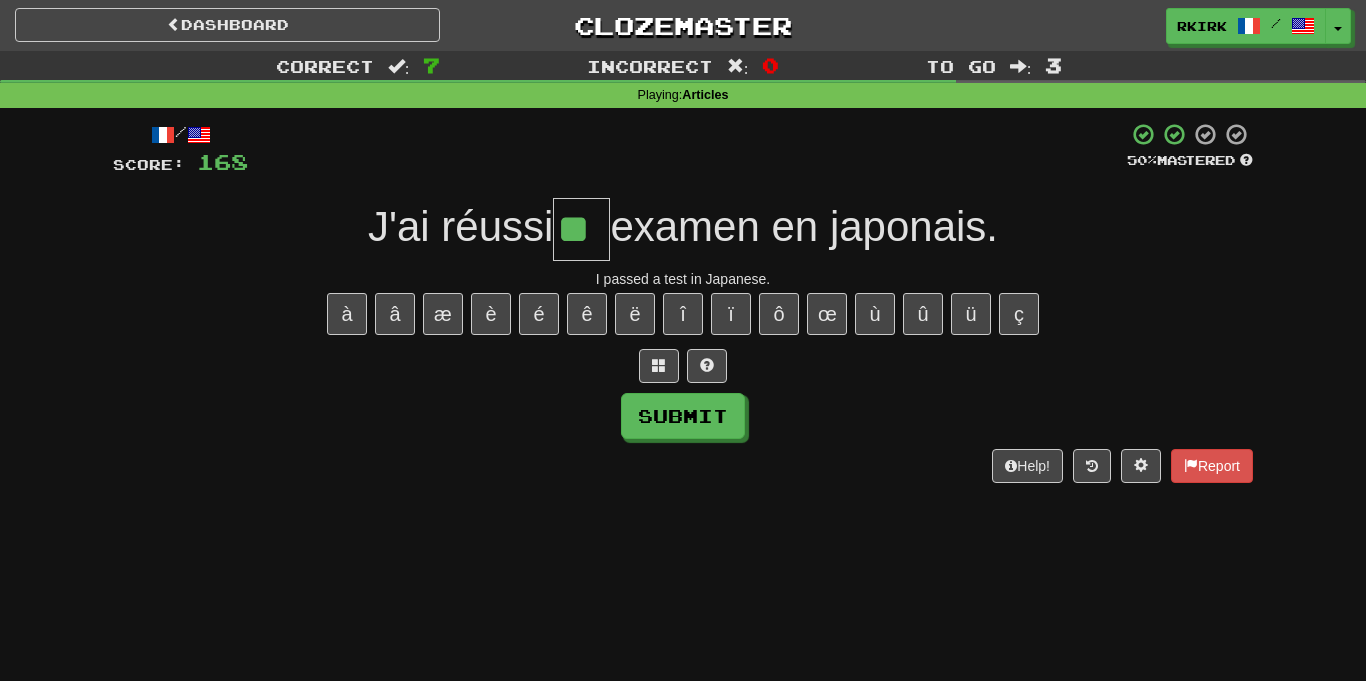 type on "**" 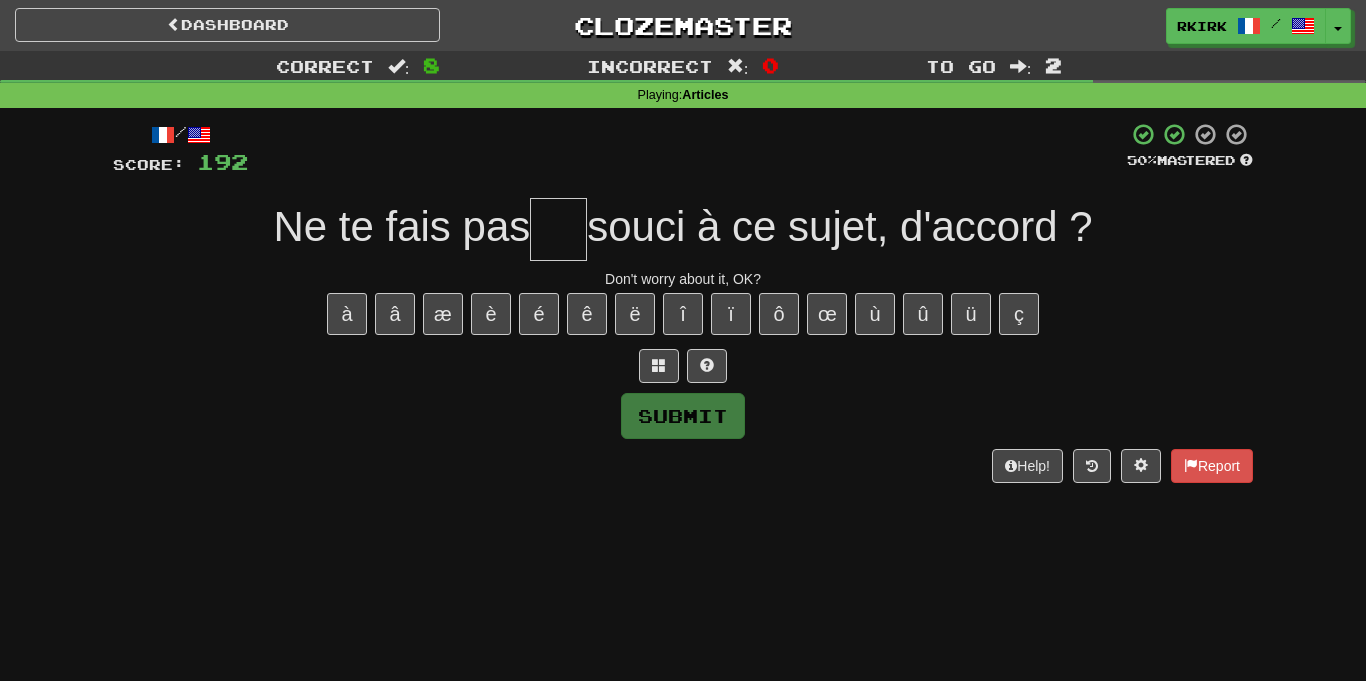 type on "*" 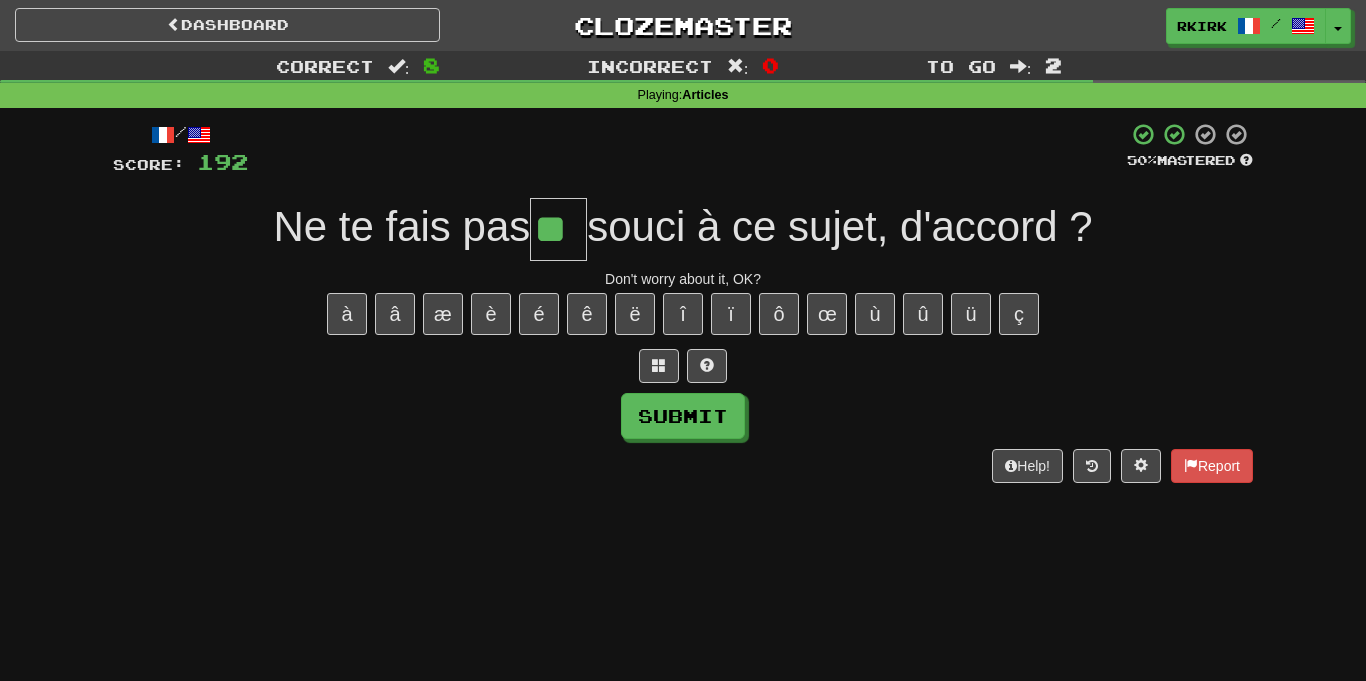 type on "**" 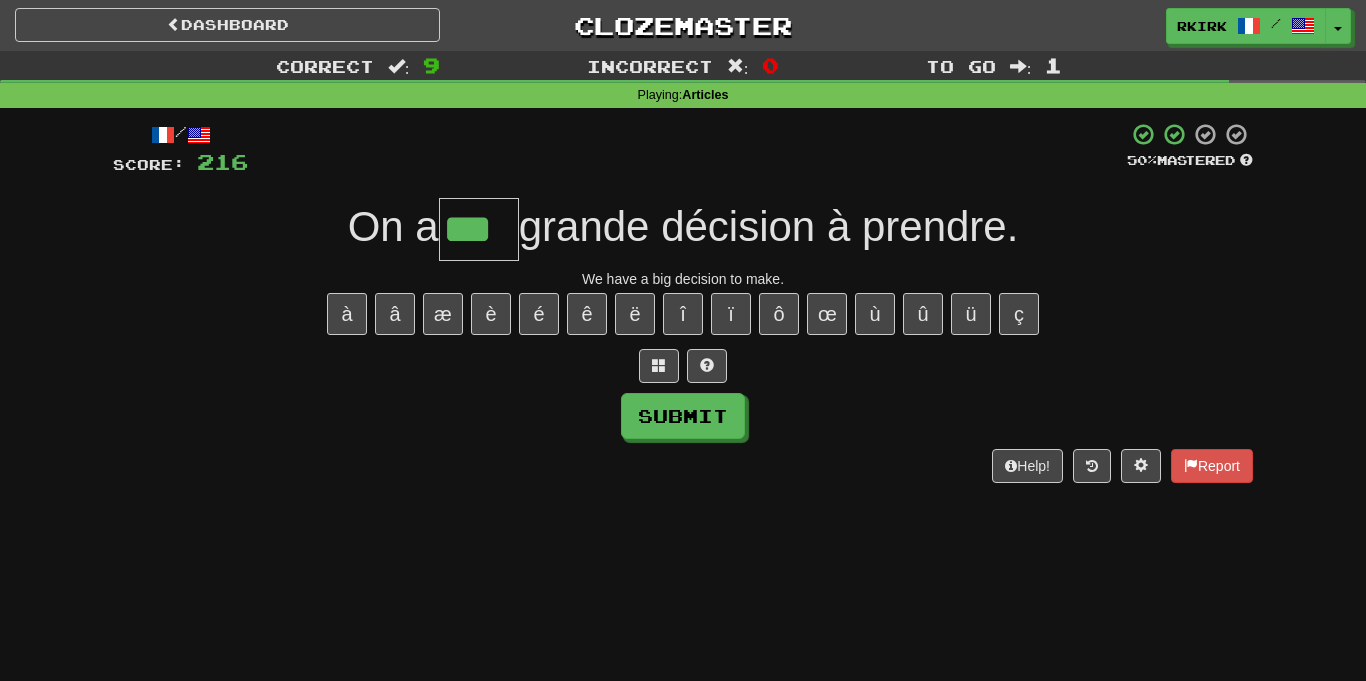 type on "***" 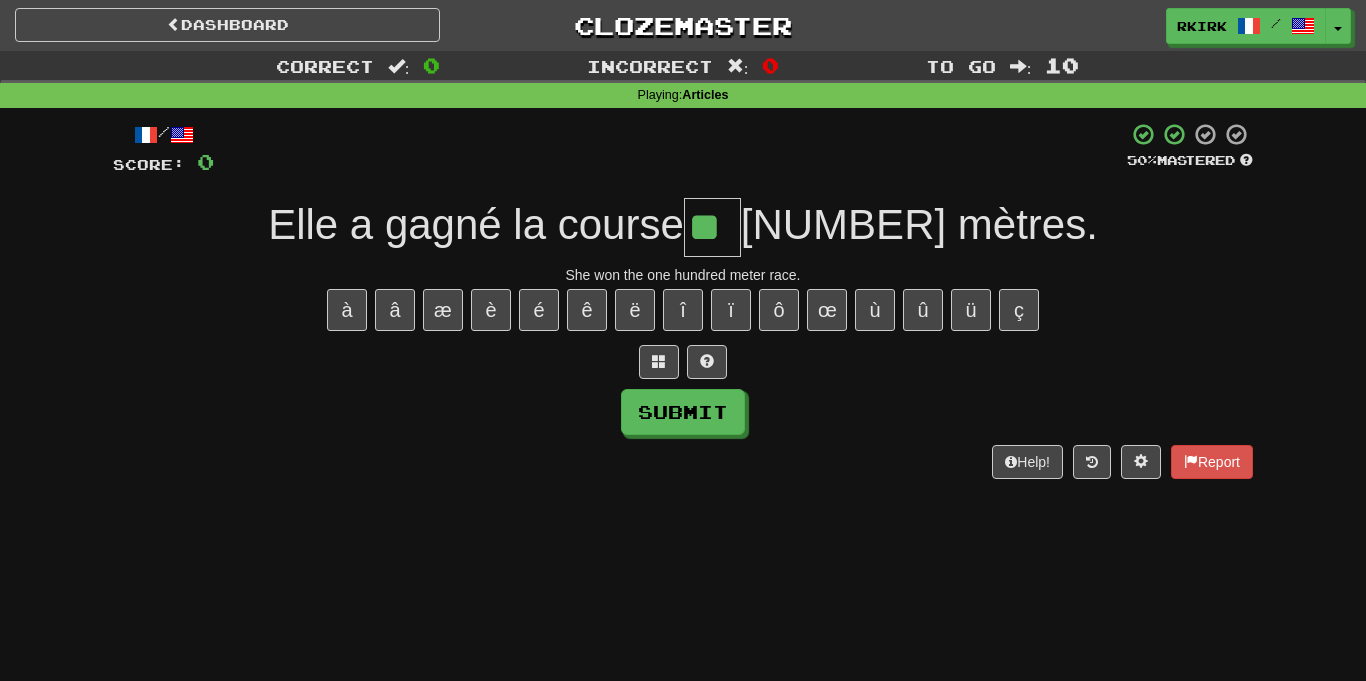 type on "**" 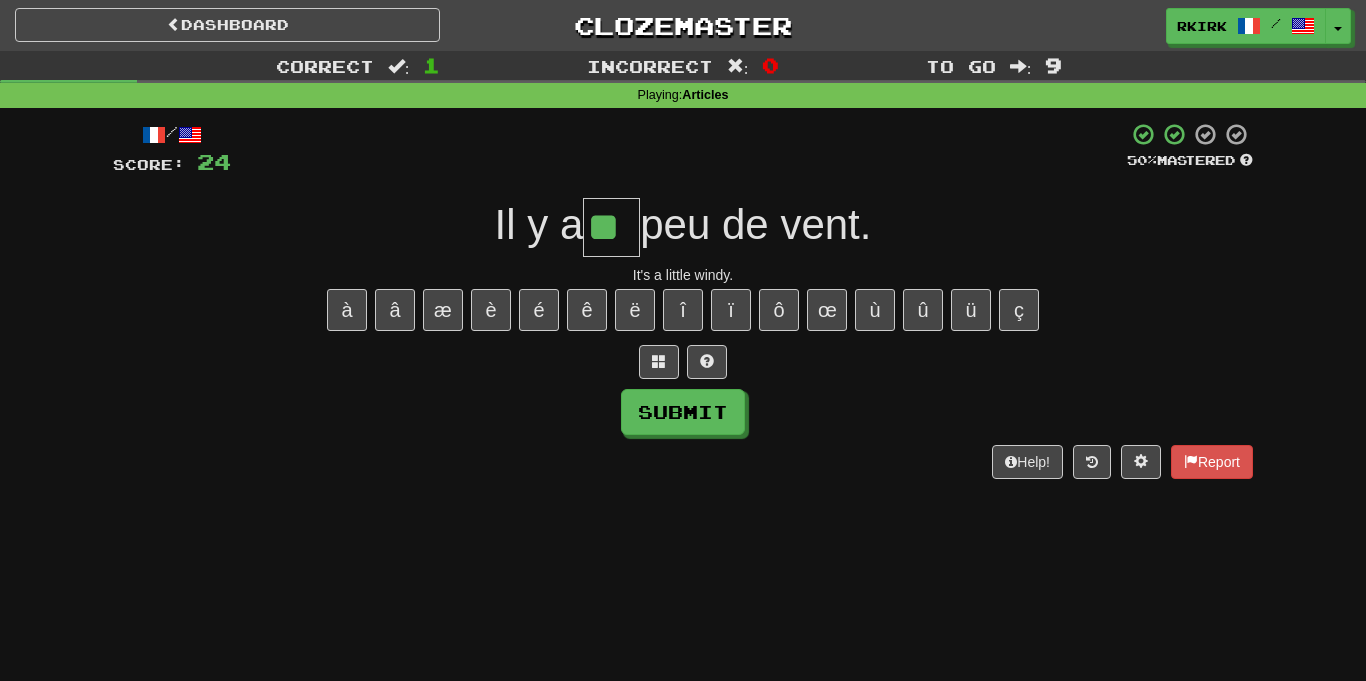 type on "**" 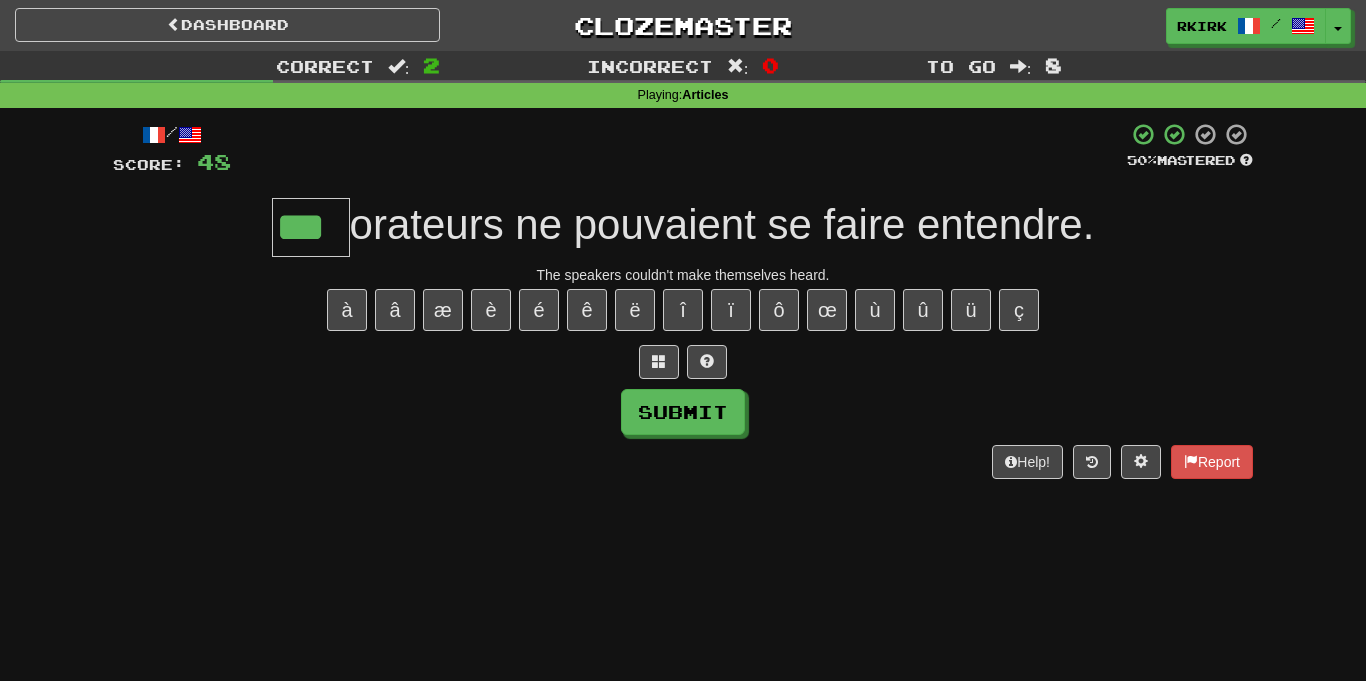 type on "***" 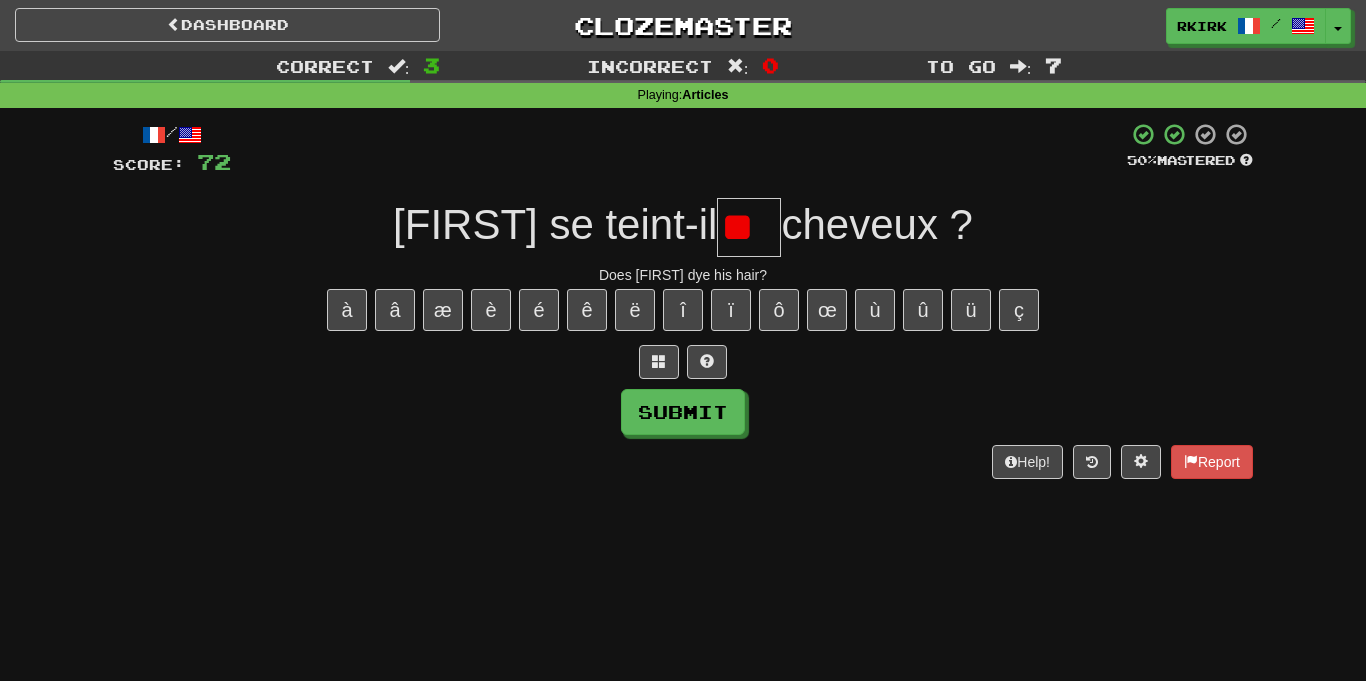 type on "*" 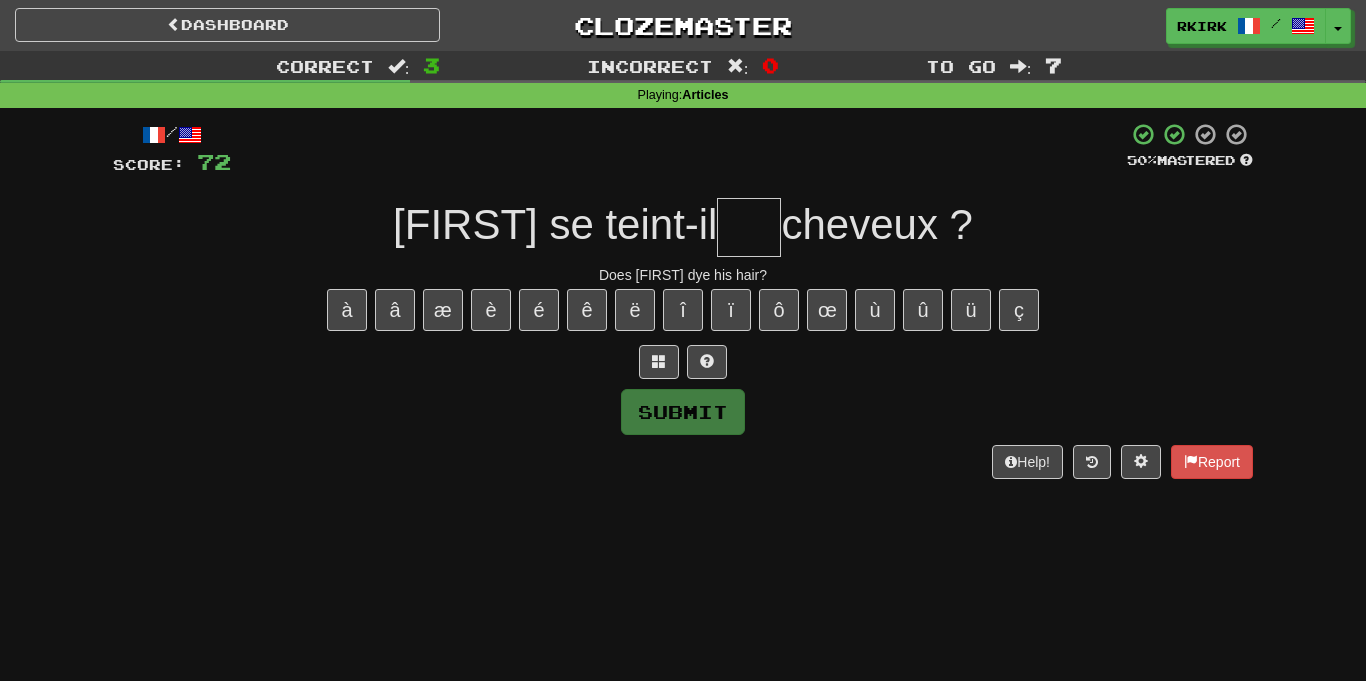 type on "*" 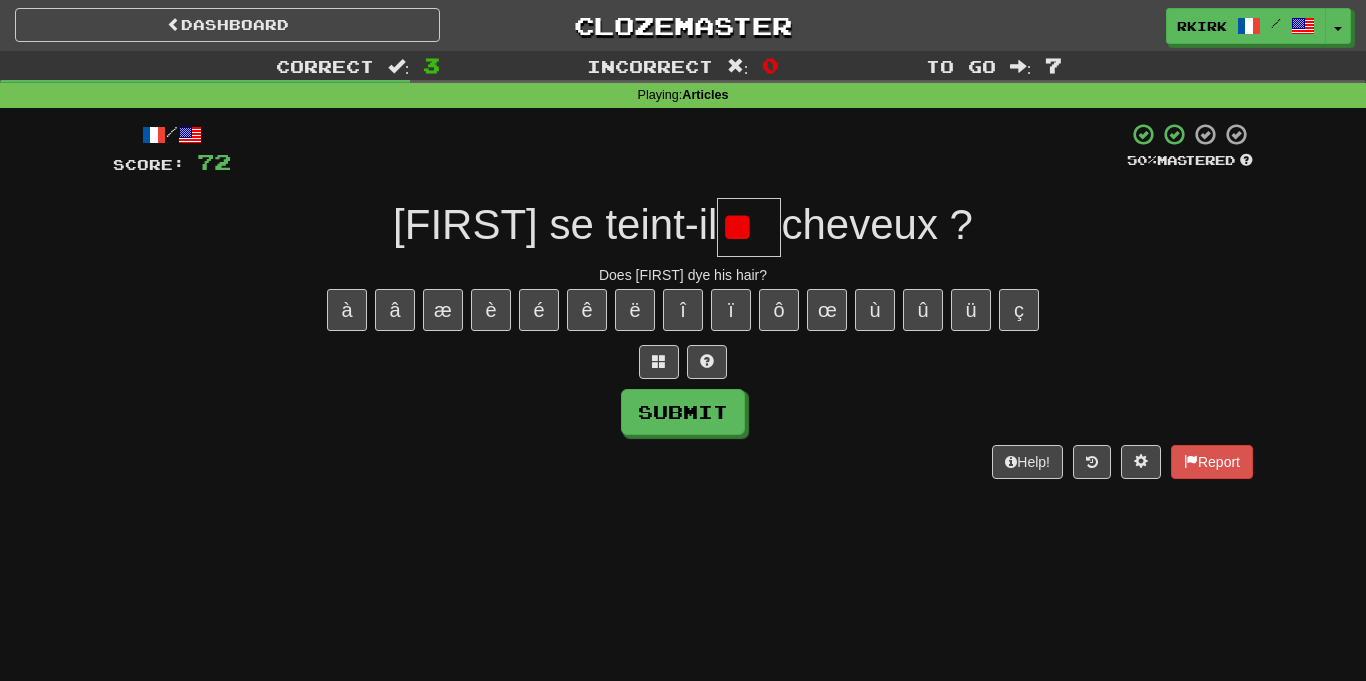 type on "*" 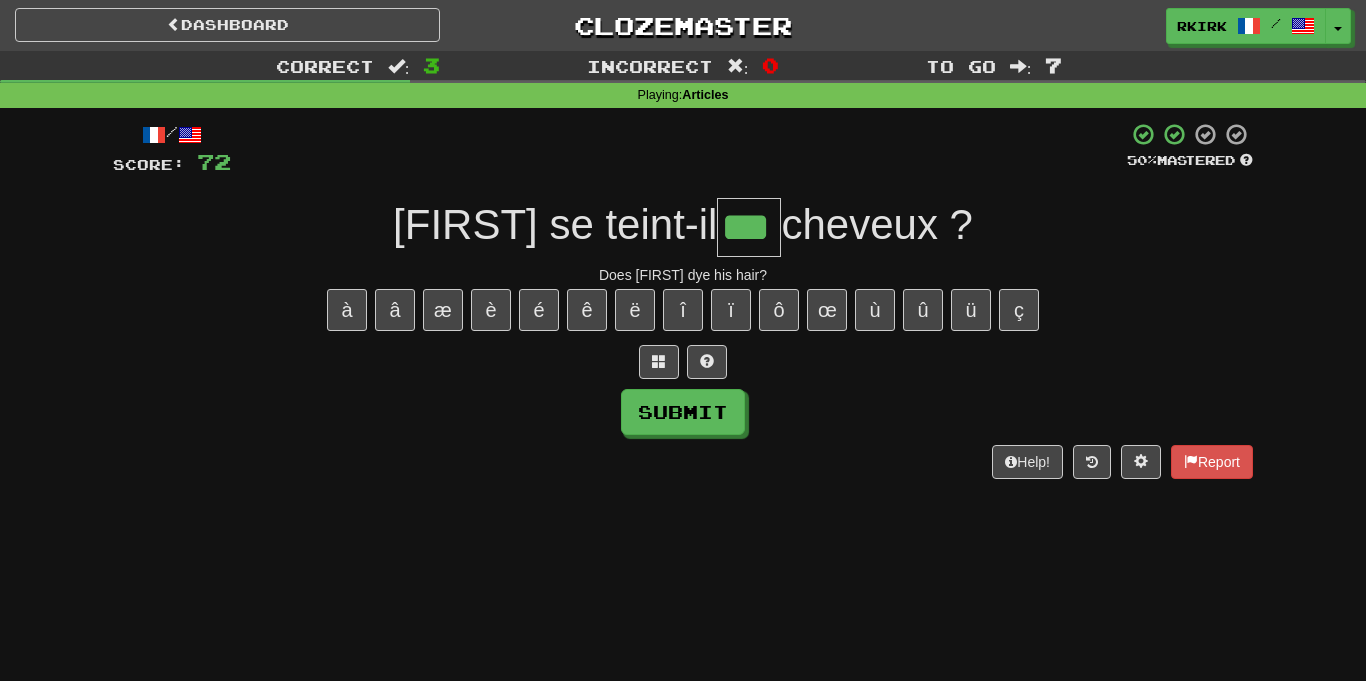 type on "***" 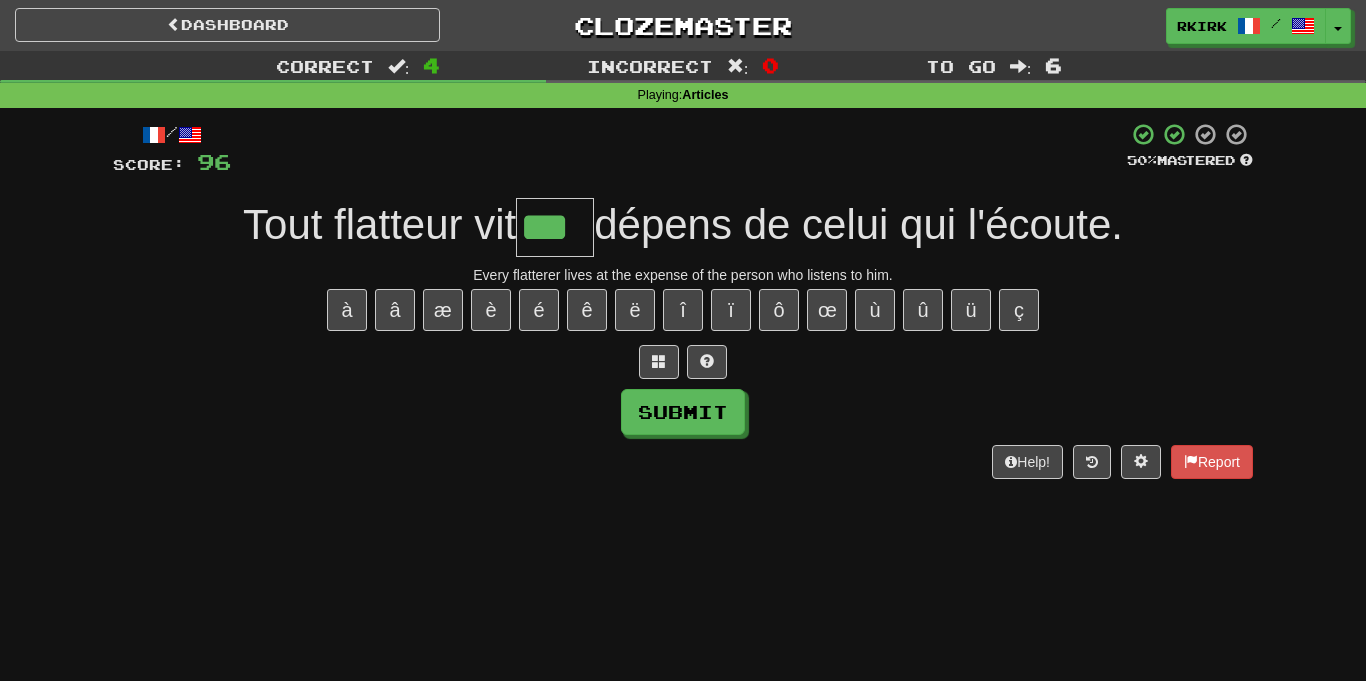type on "***" 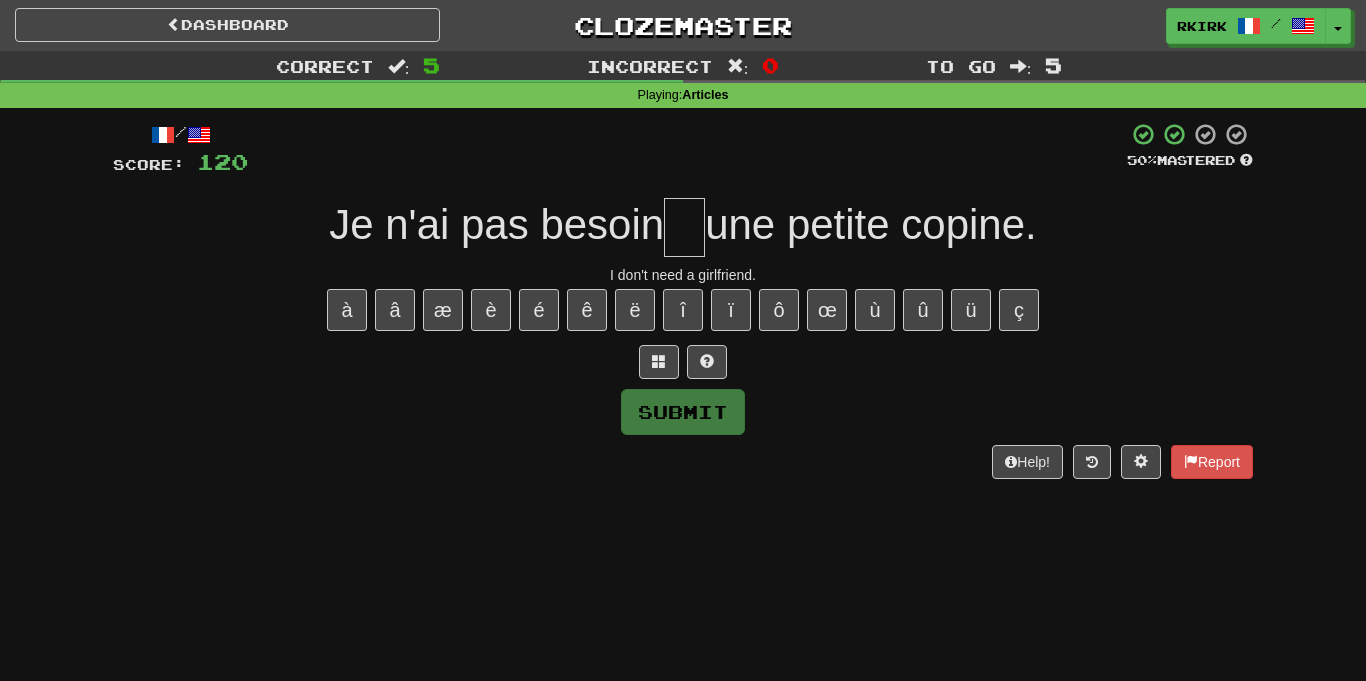 type on "*" 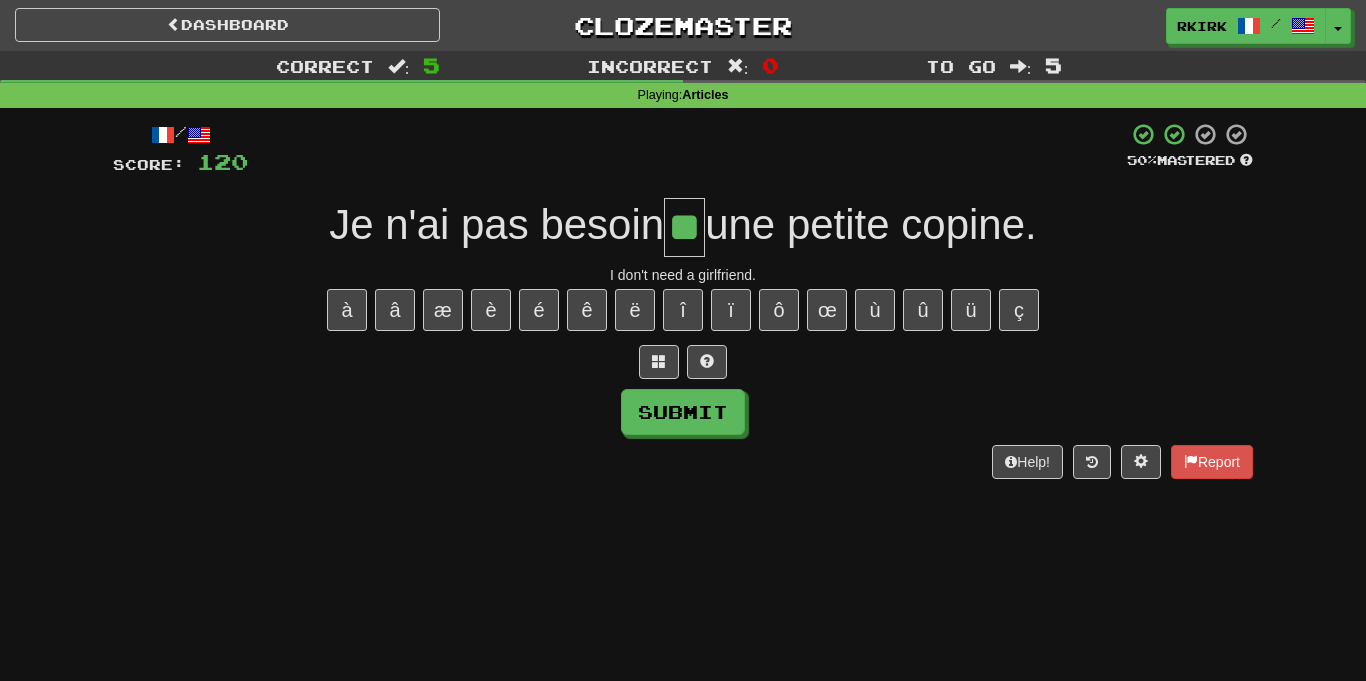 type on "**" 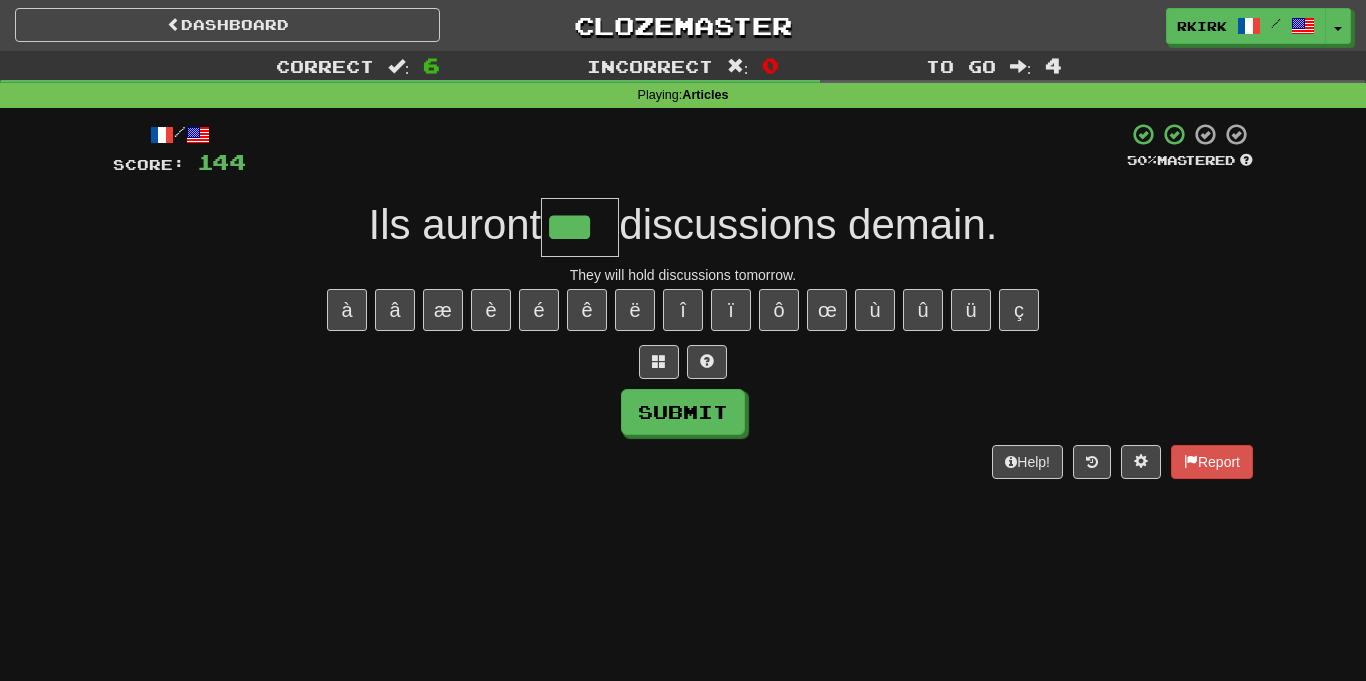 type on "***" 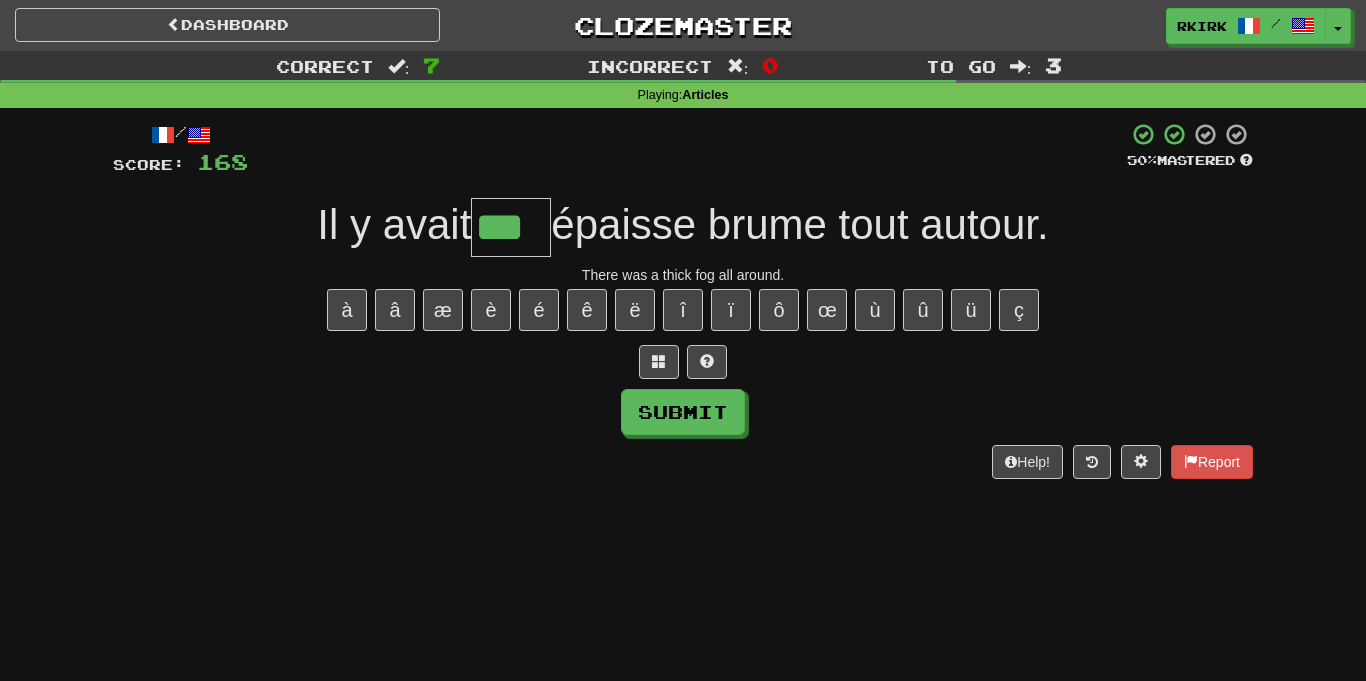 type on "***" 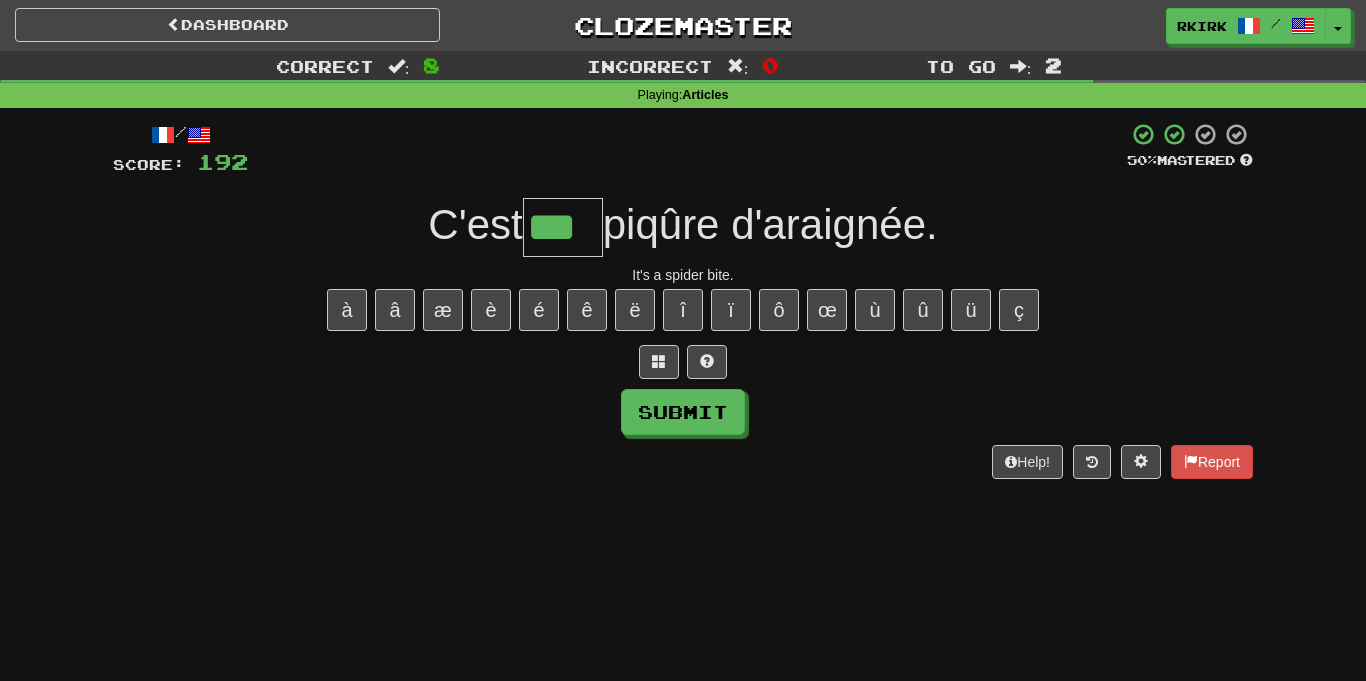type on "***" 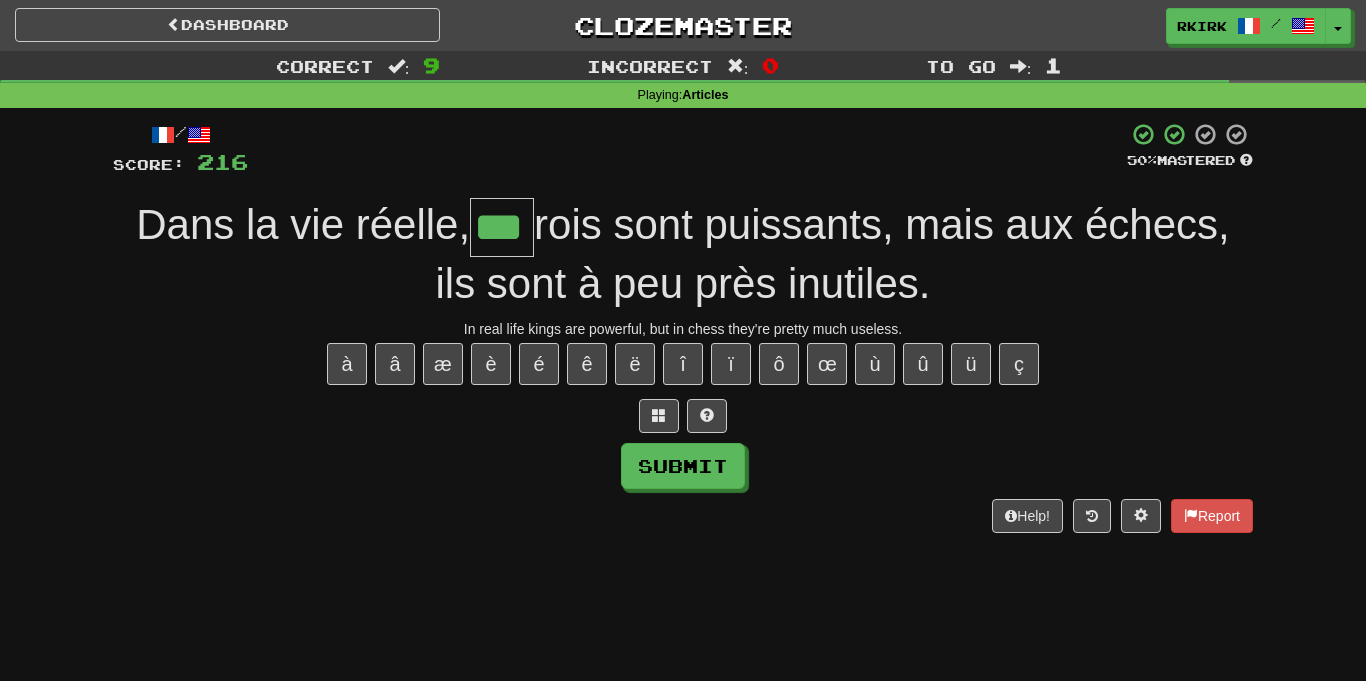 type on "***" 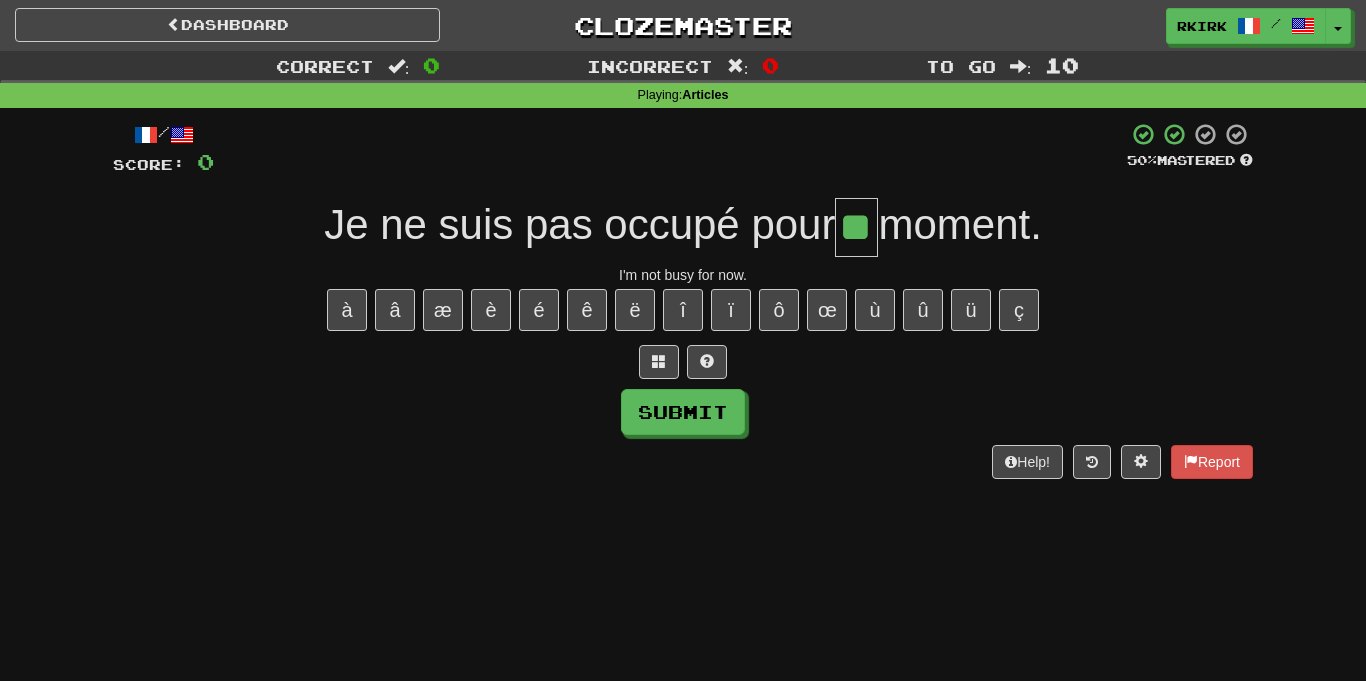 type on "**" 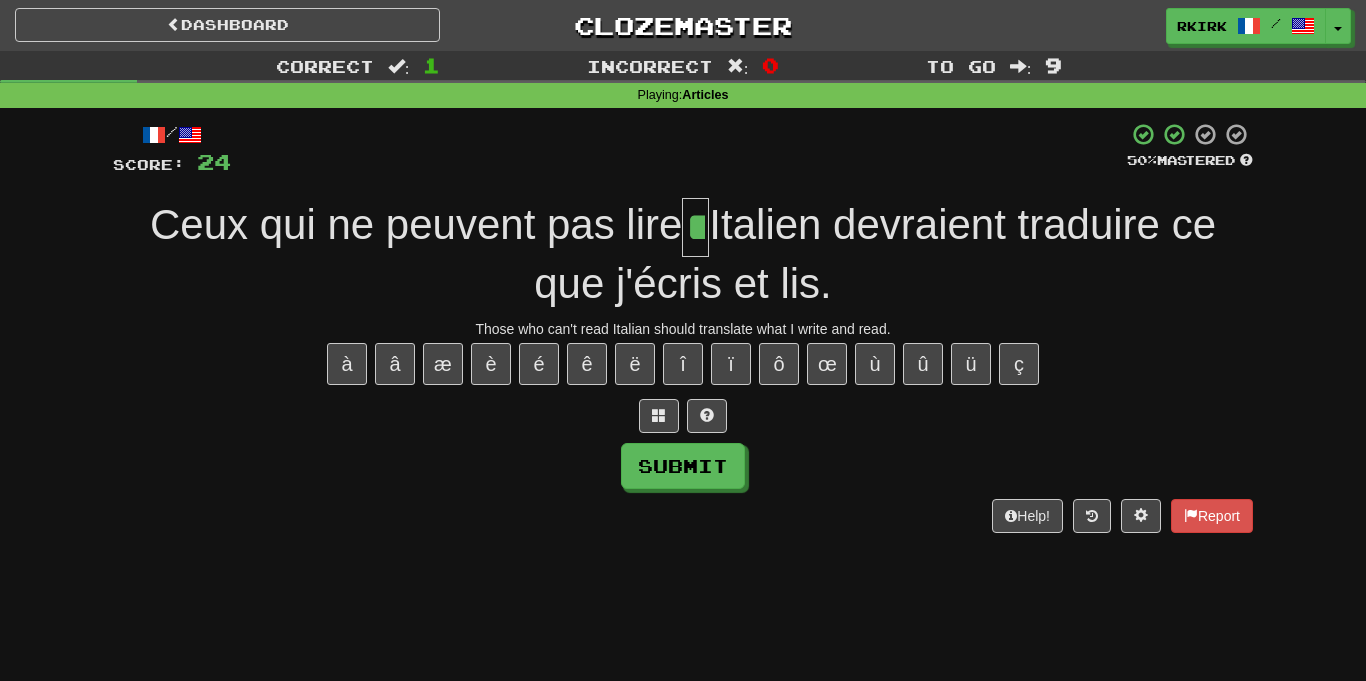 type on "**" 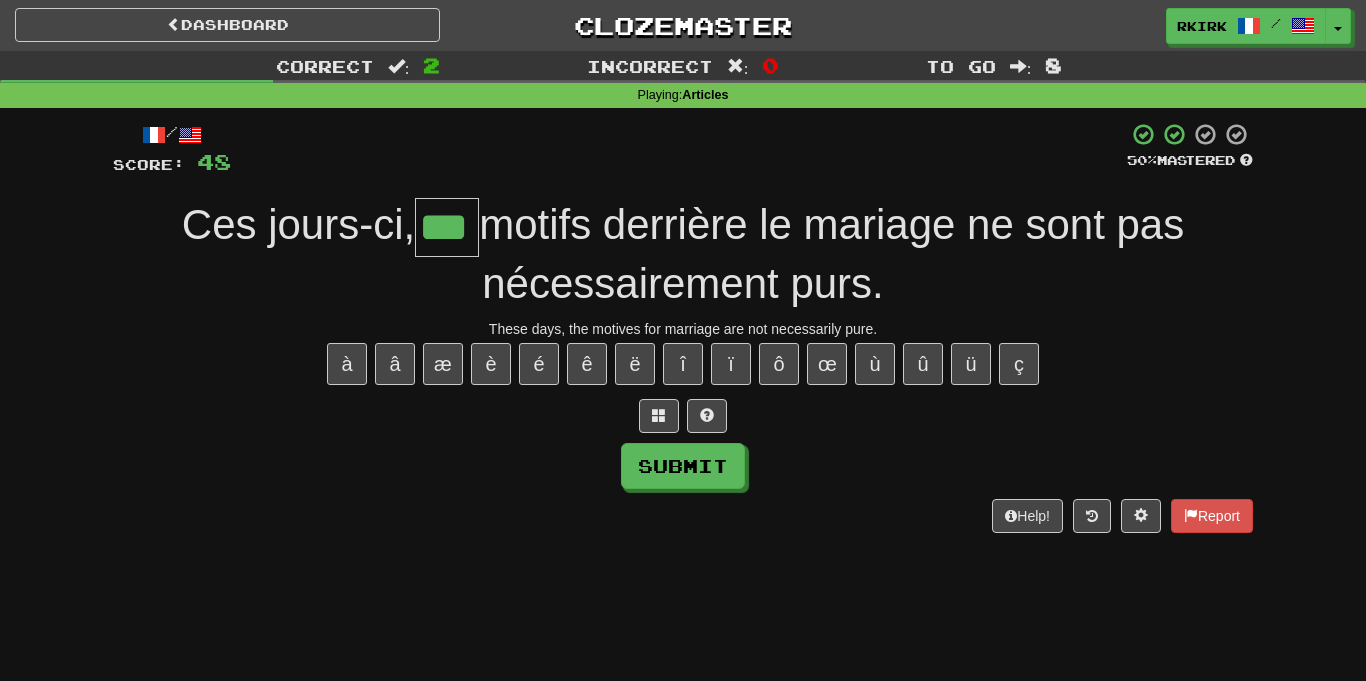 type on "***" 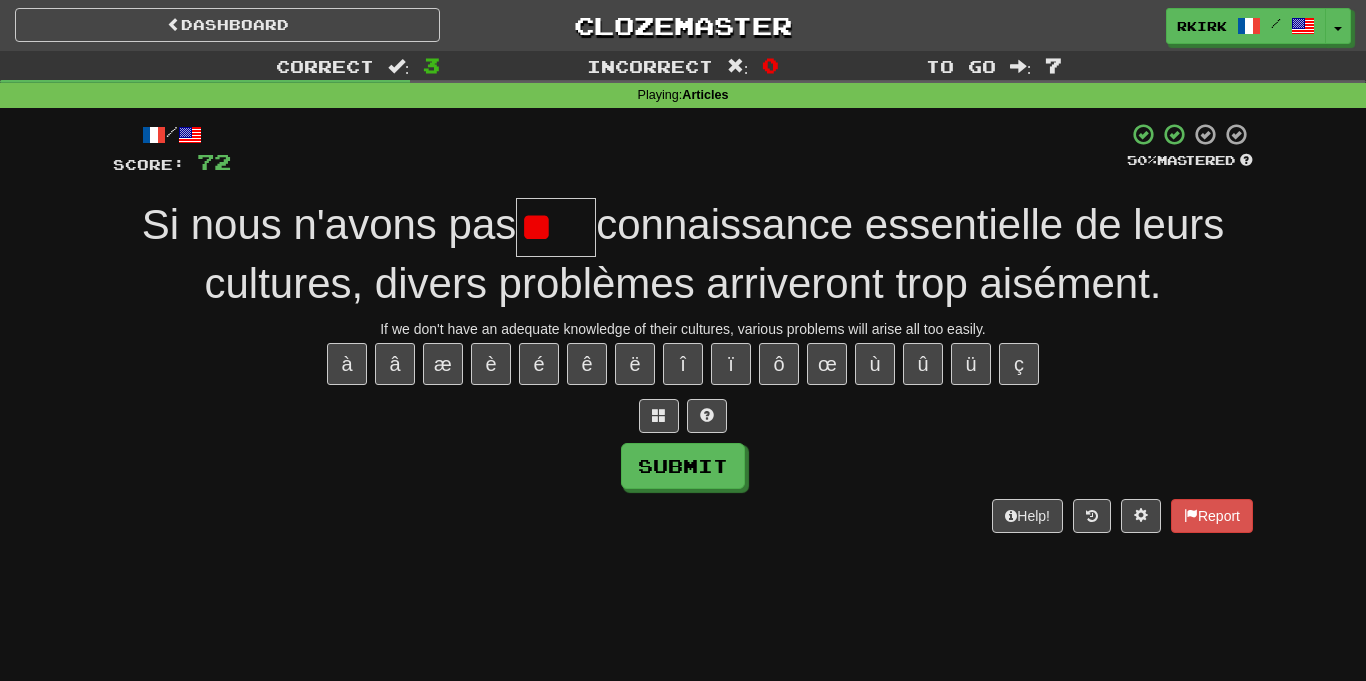 type on "*" 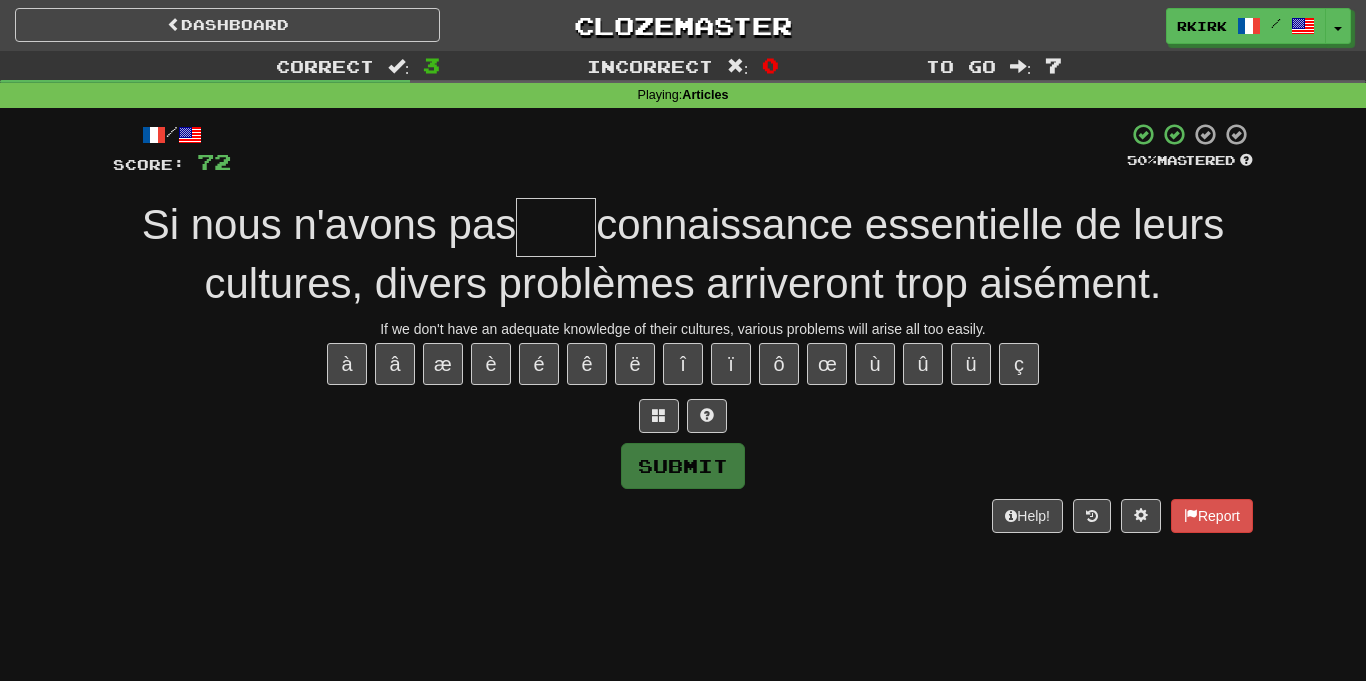 type on "*" 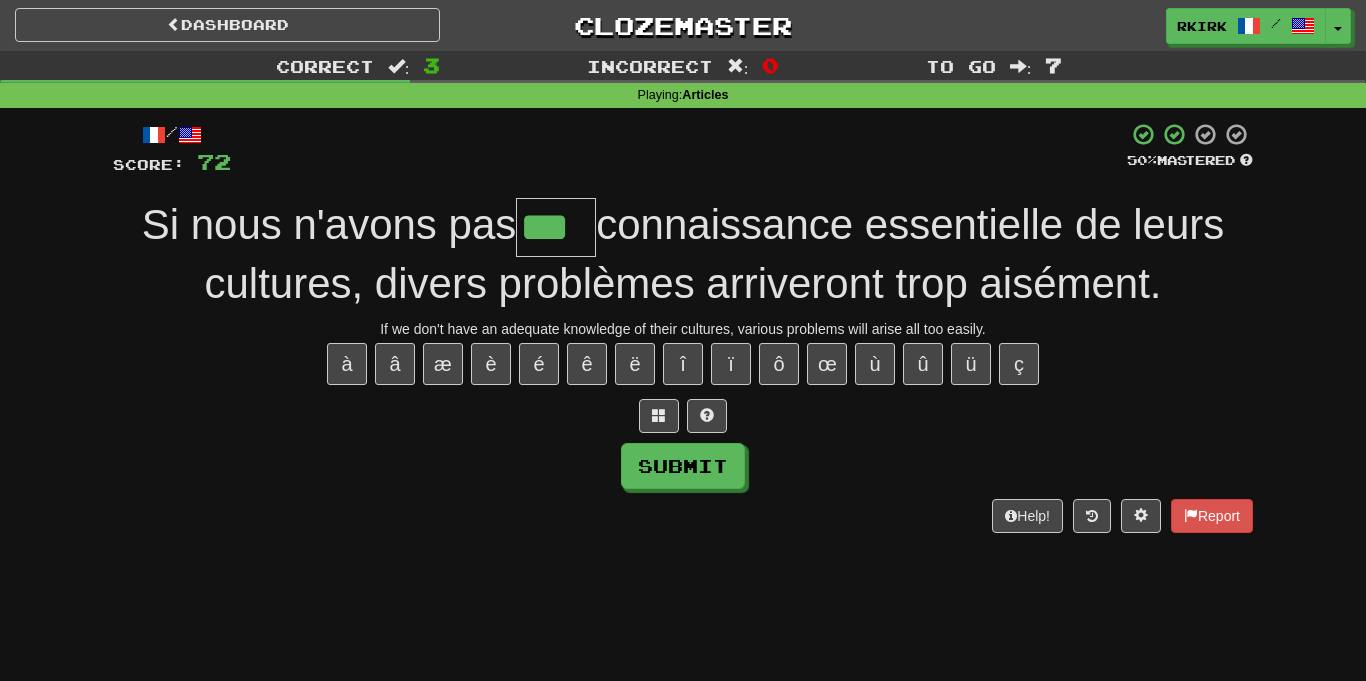 type on "***" 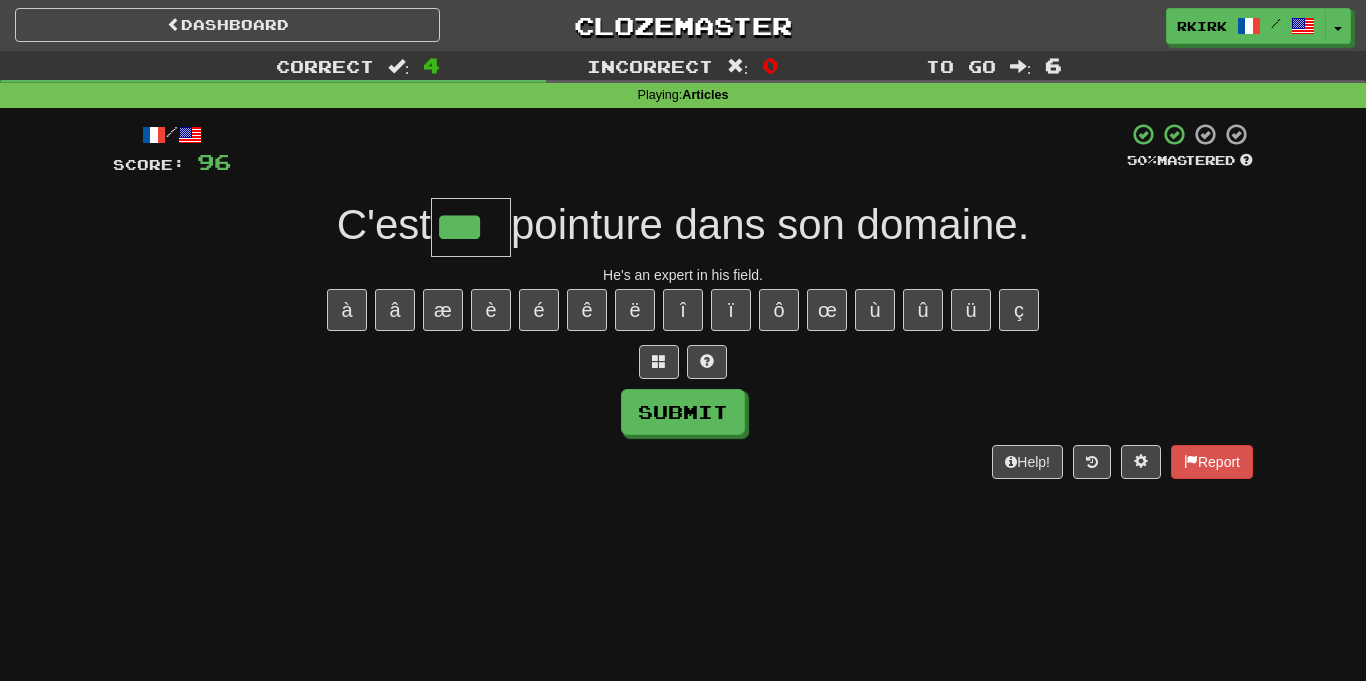 type on "***" 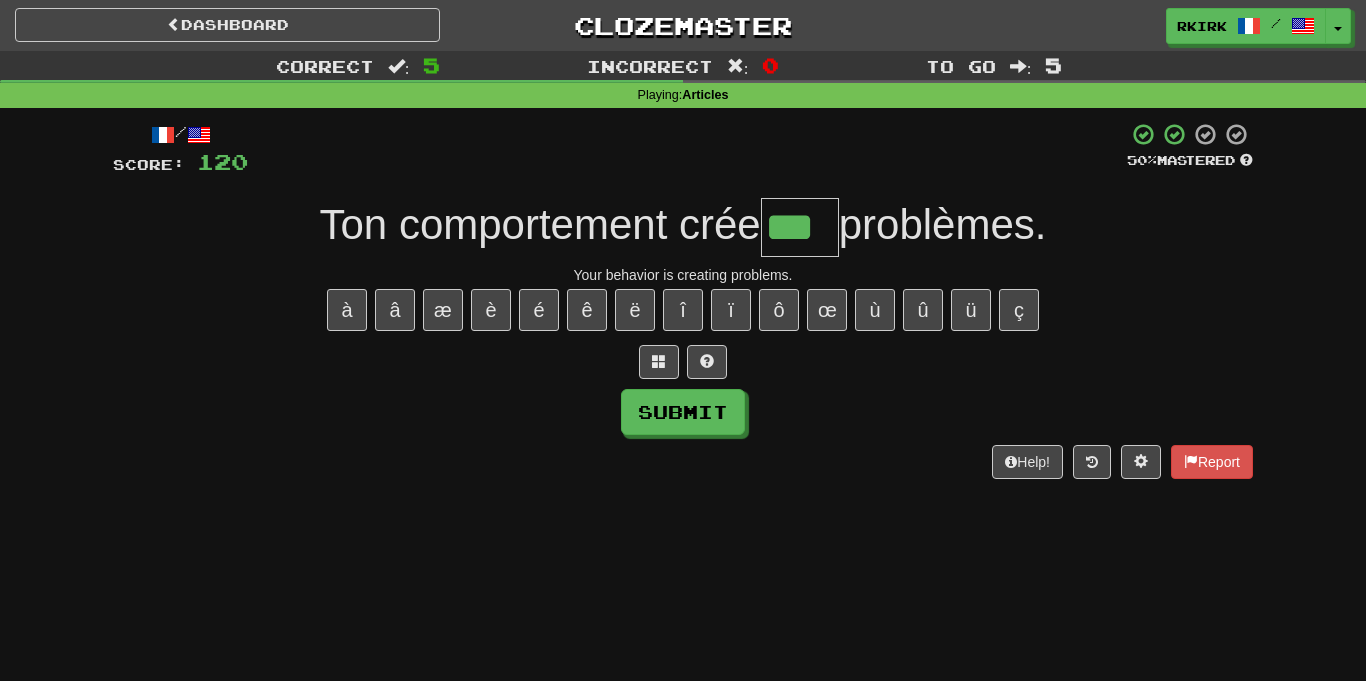 type on "***" 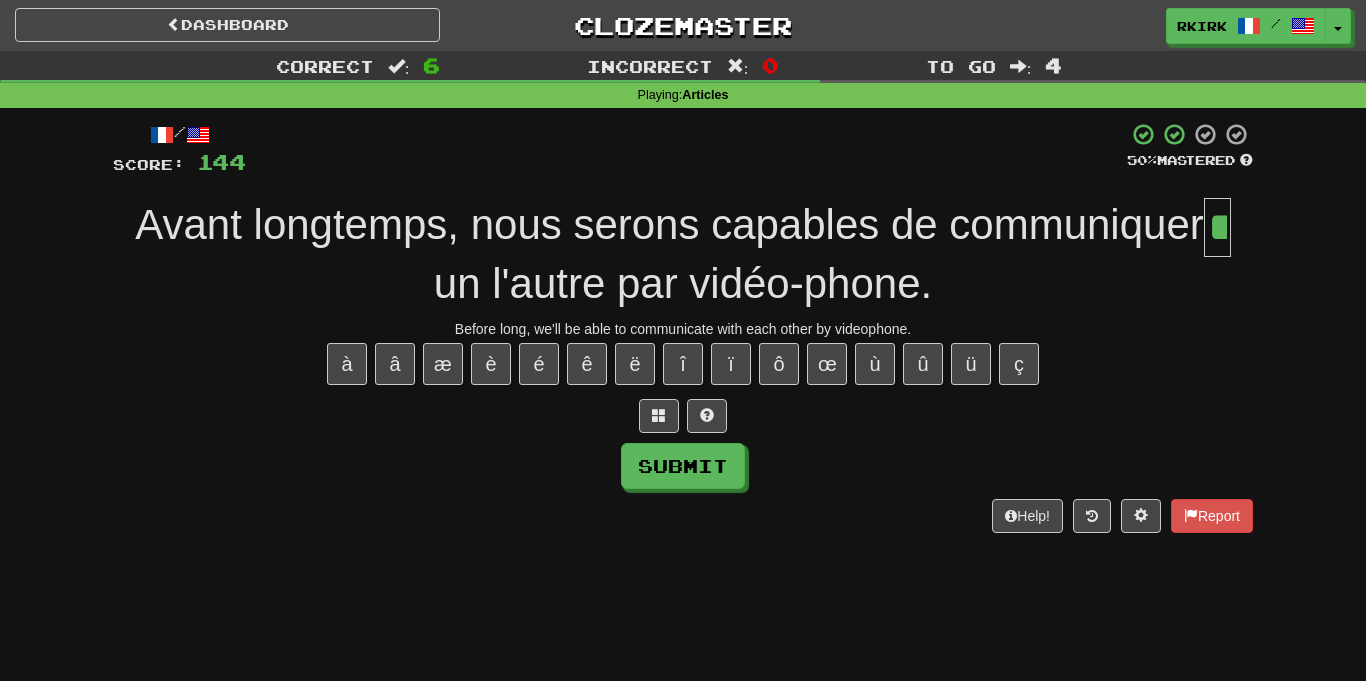 type on "**" 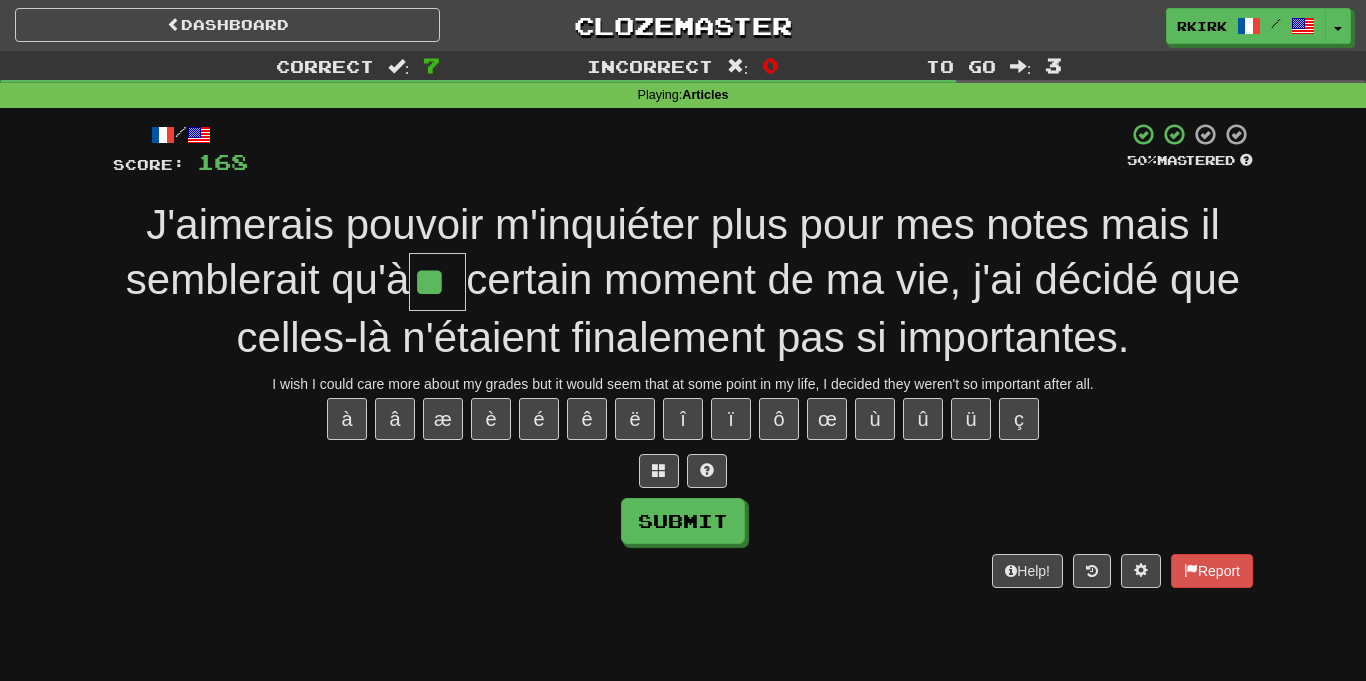 type on "**" 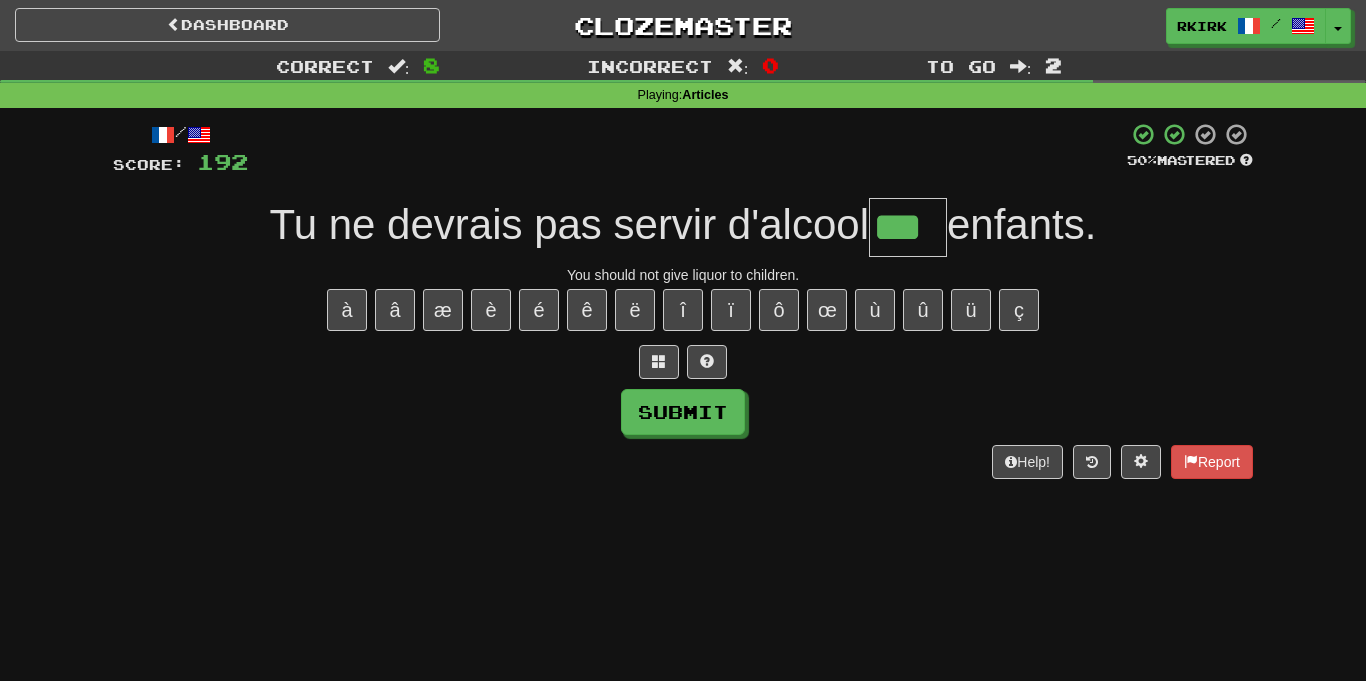 type on "***" 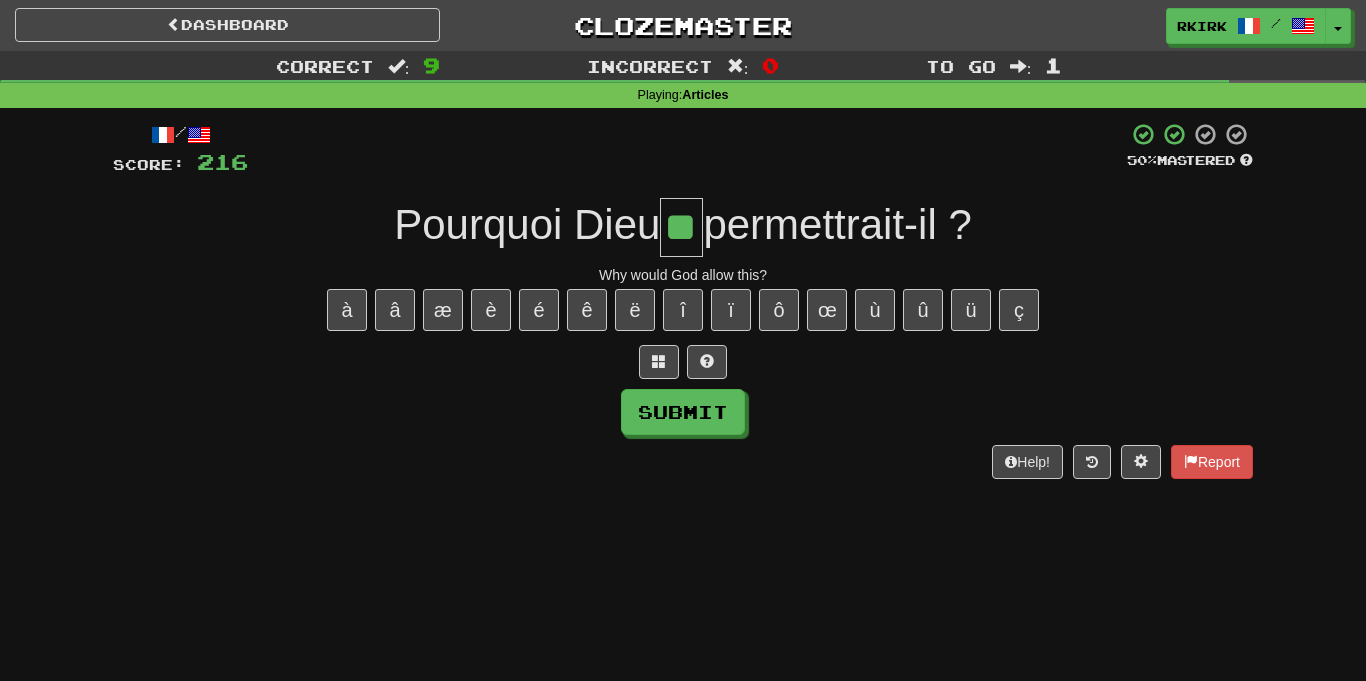 type on "**" 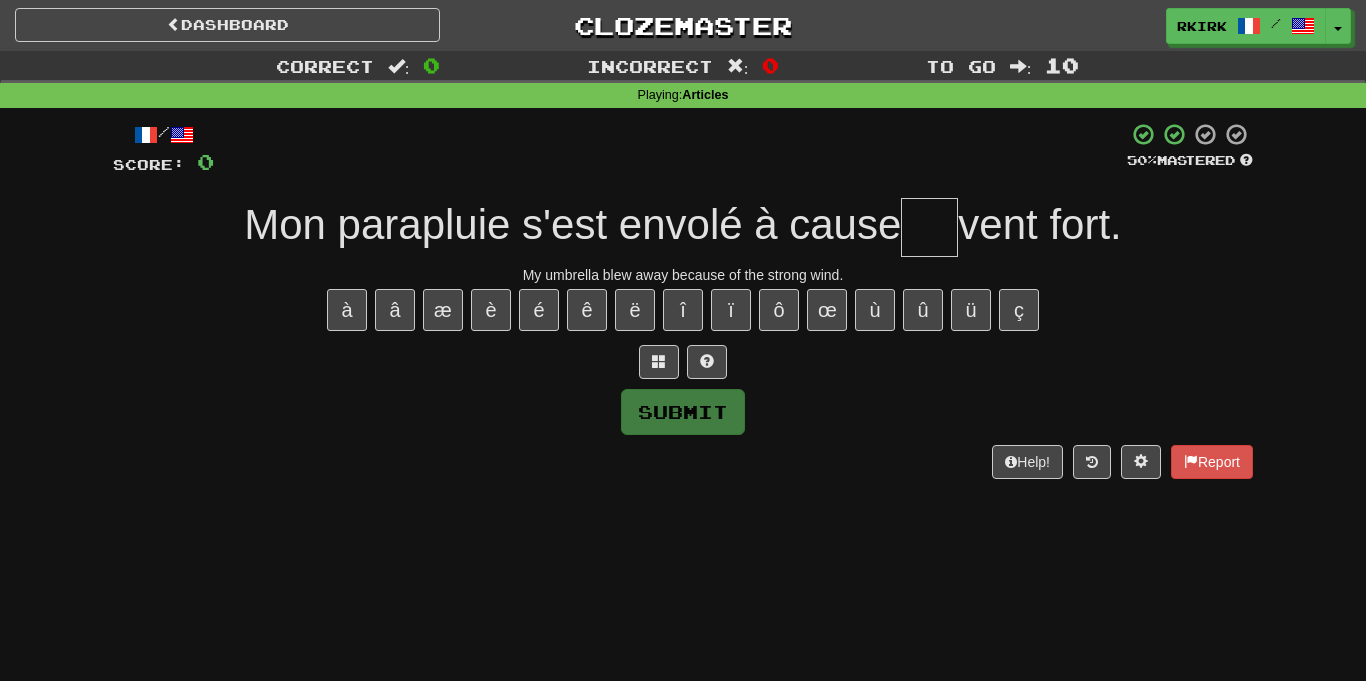 type on "*" 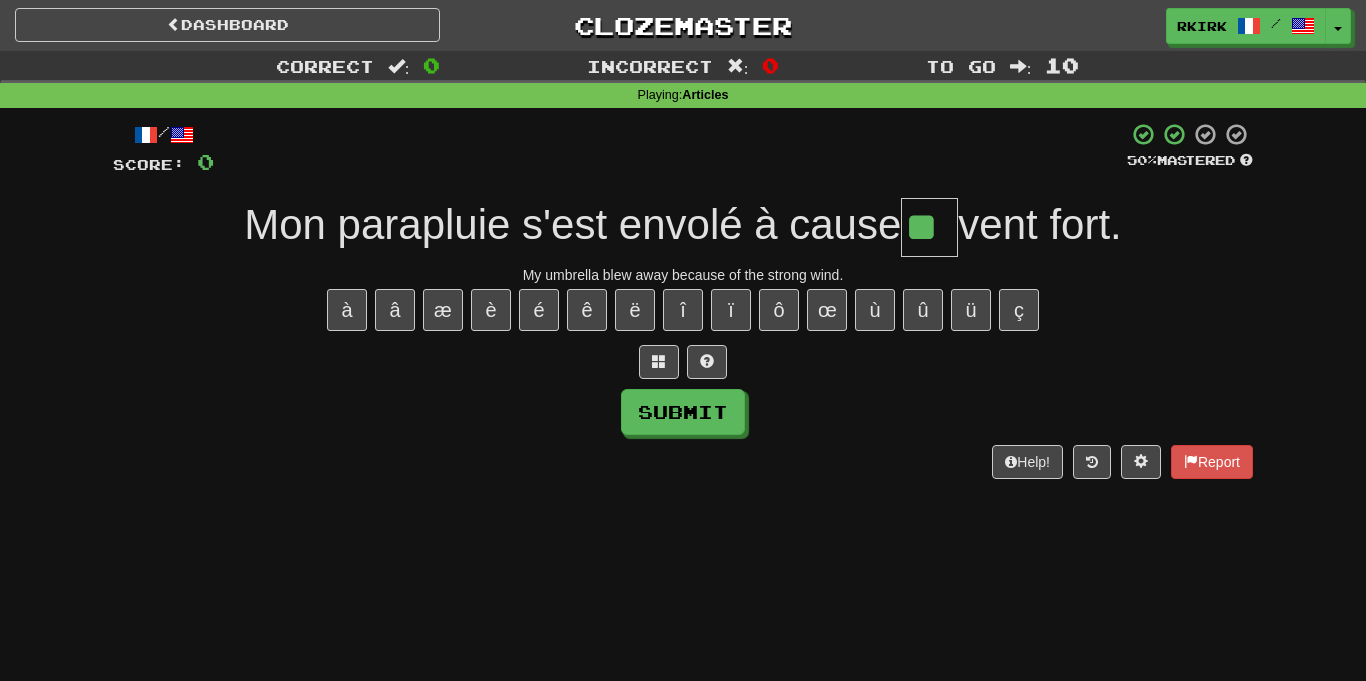 type on "**" 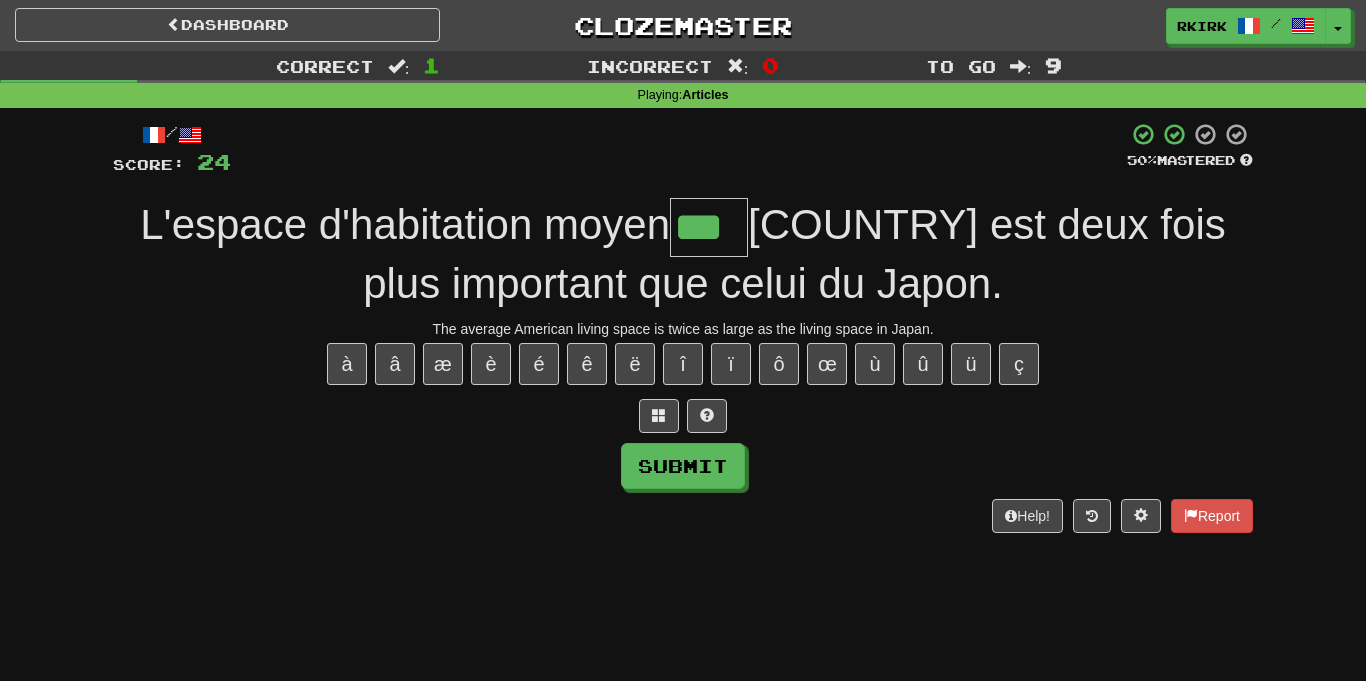 type on "***" 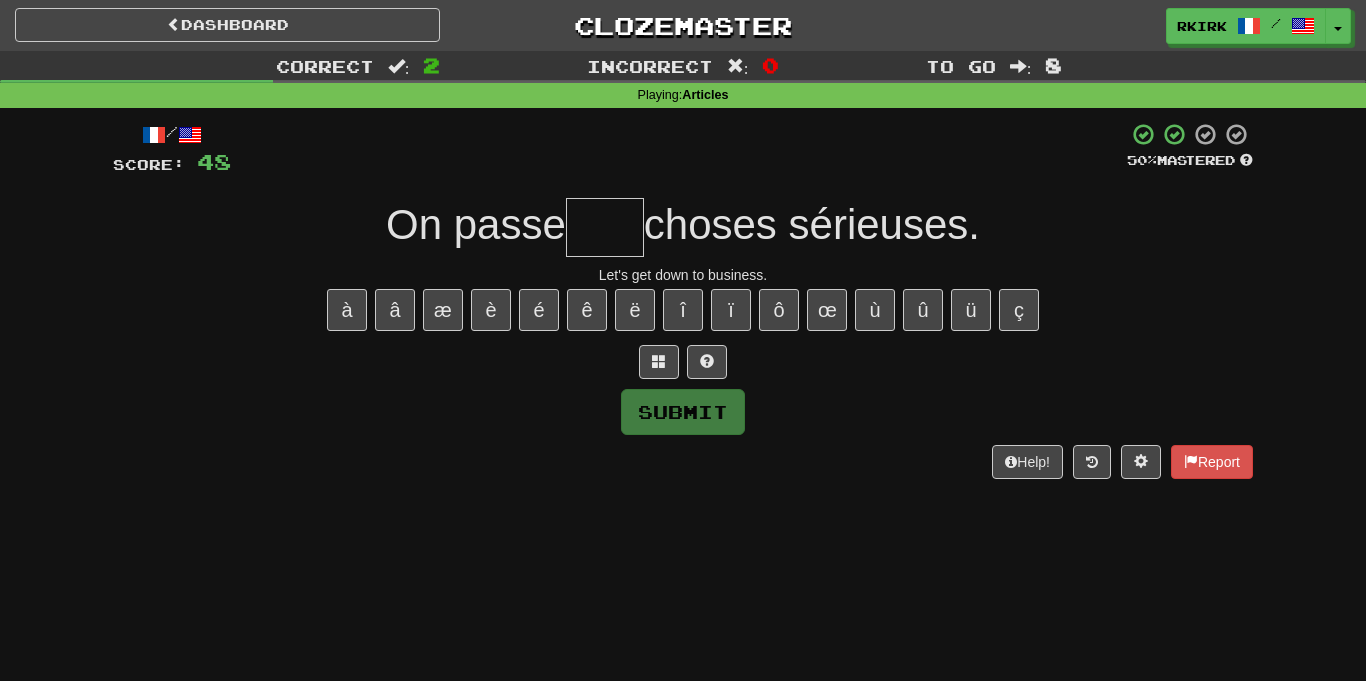 type on "*" 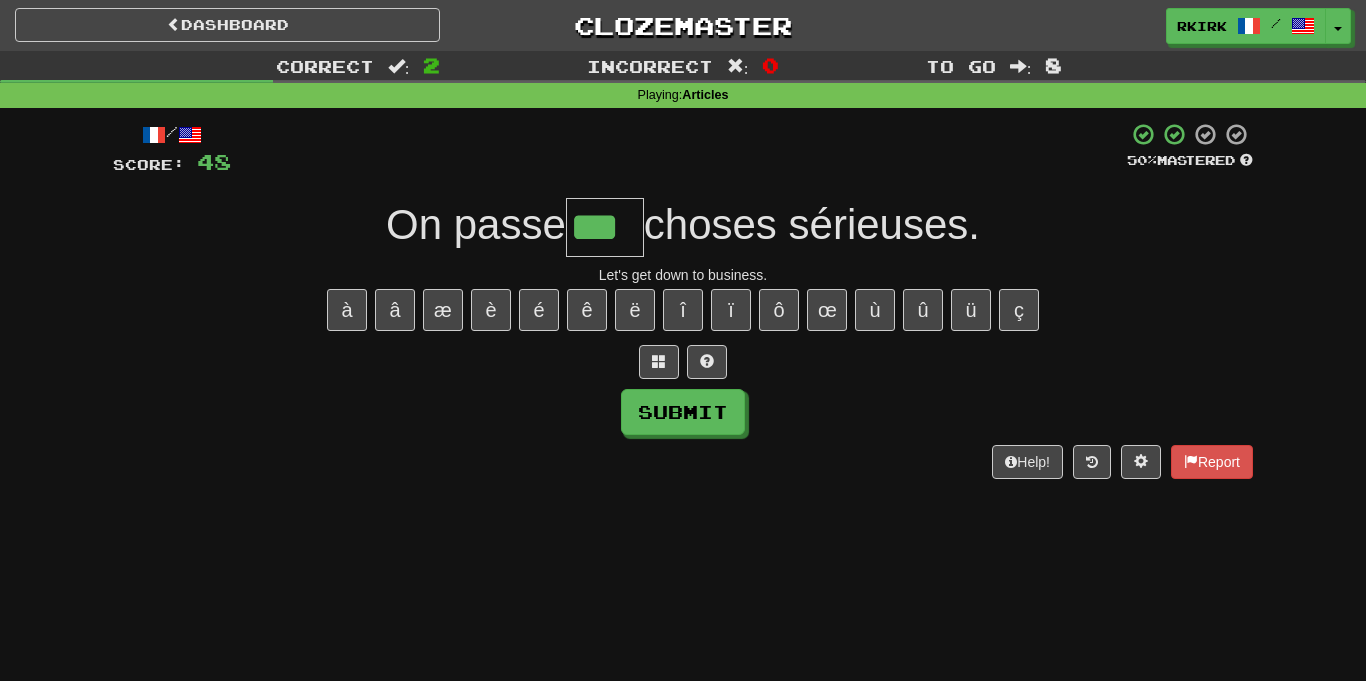 type on "***" 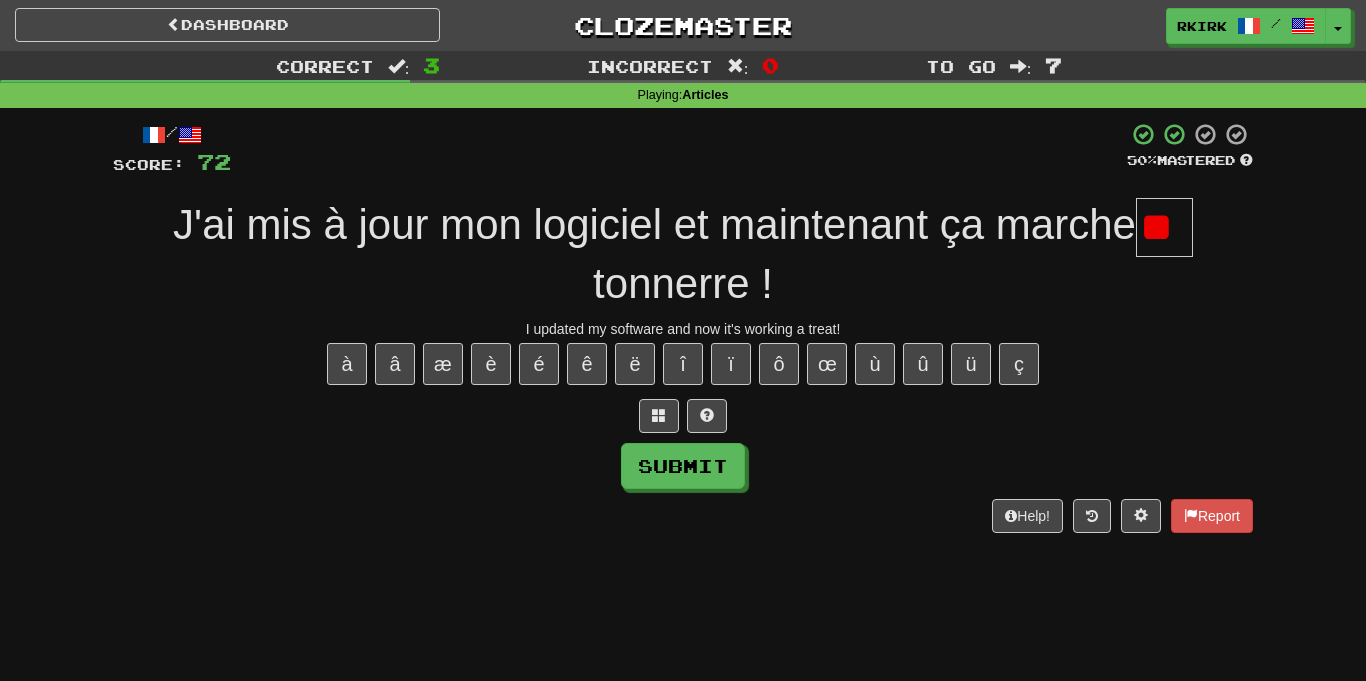 type on "*" 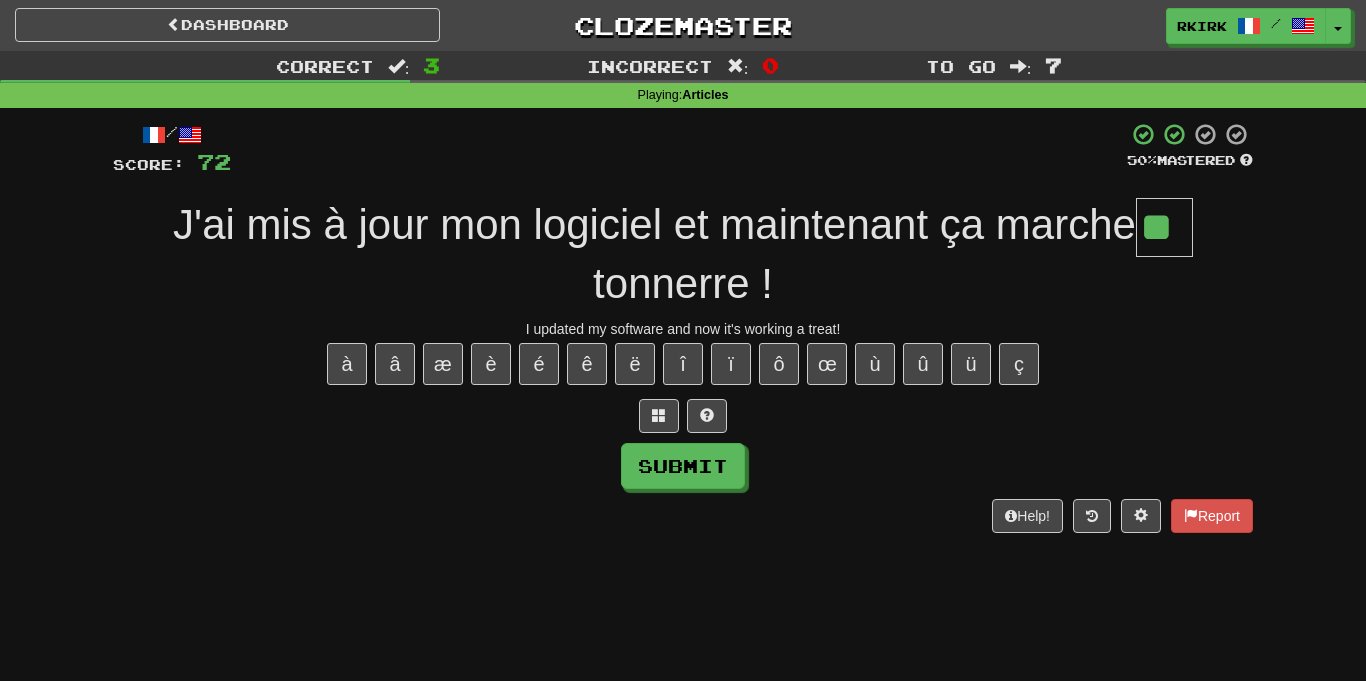 type on "**" 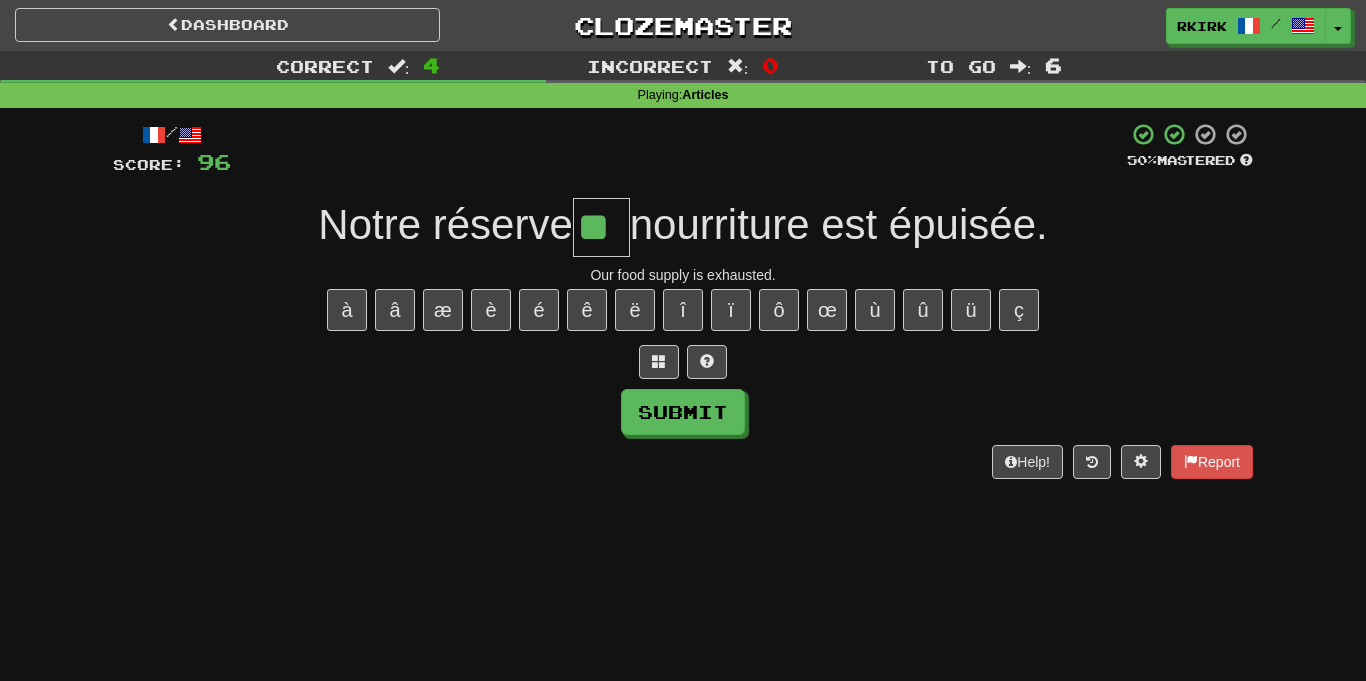 type on "**" 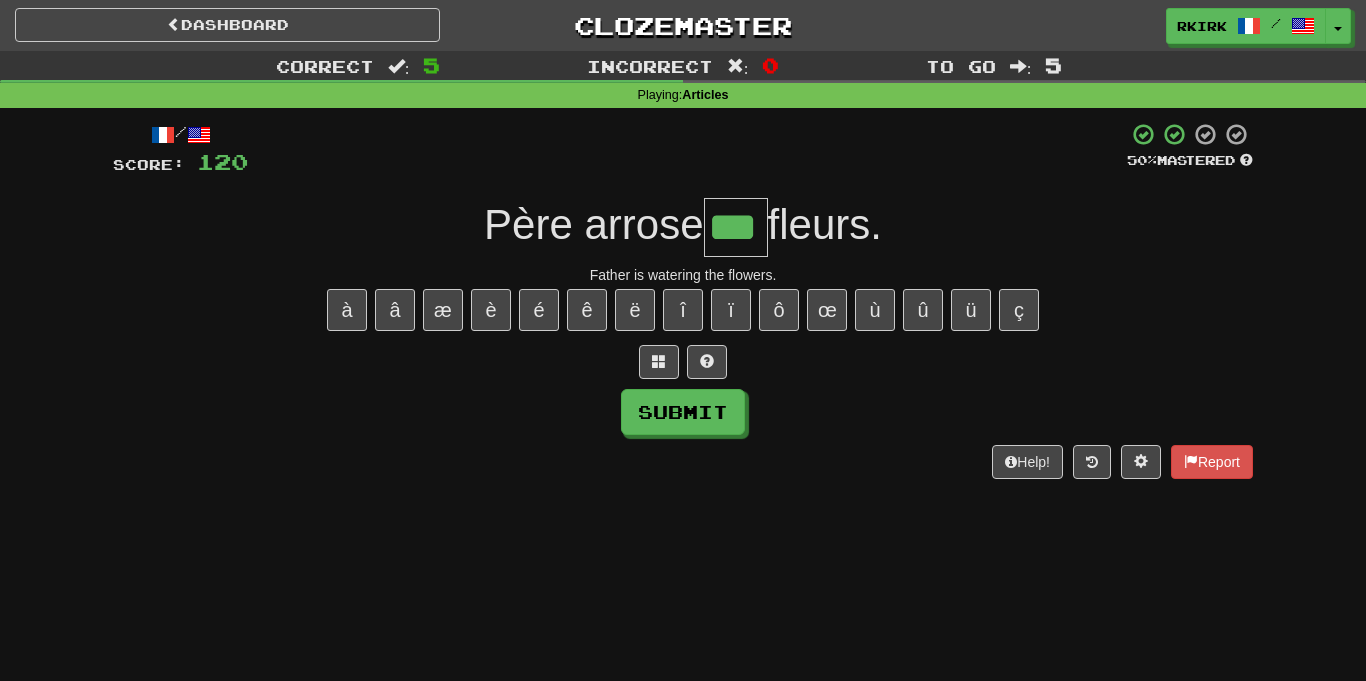 type on "***" 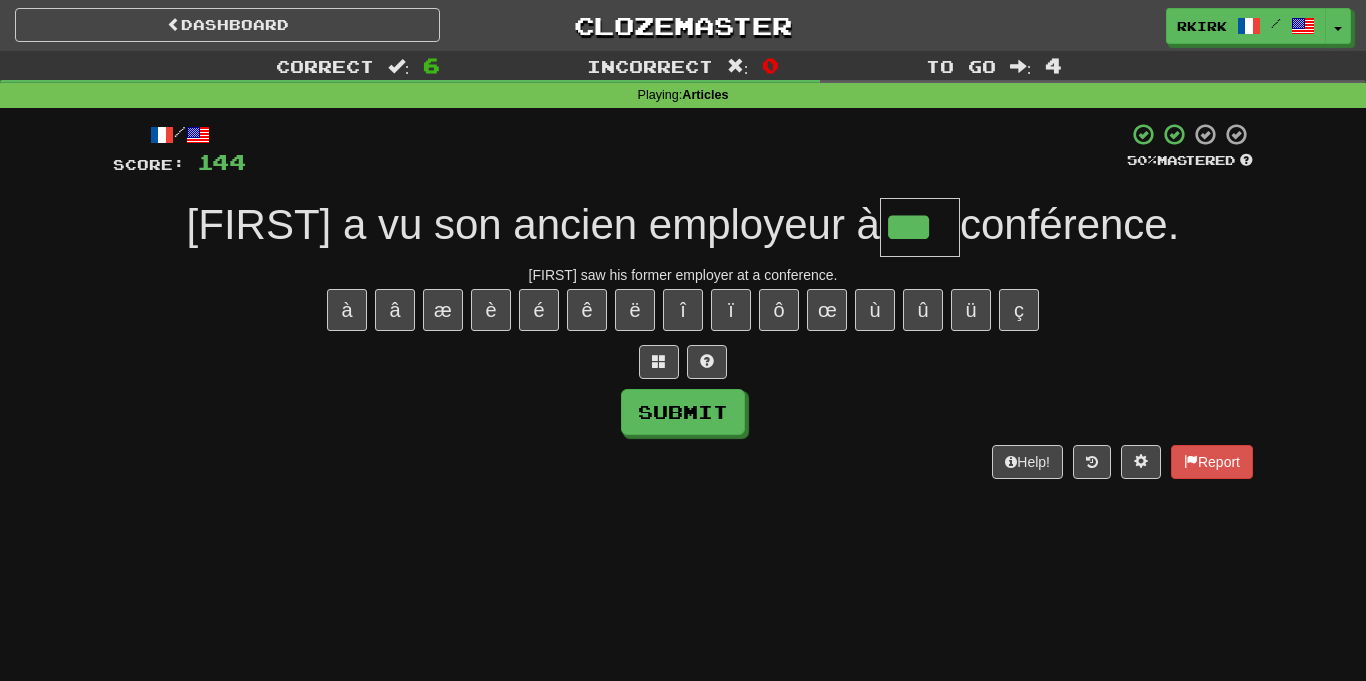 type on "***" 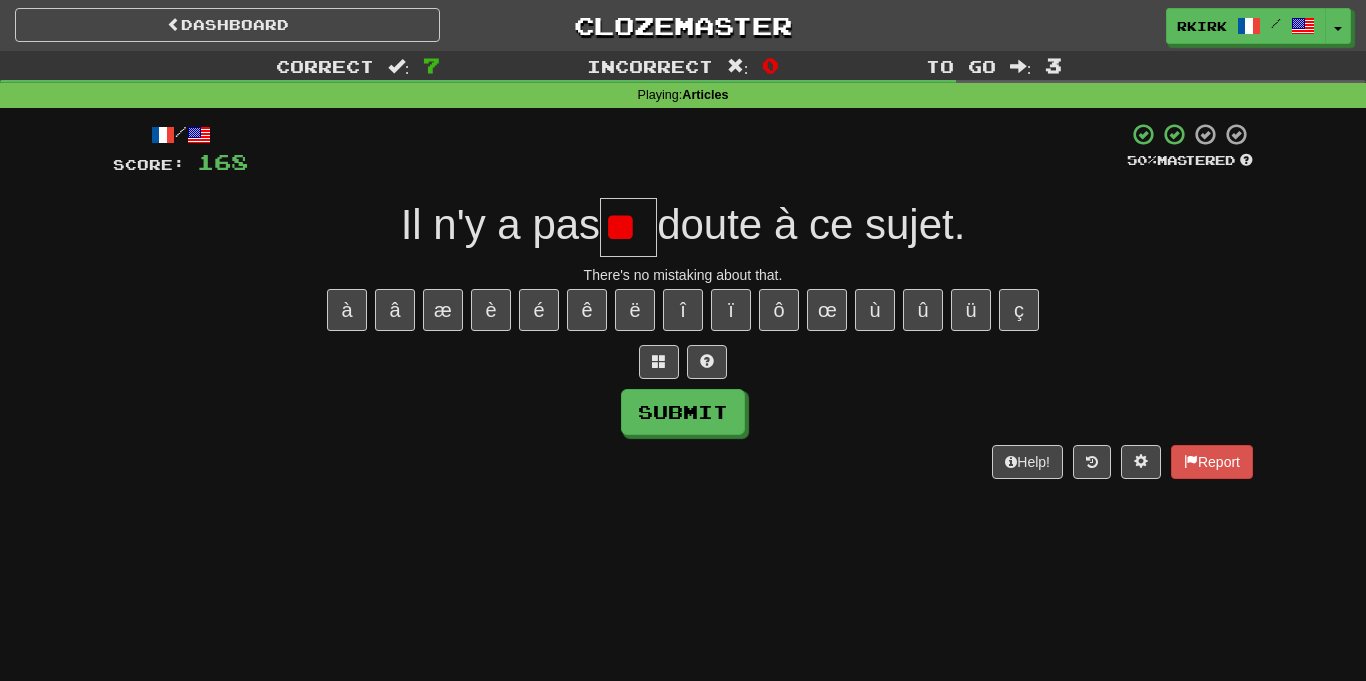 type on "*" 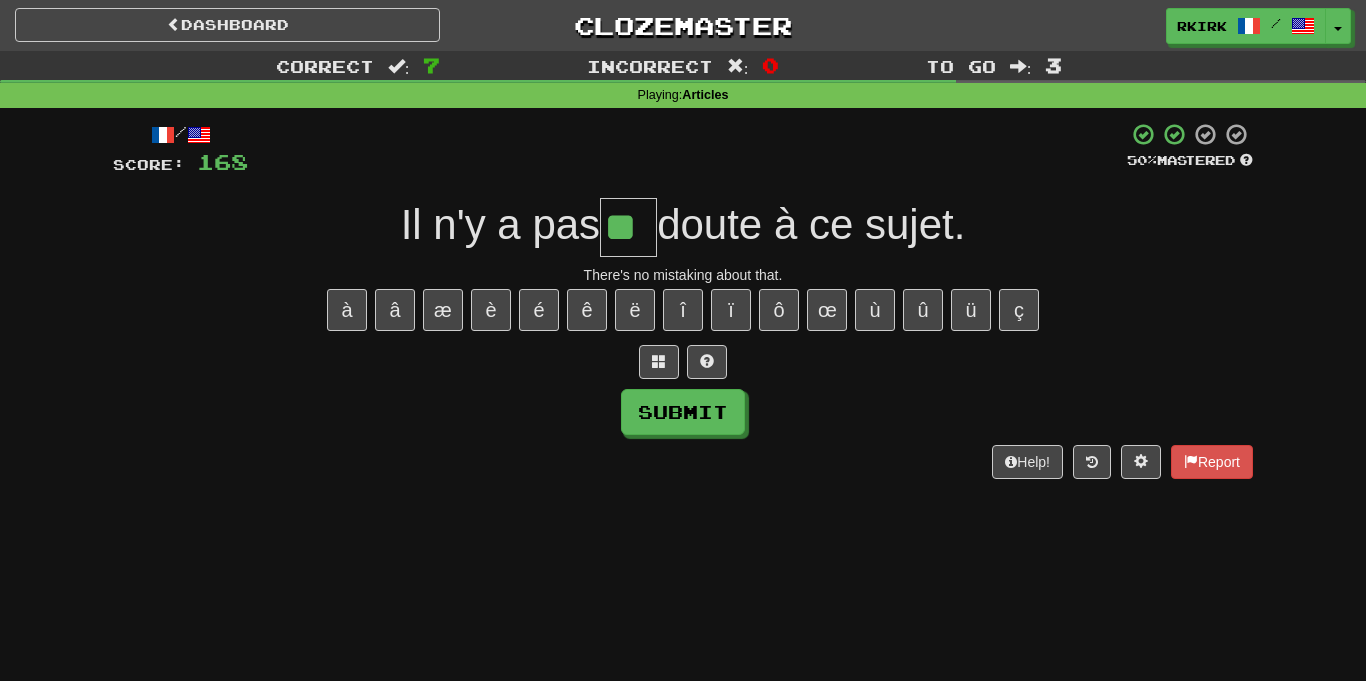 type on "**" 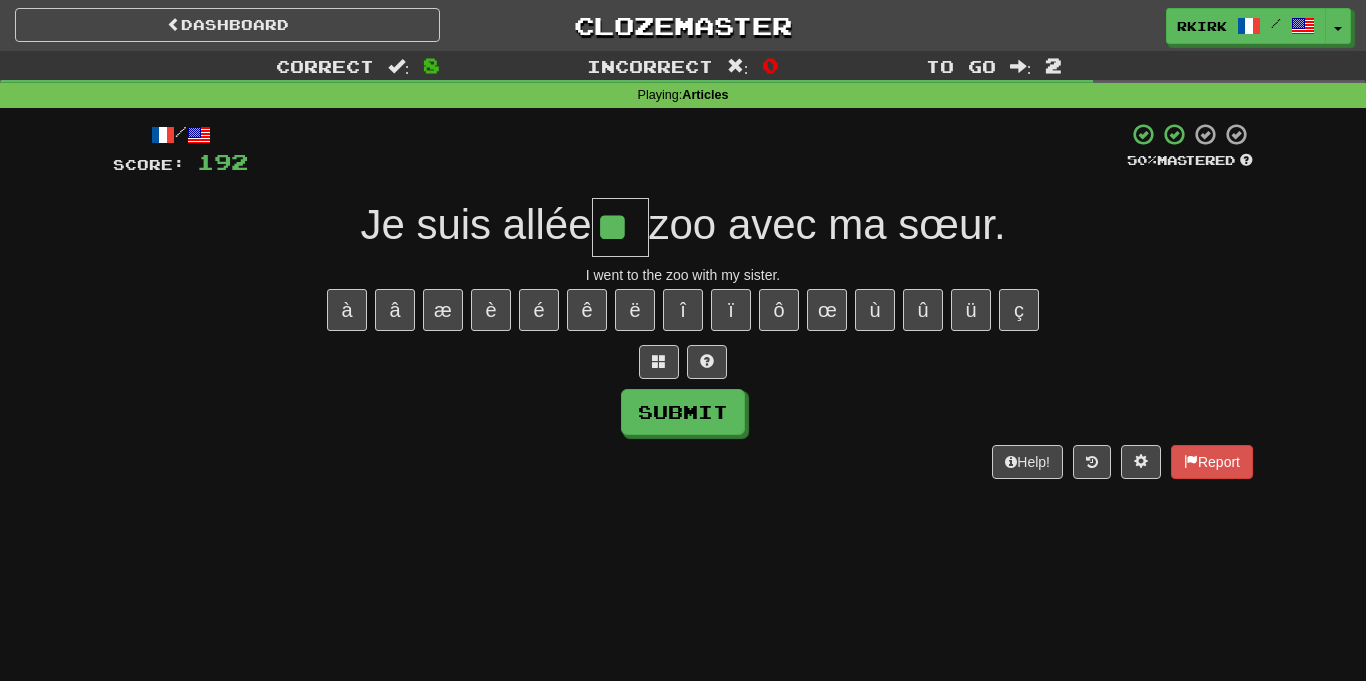 type on "**" 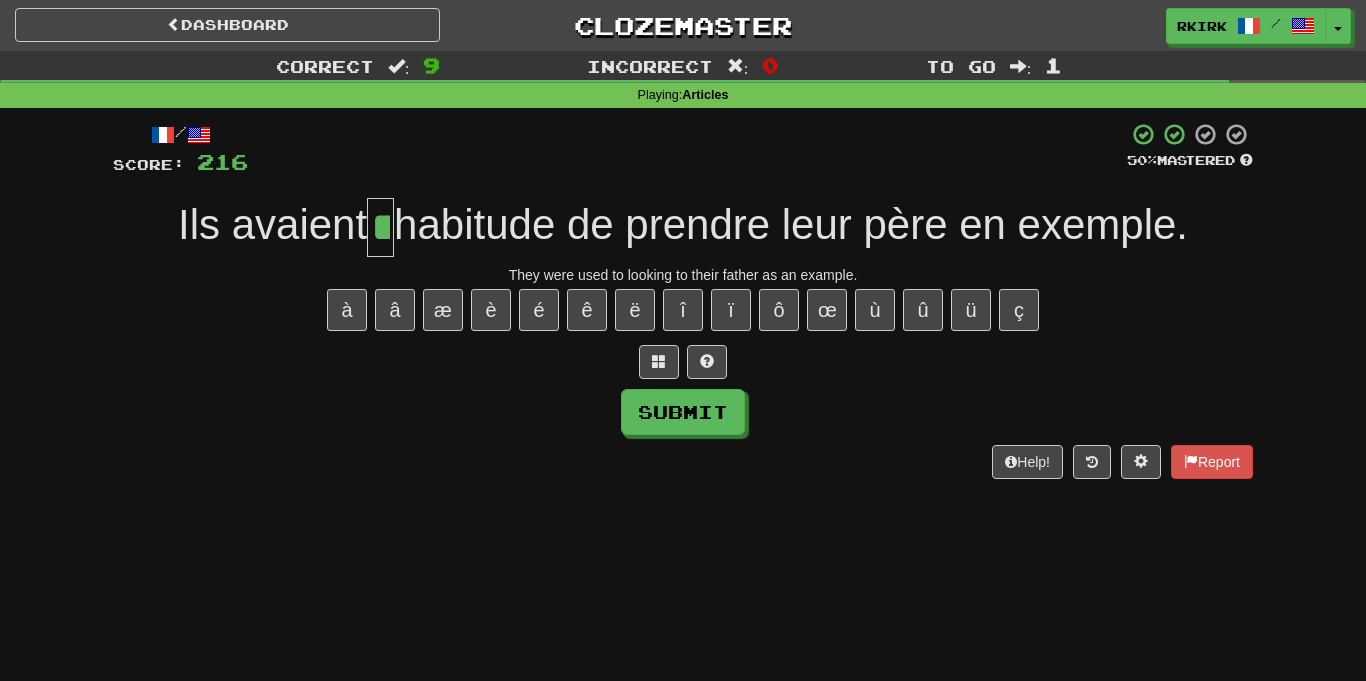 type on "**" 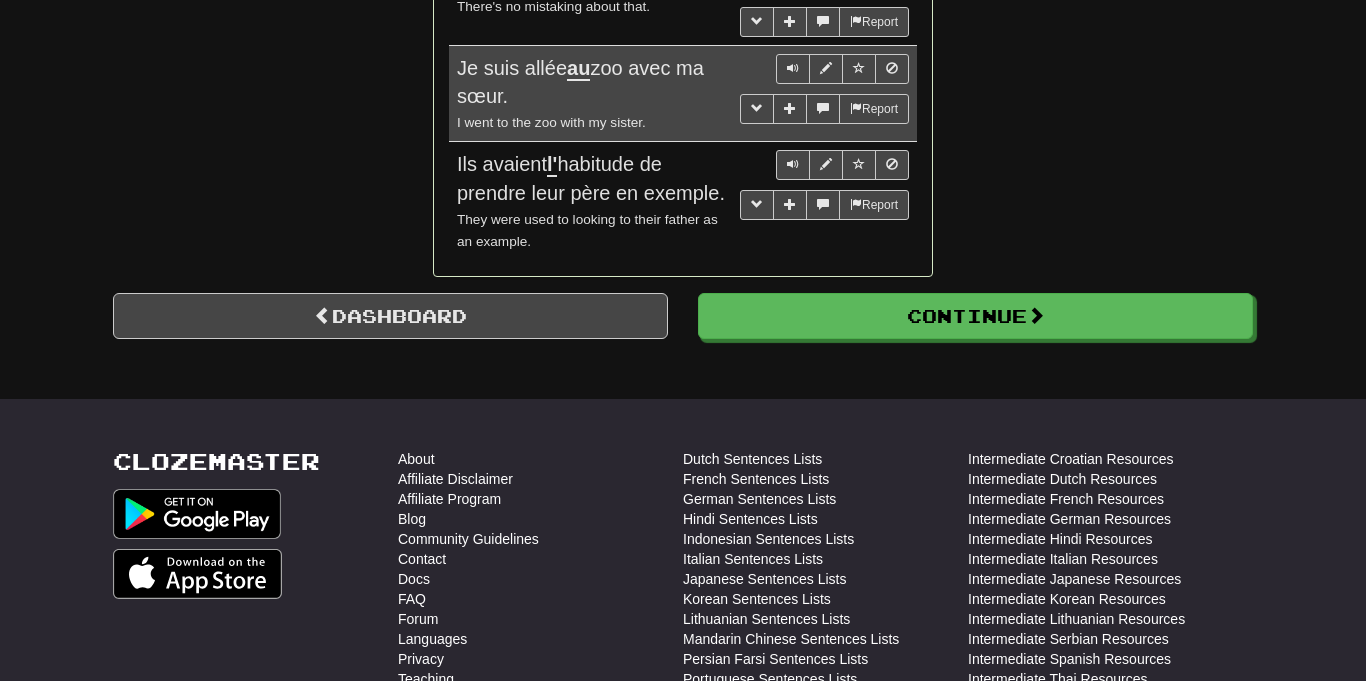 scroll, scrollTop: 1912, scrollLeft: 0, axis: vertical 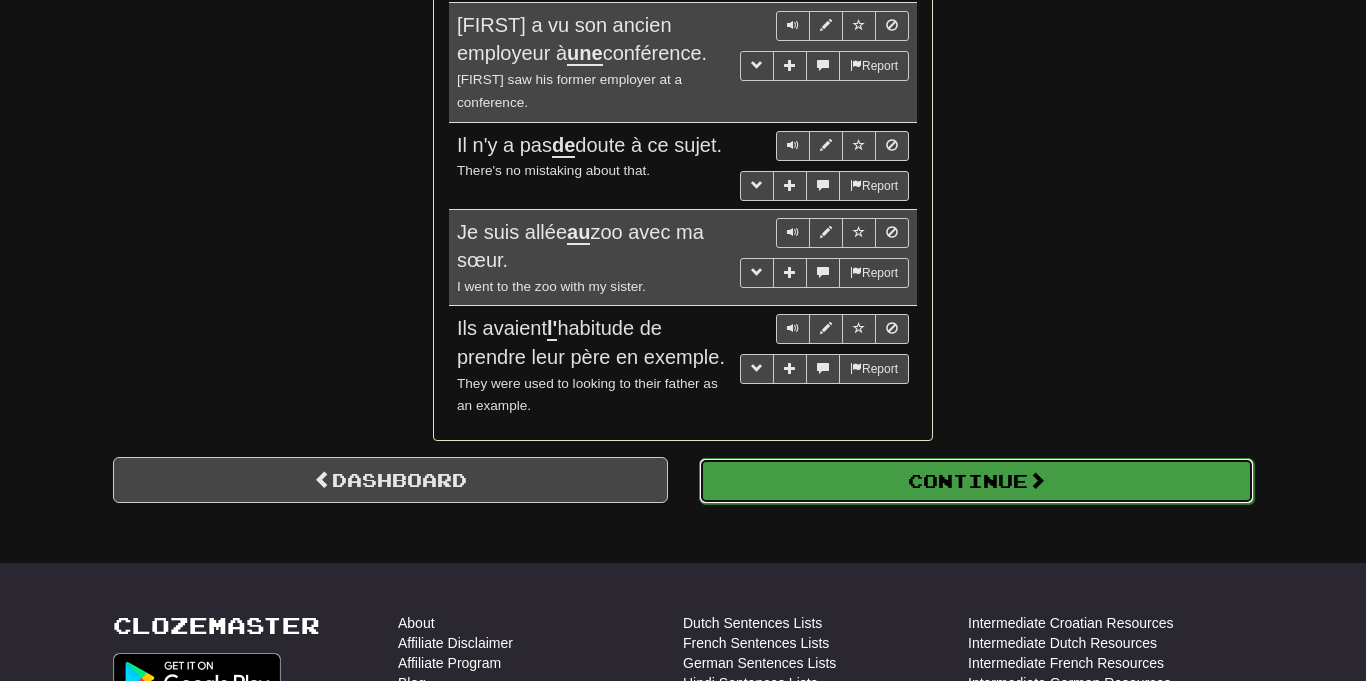 click on "Continue" at bounding box center [976, 481] 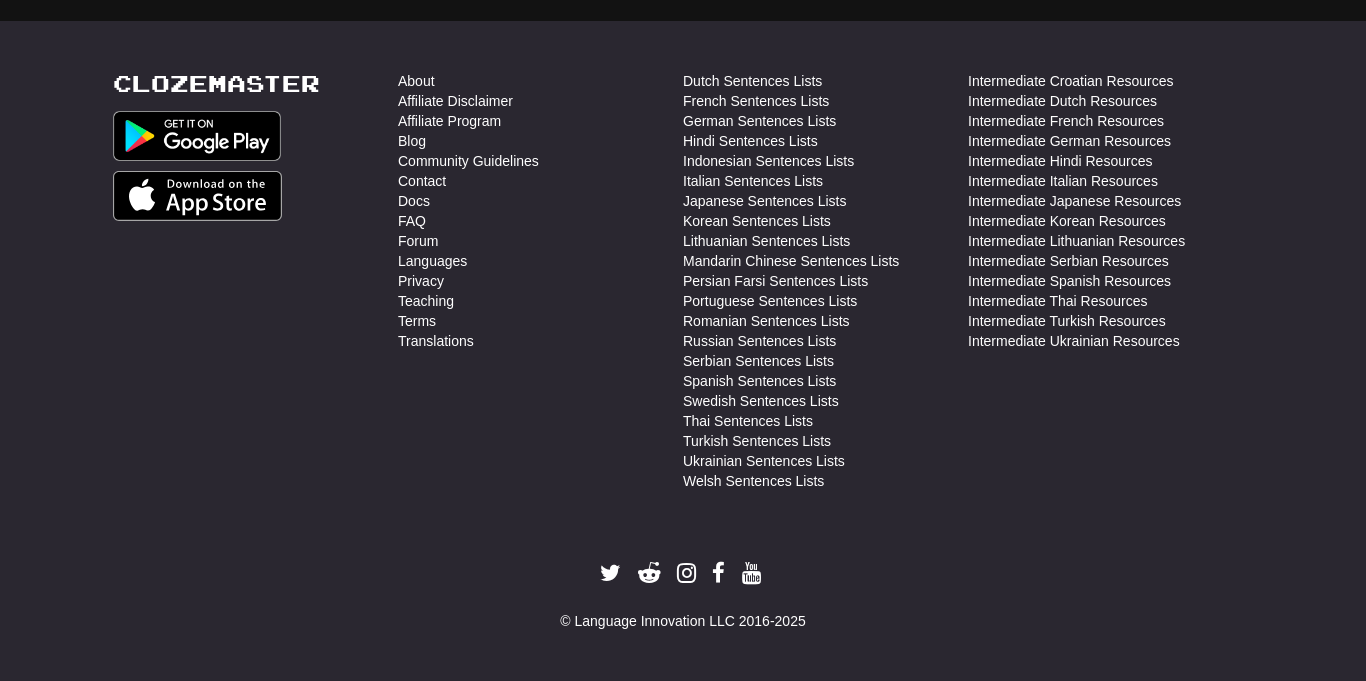 scroll, scrollTop: 710, scrollLeft: 0, axis: vertical 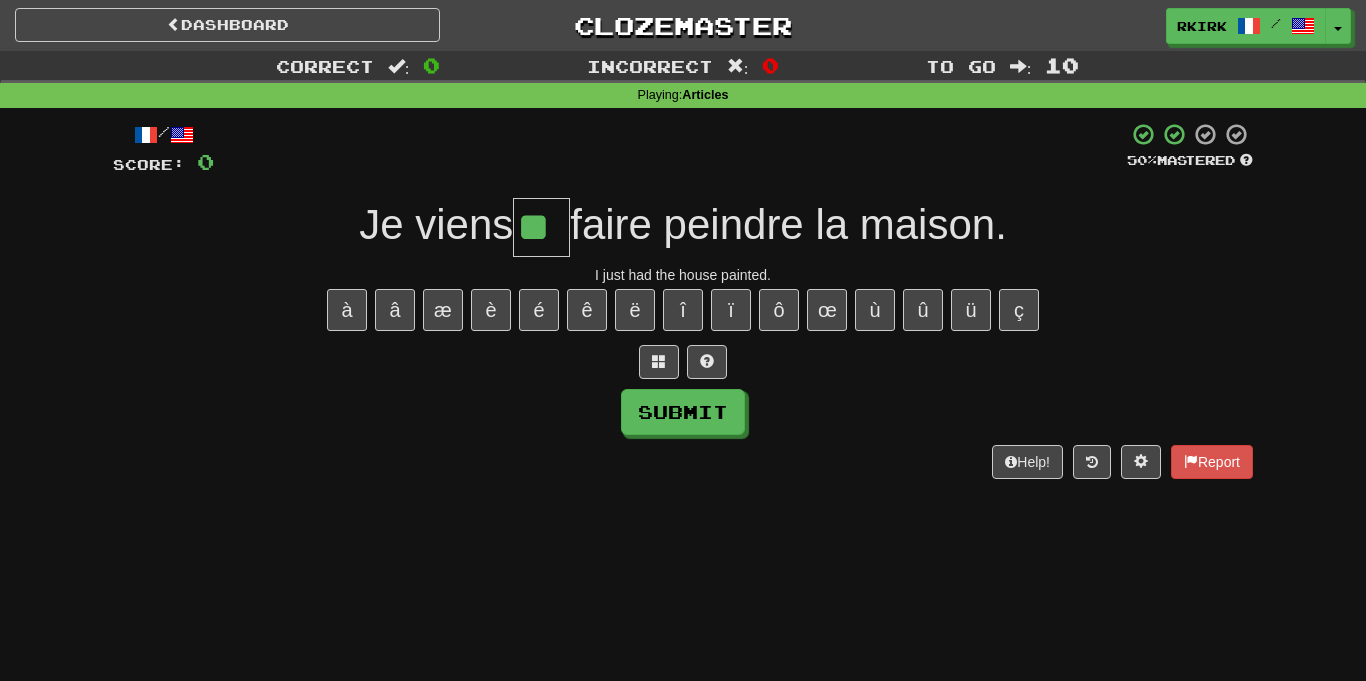 type on "**" 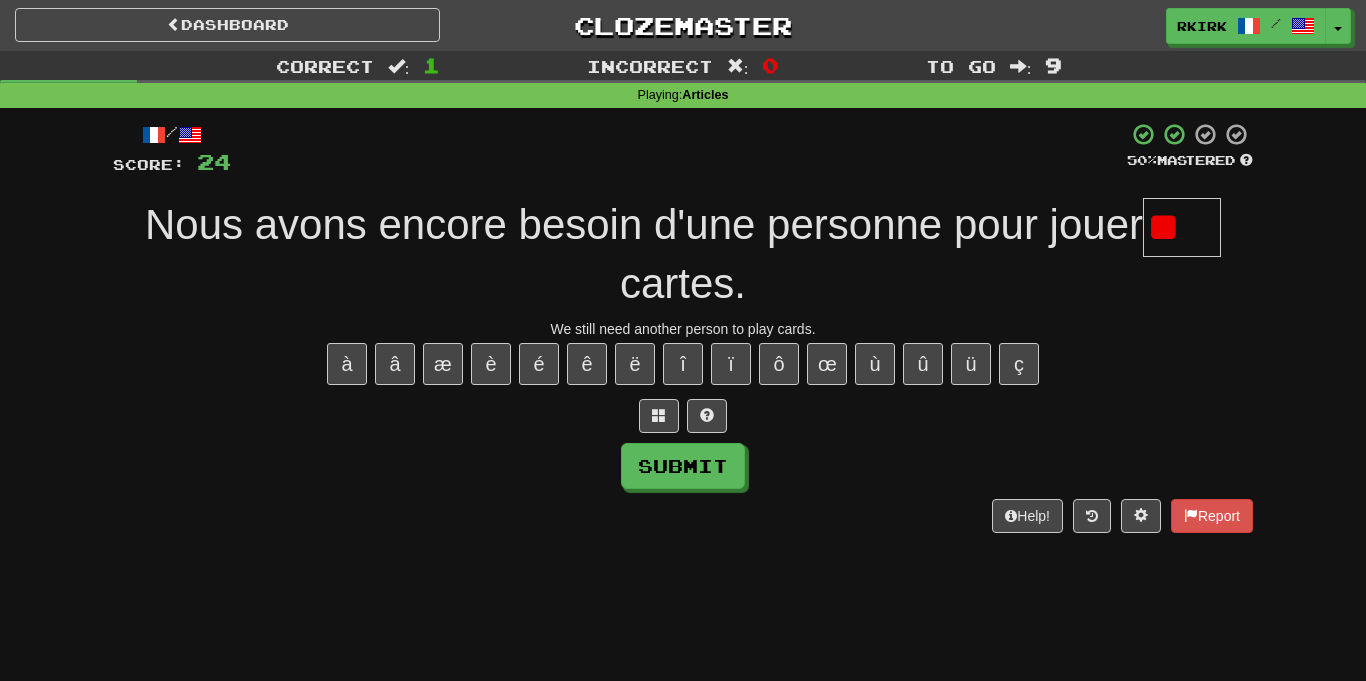 type on "*" 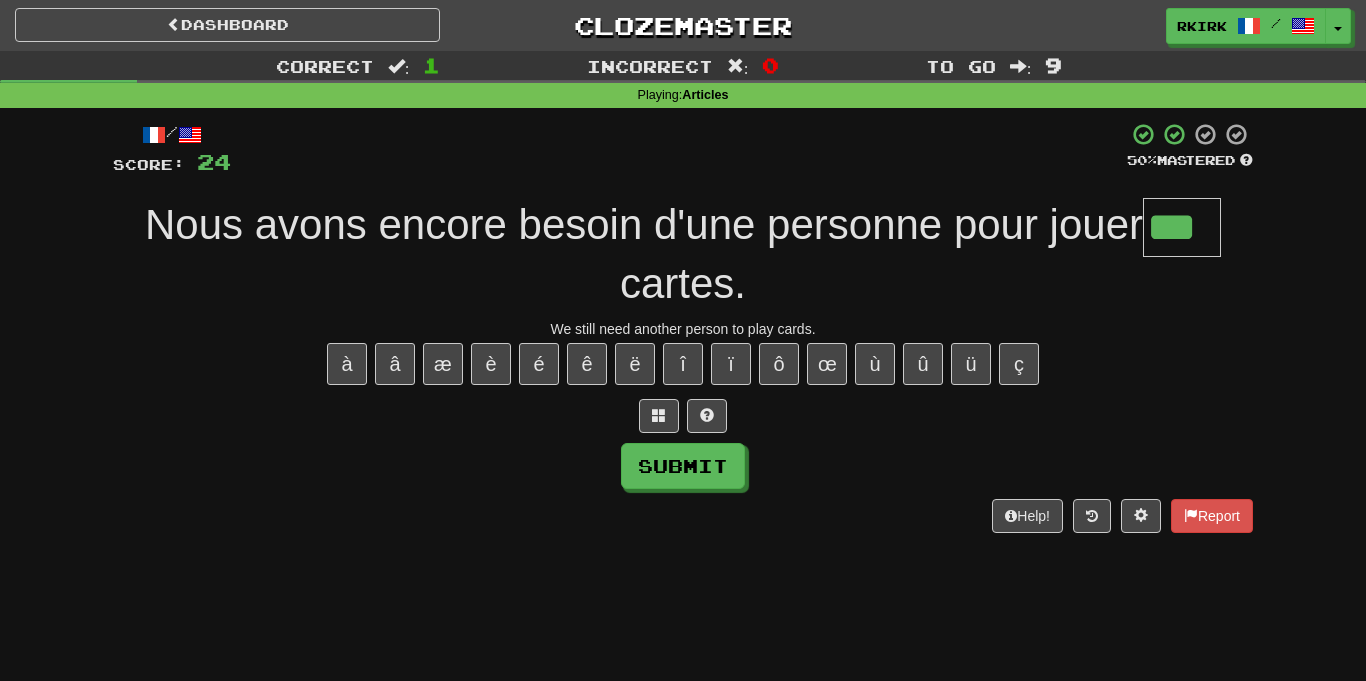type on "***" 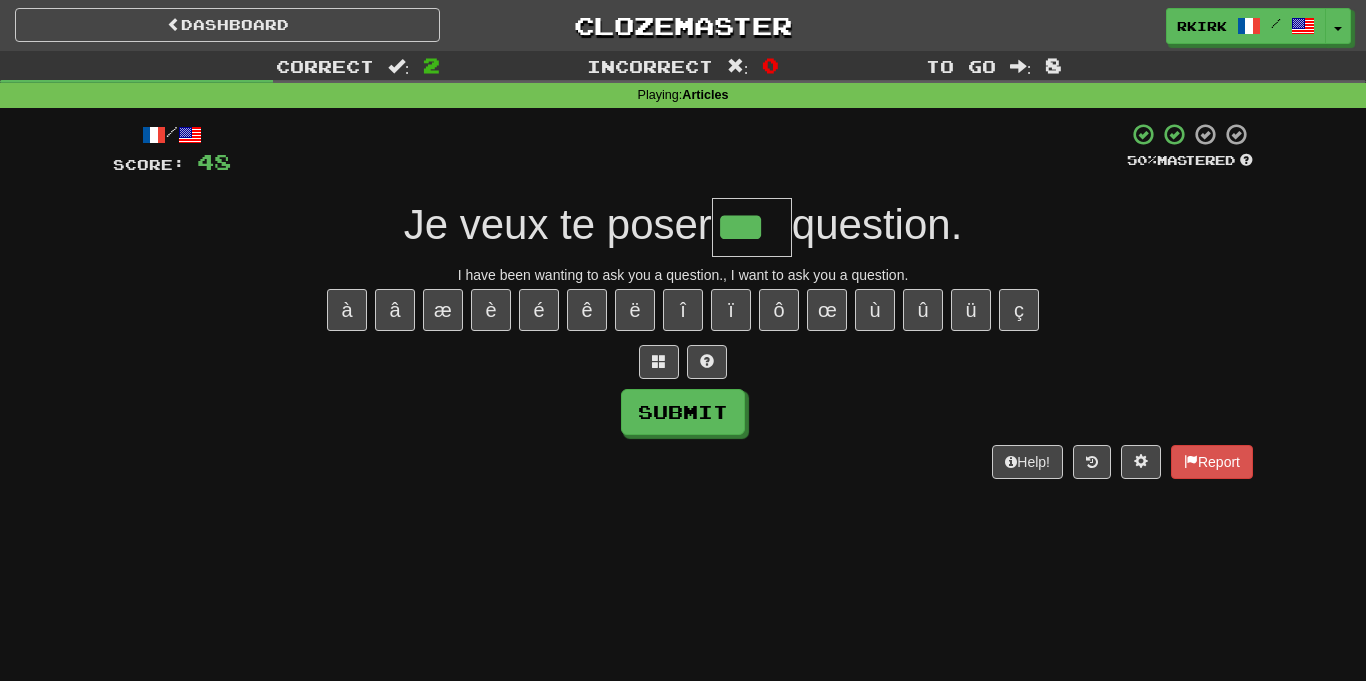 type on "***" 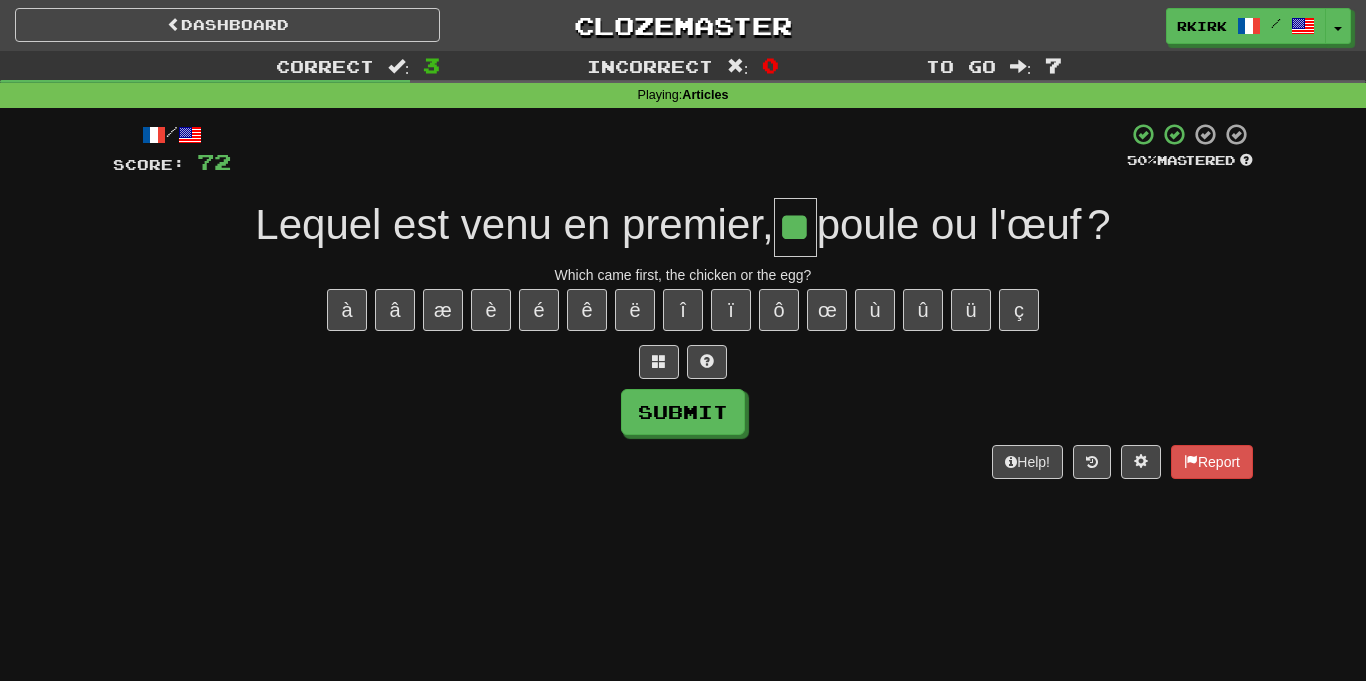 type on "**" 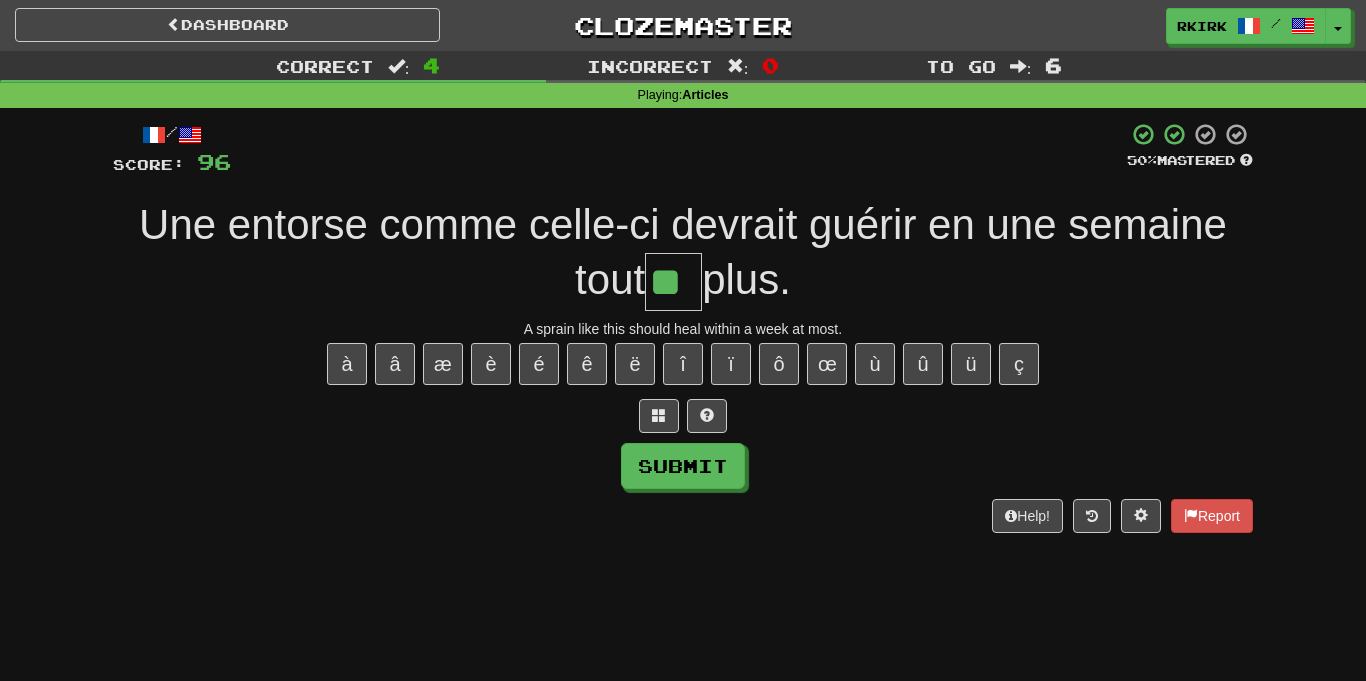 type on "**" 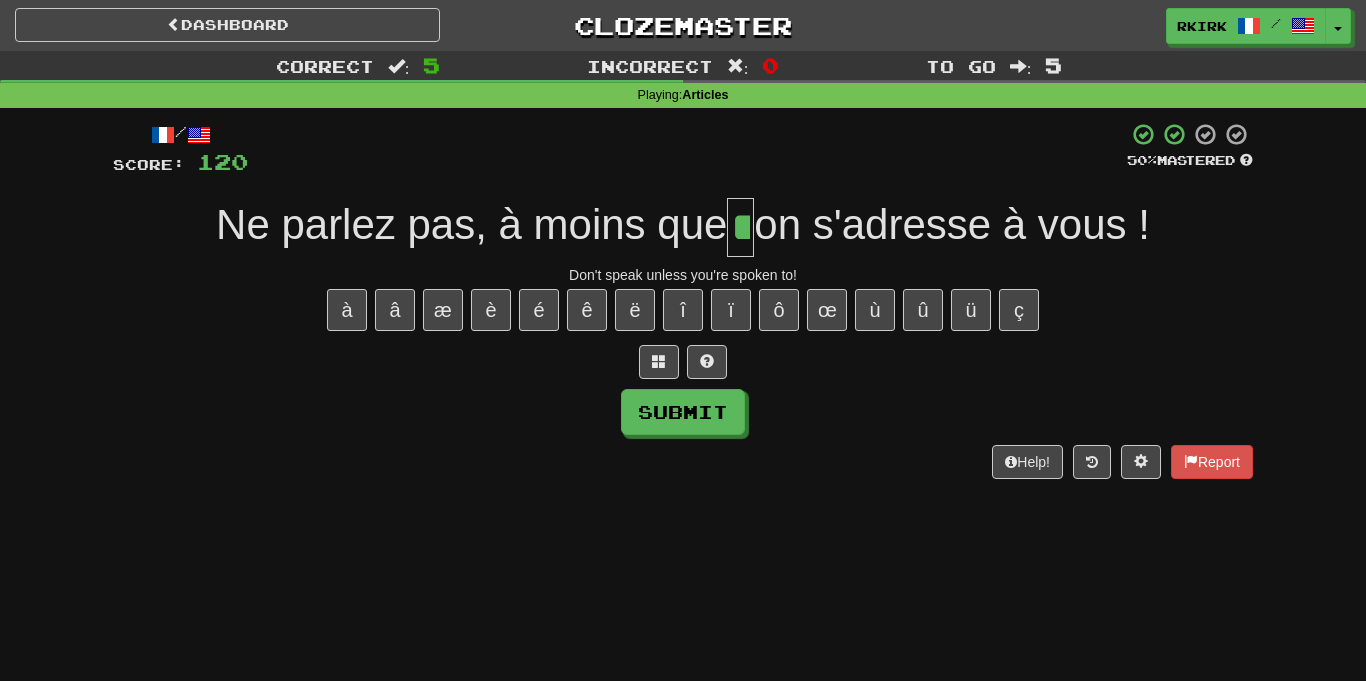 type on "**" 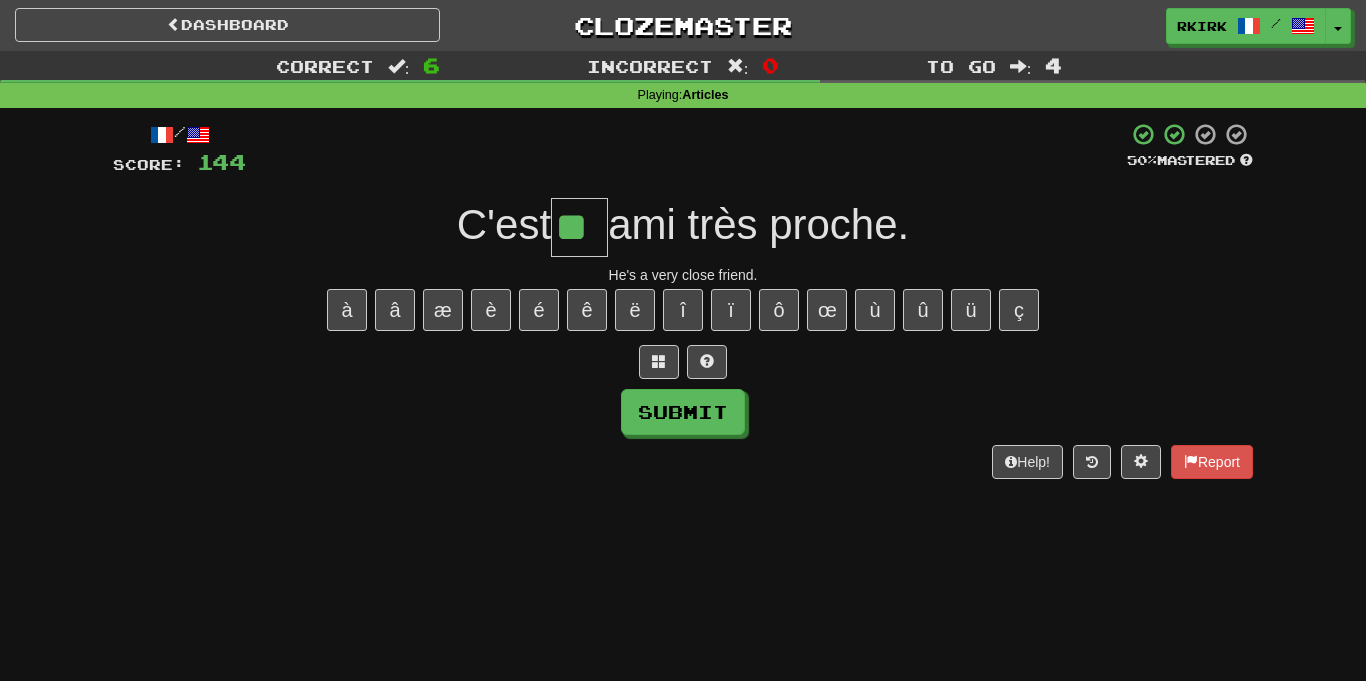 type on "**" 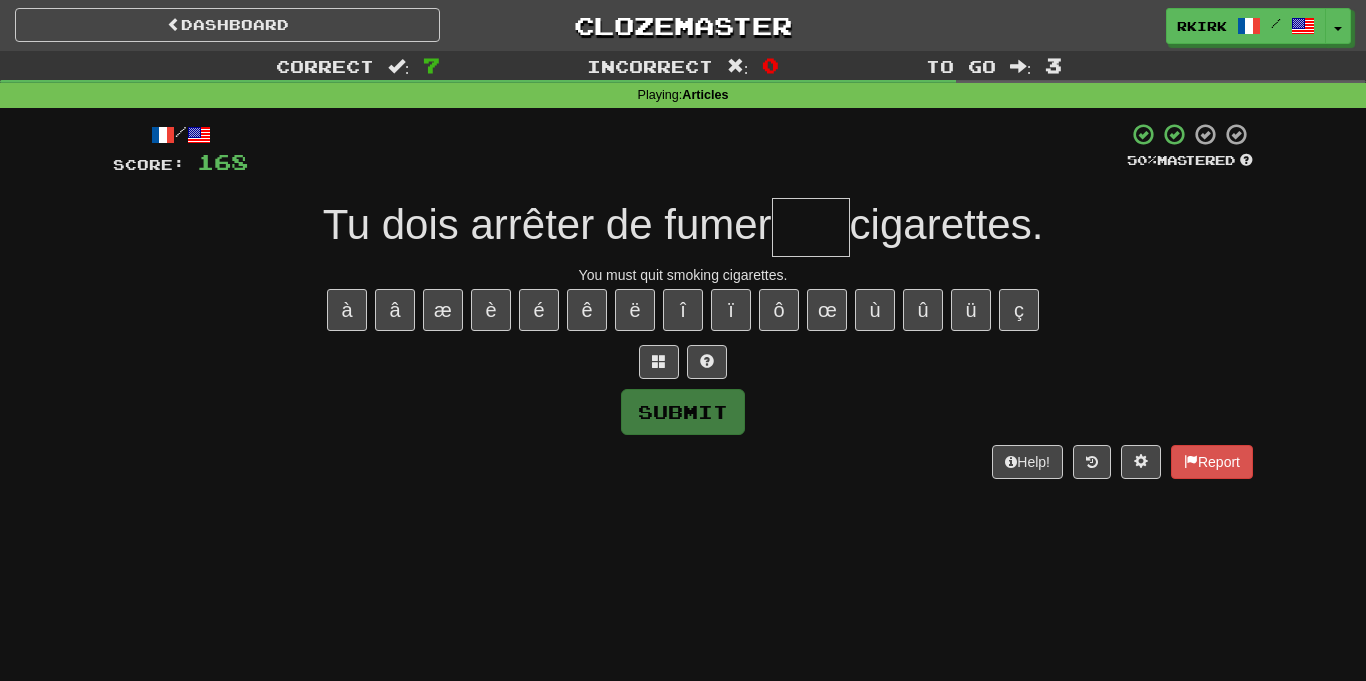 type on "*" 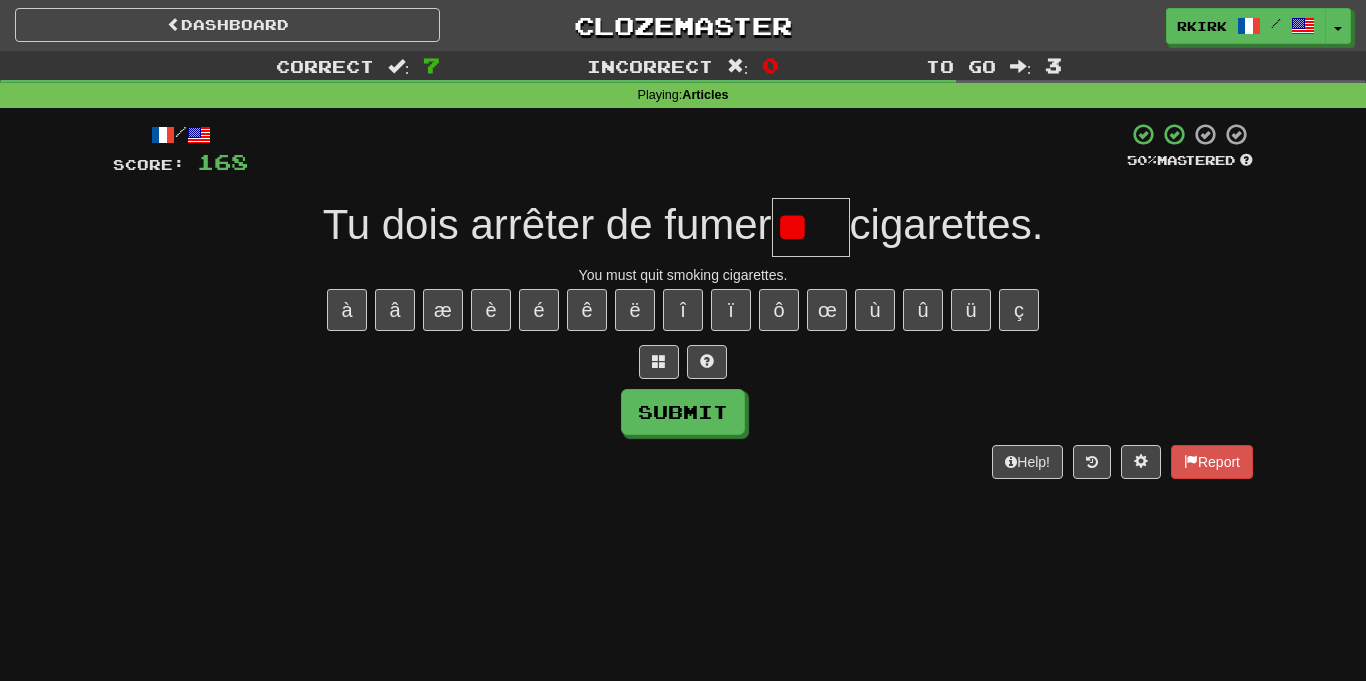 type on "*" 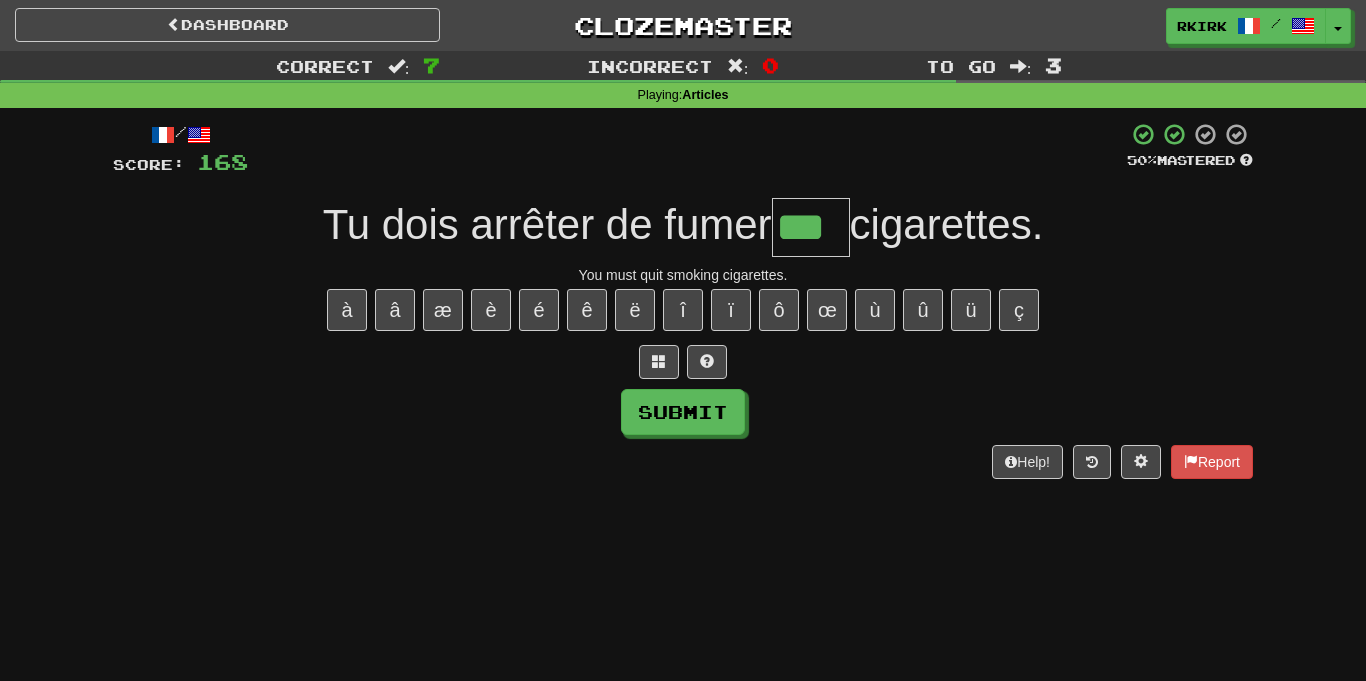 type on "***" 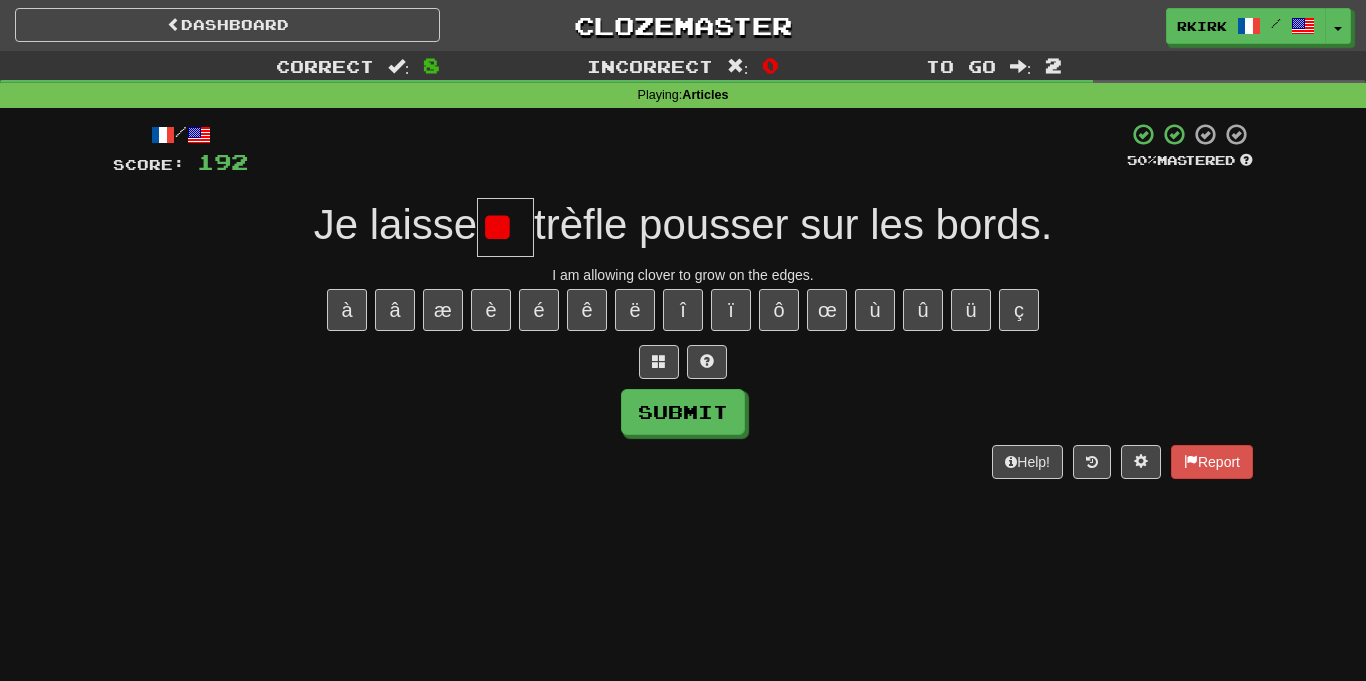 type on "*" 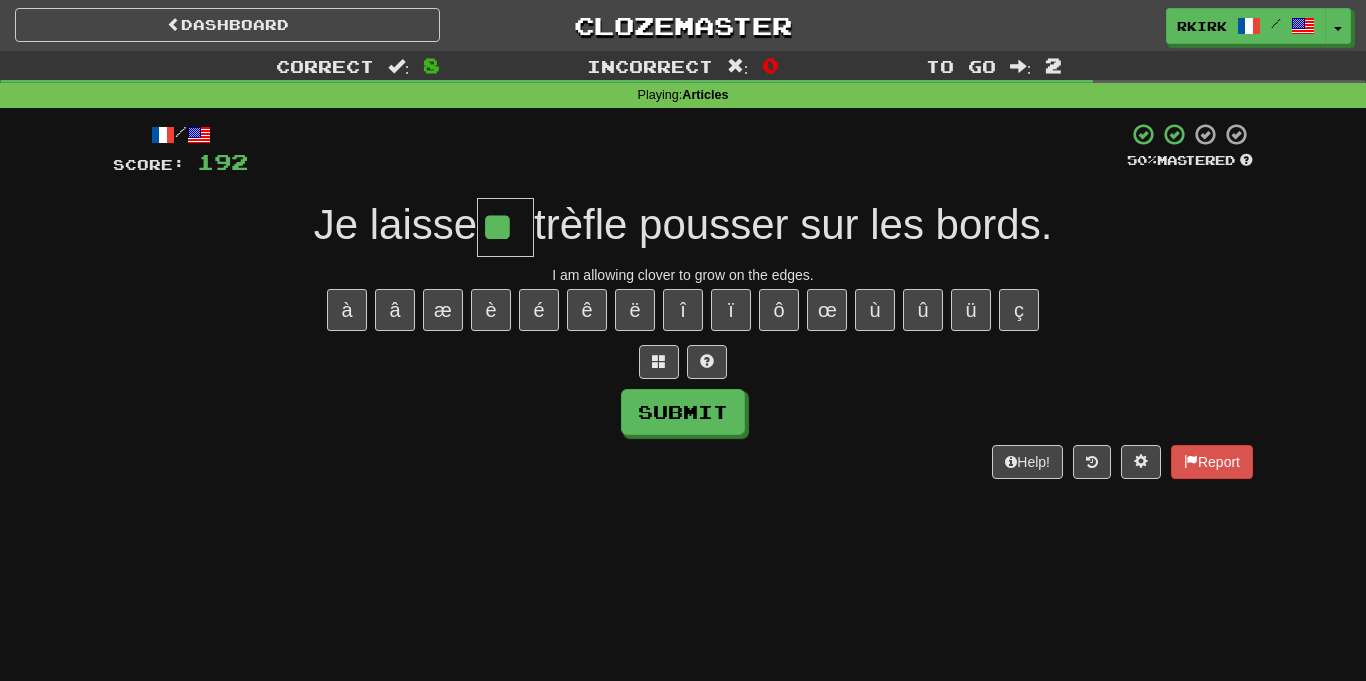 type on "**" 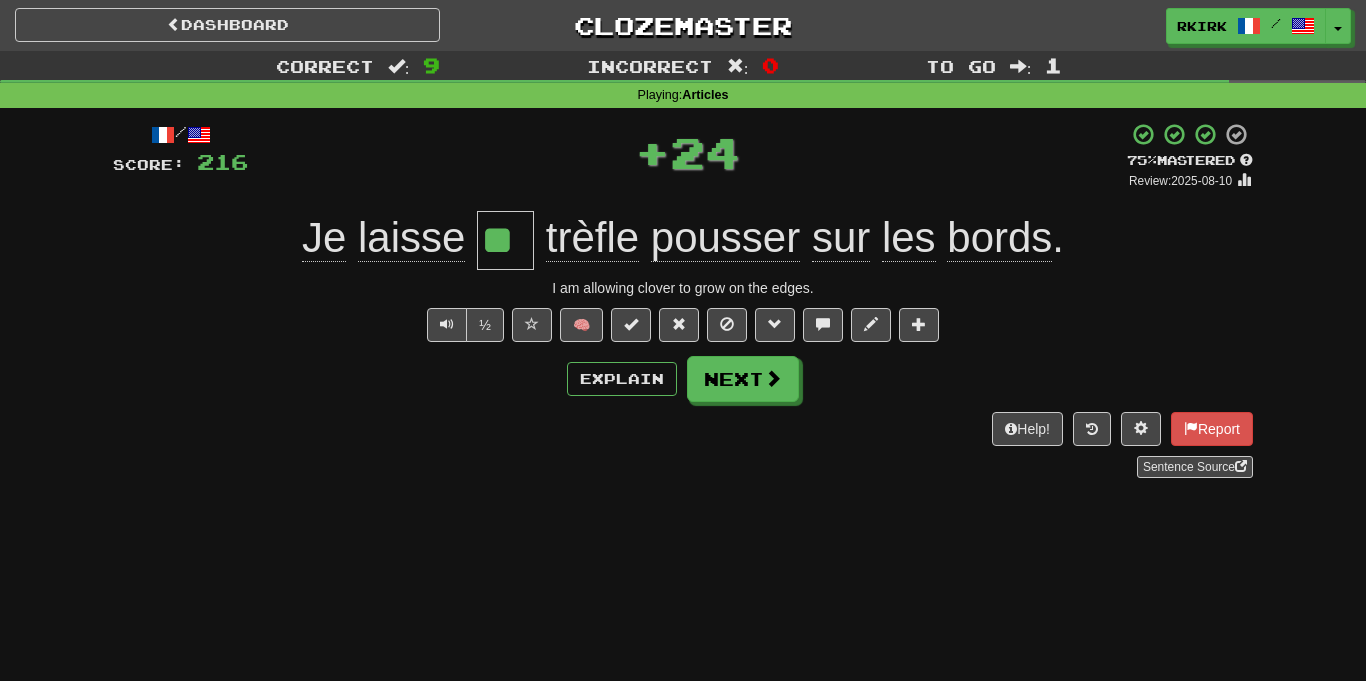 click on "trèfle" at bounding box center [592, 238] 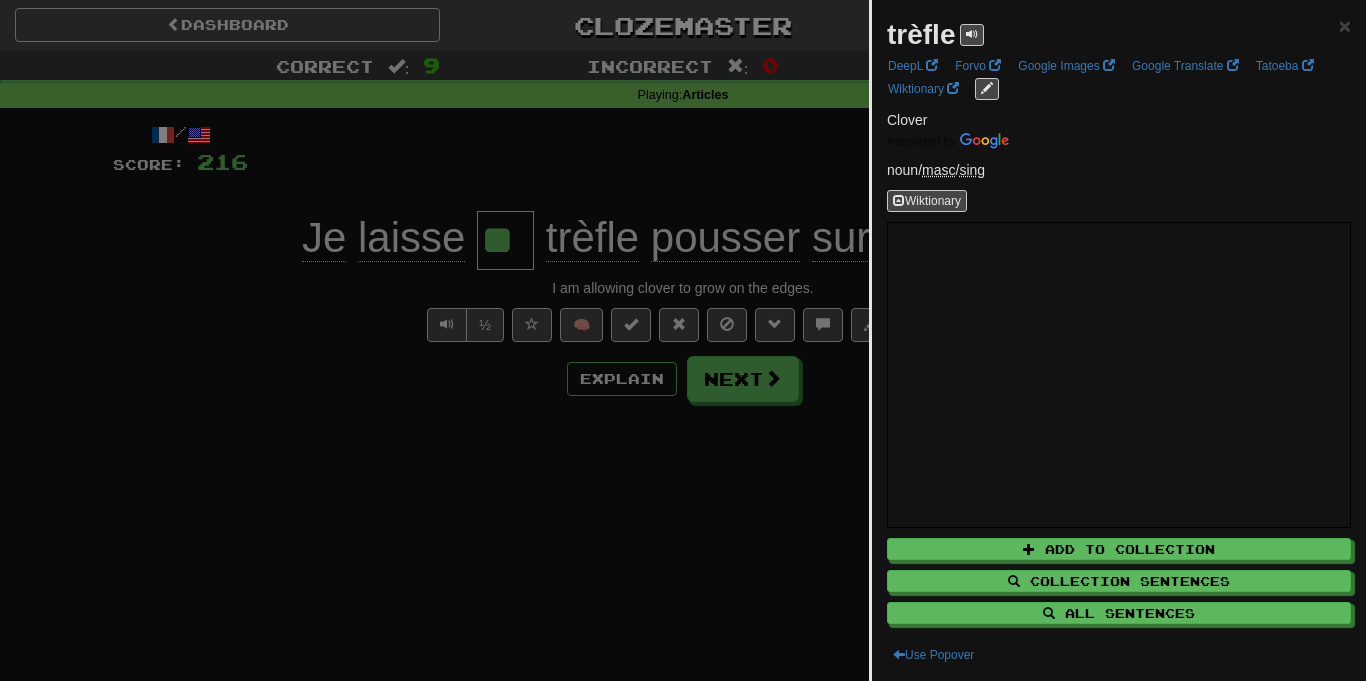 click at bounding box center (683, 340) 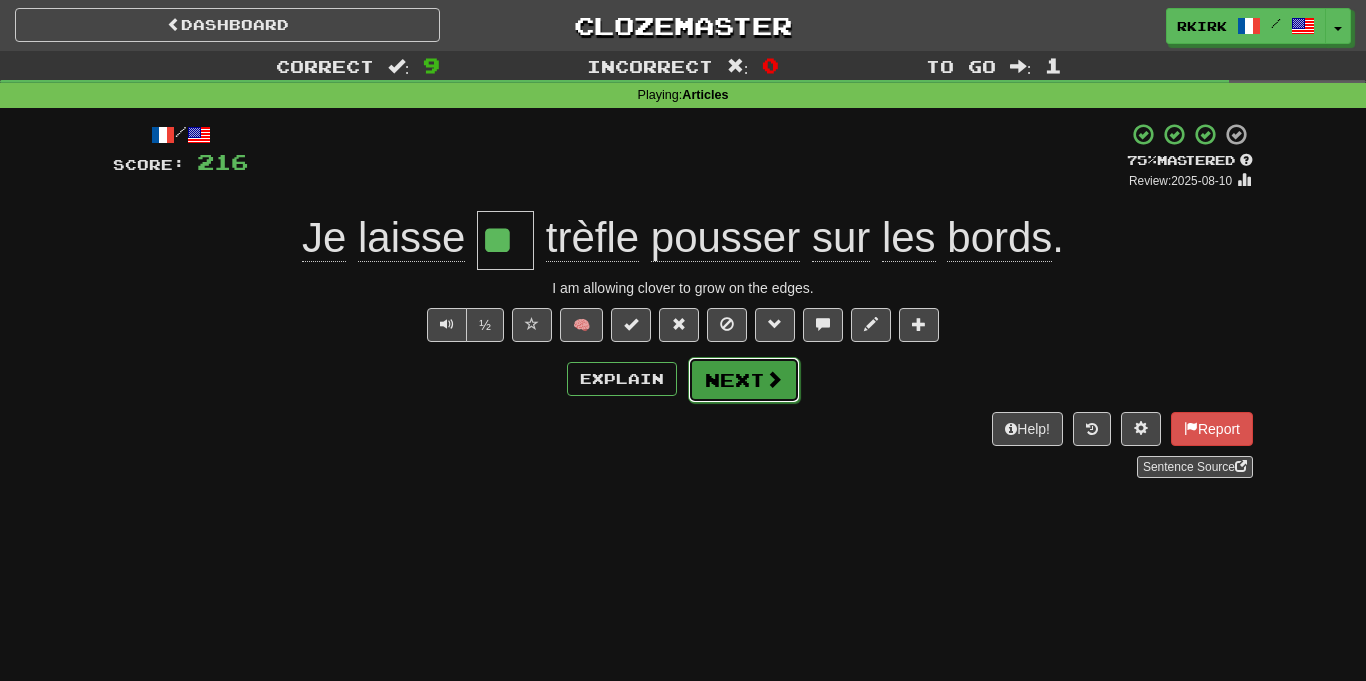 click on "Next" at bounding box center [744, 380] 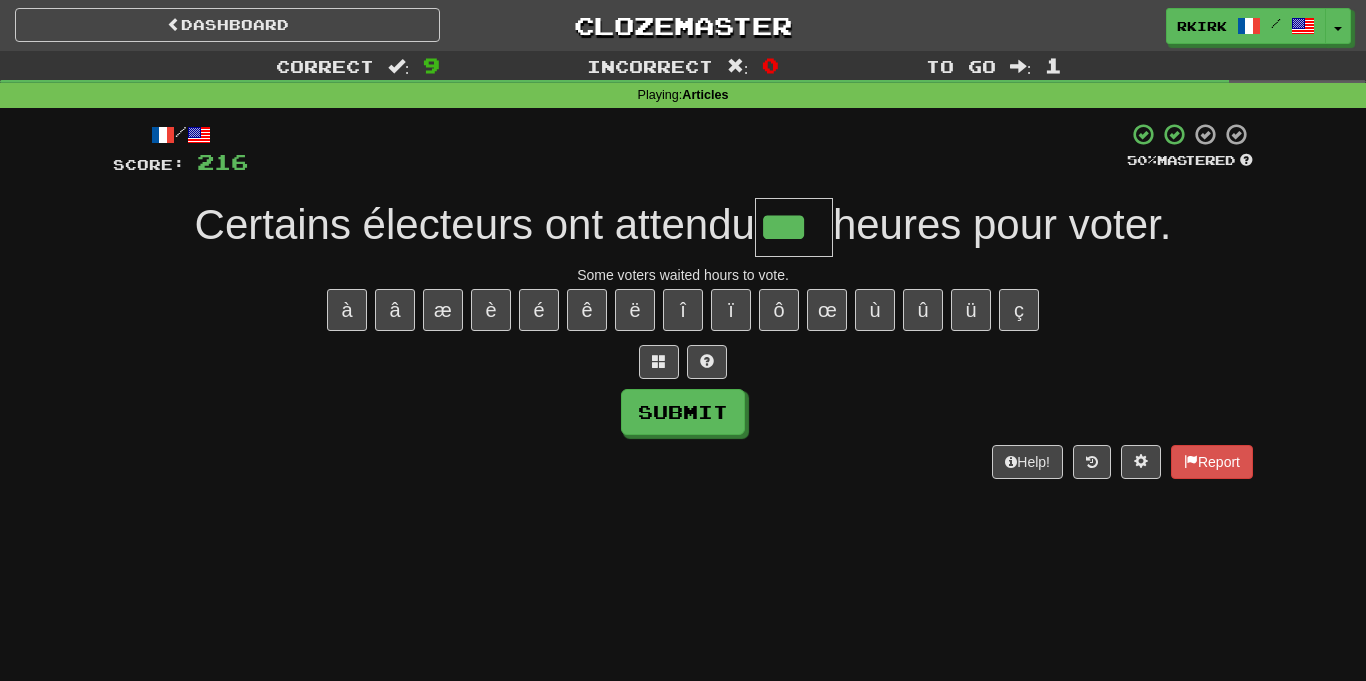 type on "***" 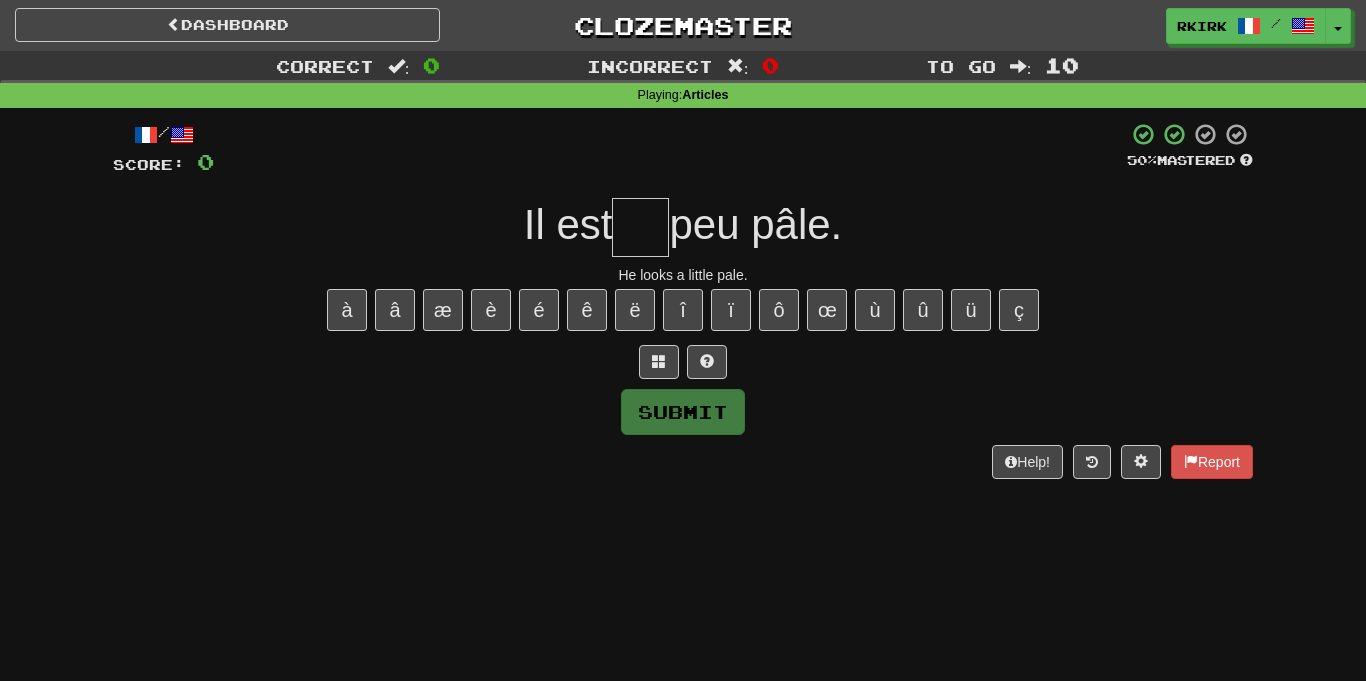 type on "*" 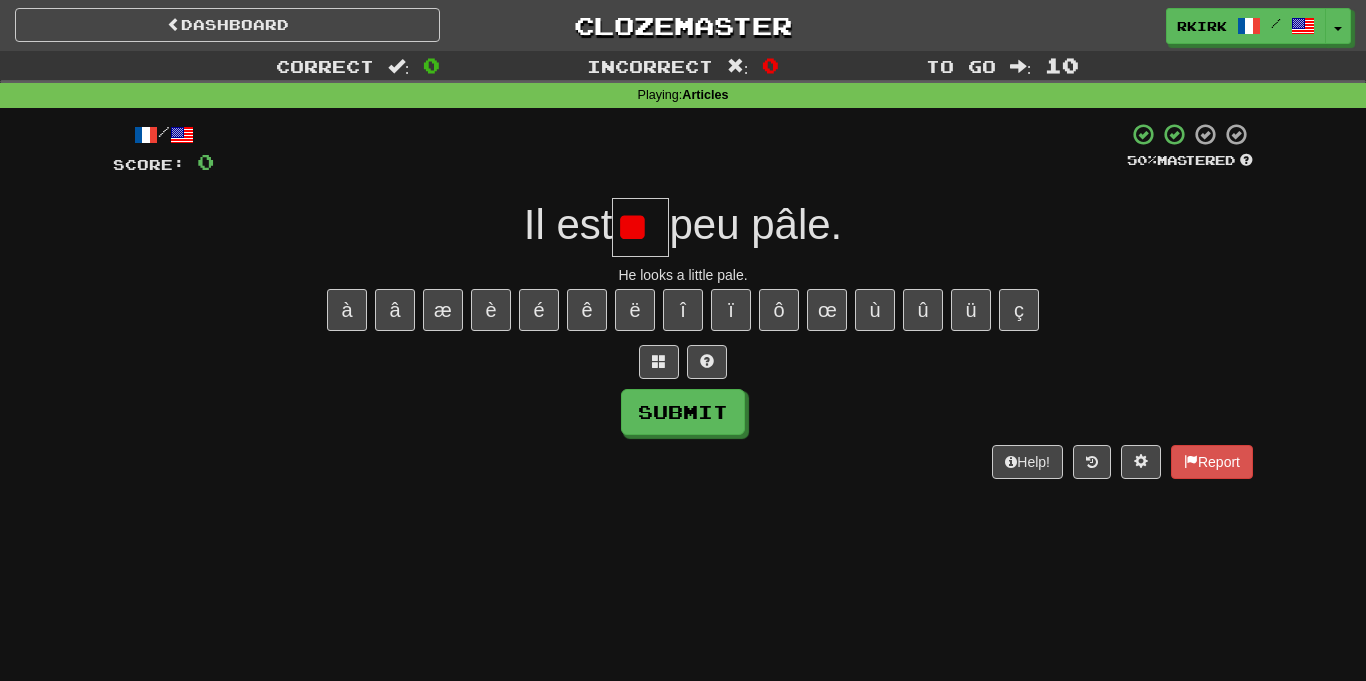 type on "*" 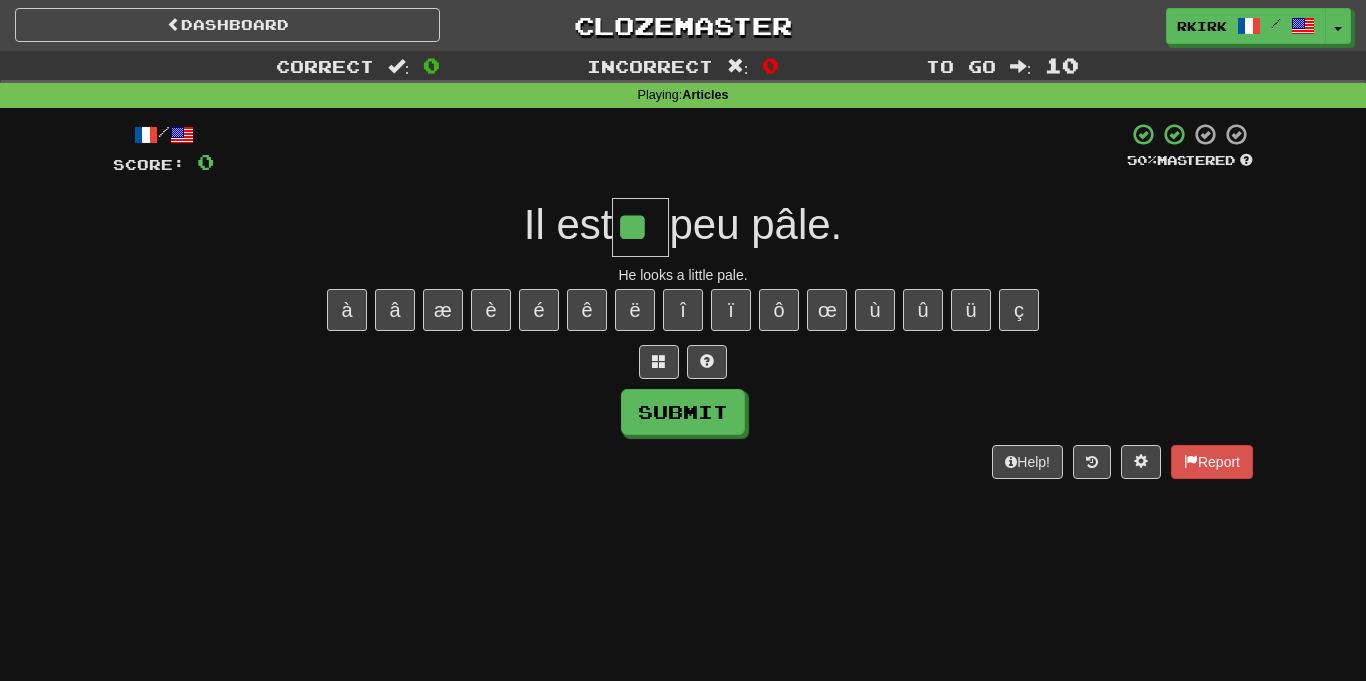 type on "**" 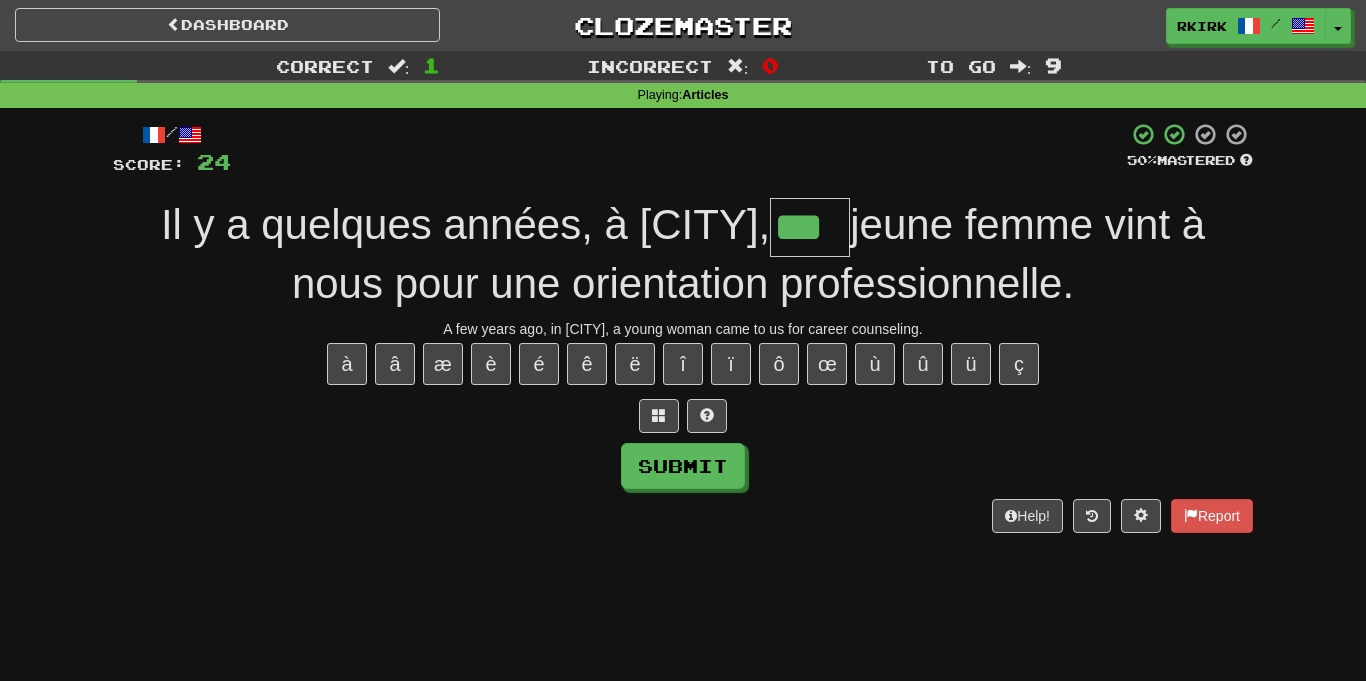 type on "***" 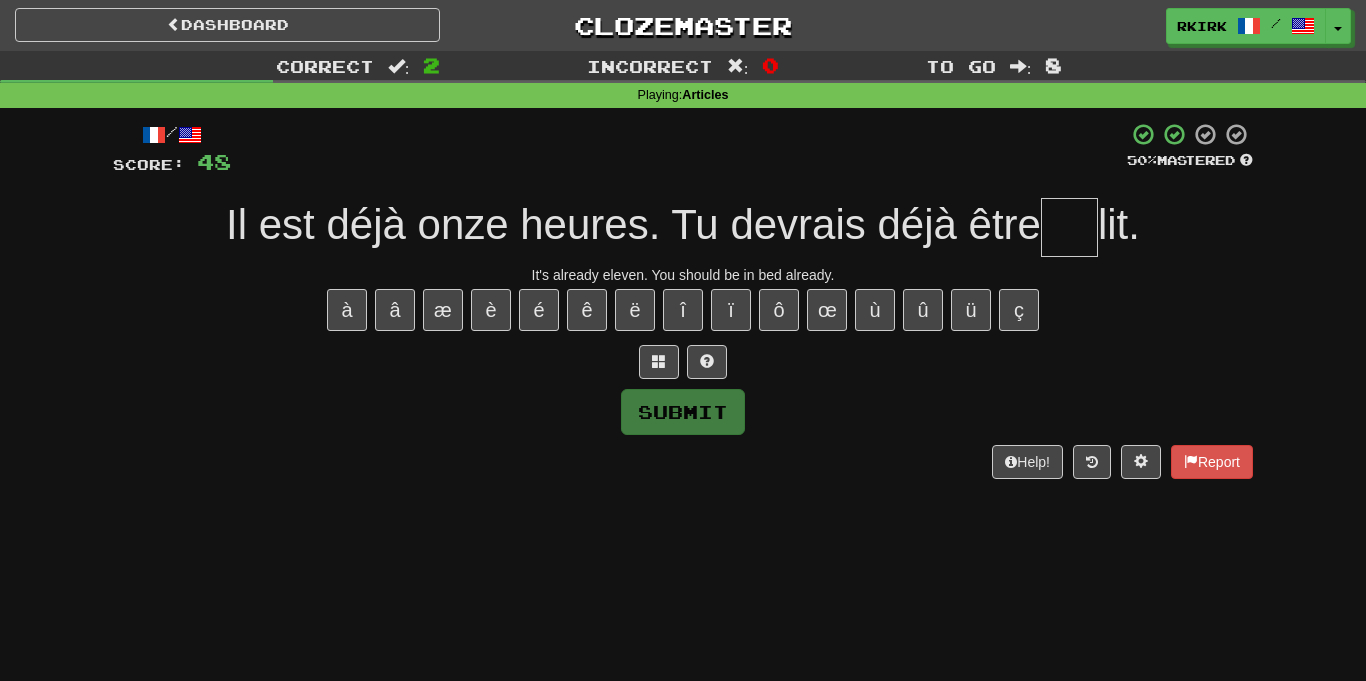 type on "*" 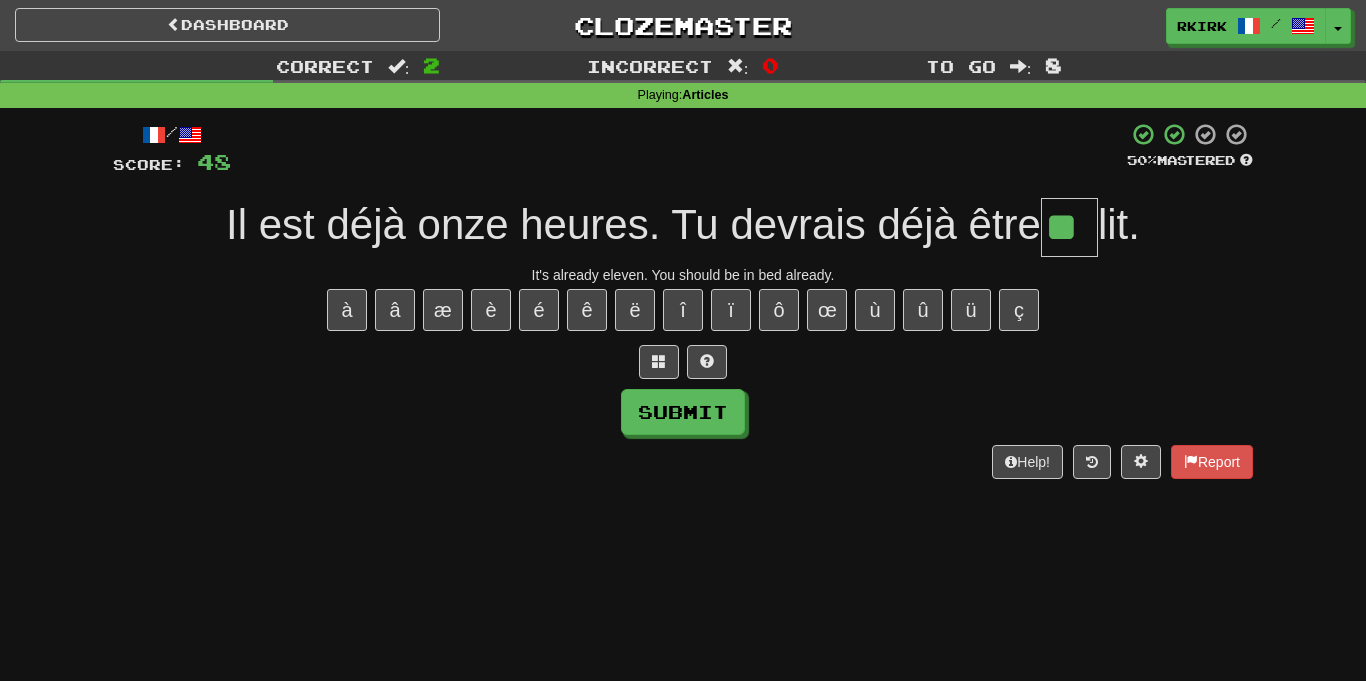 type on "**" 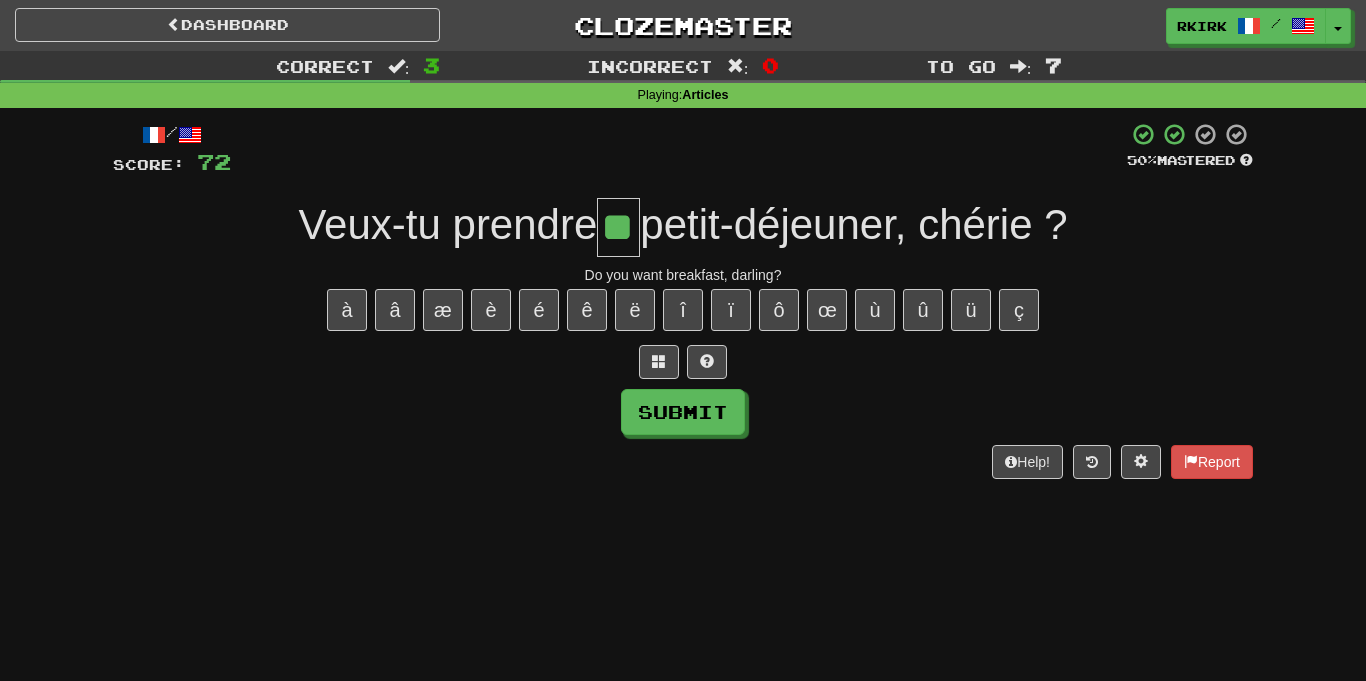 type on "**" 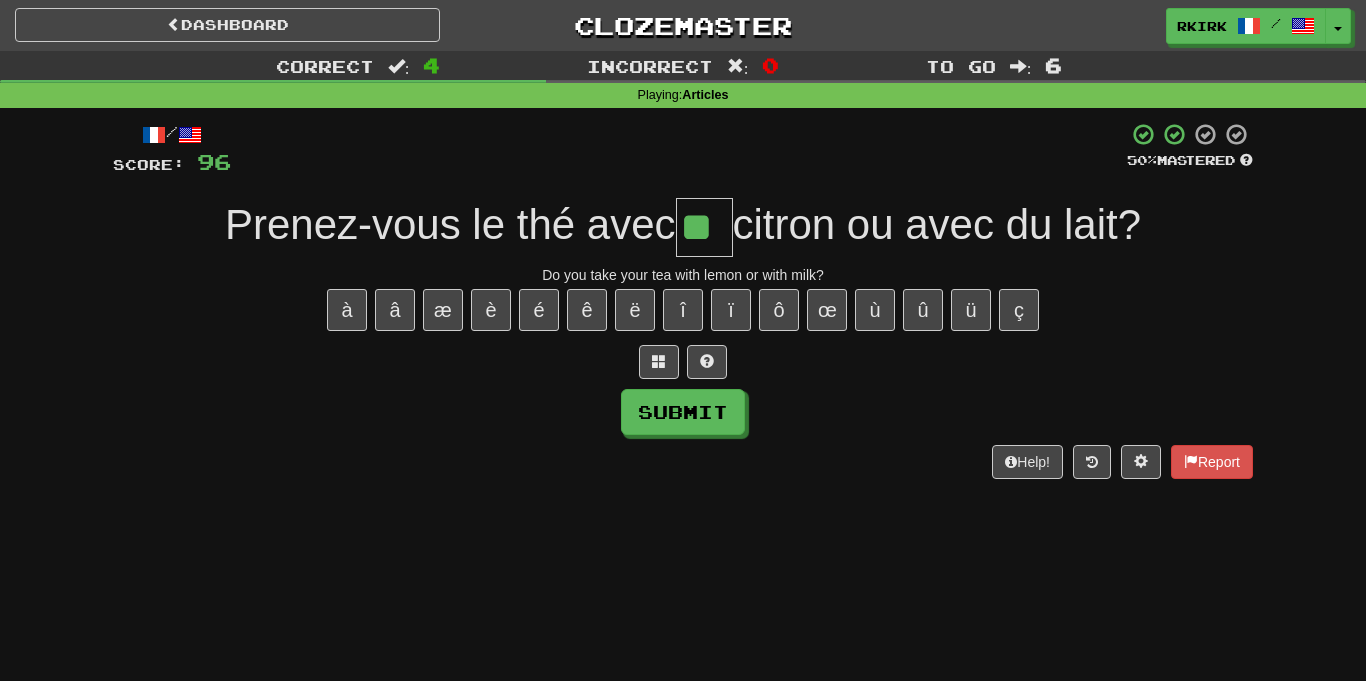 type on "**" 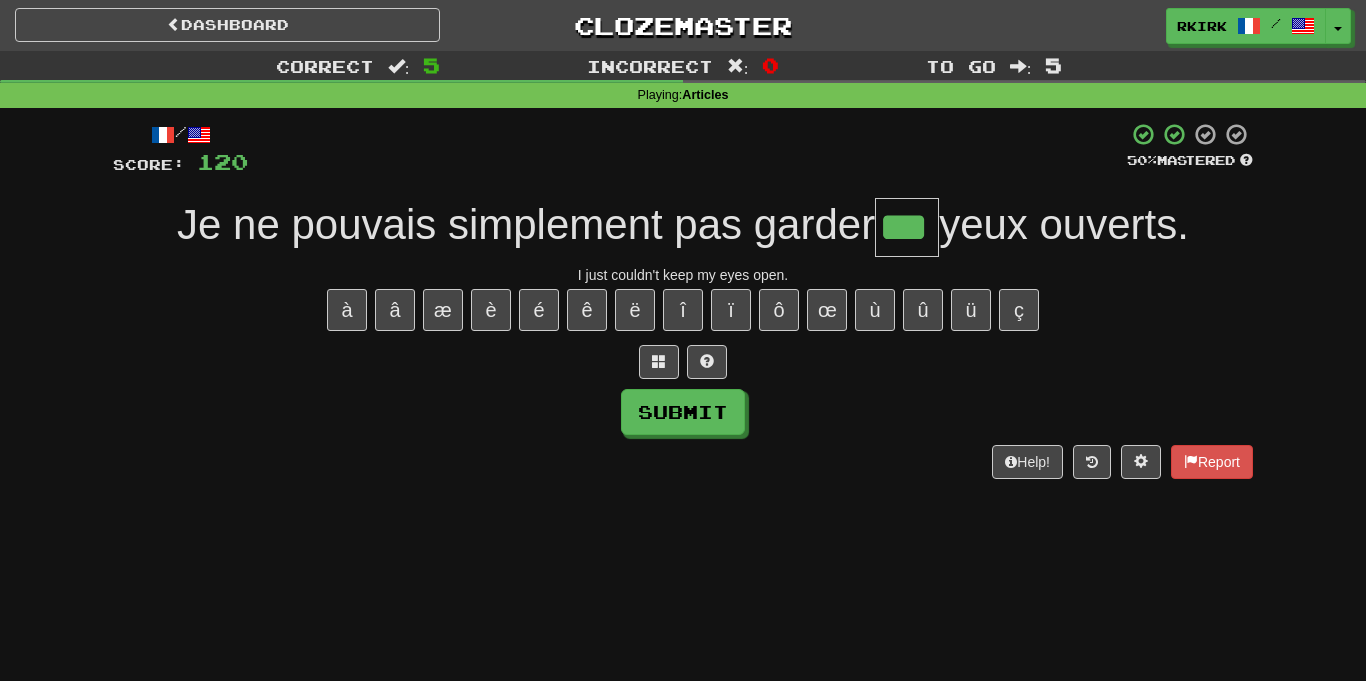 type on "***" 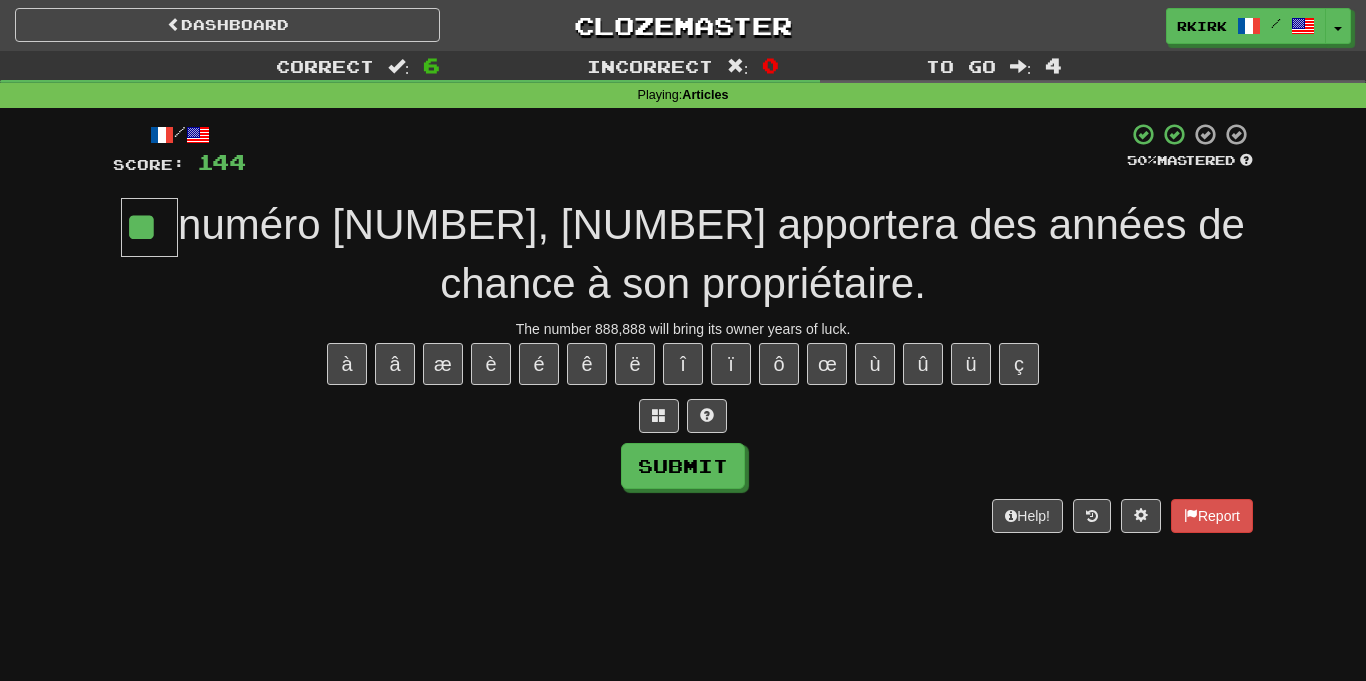 type on "**" 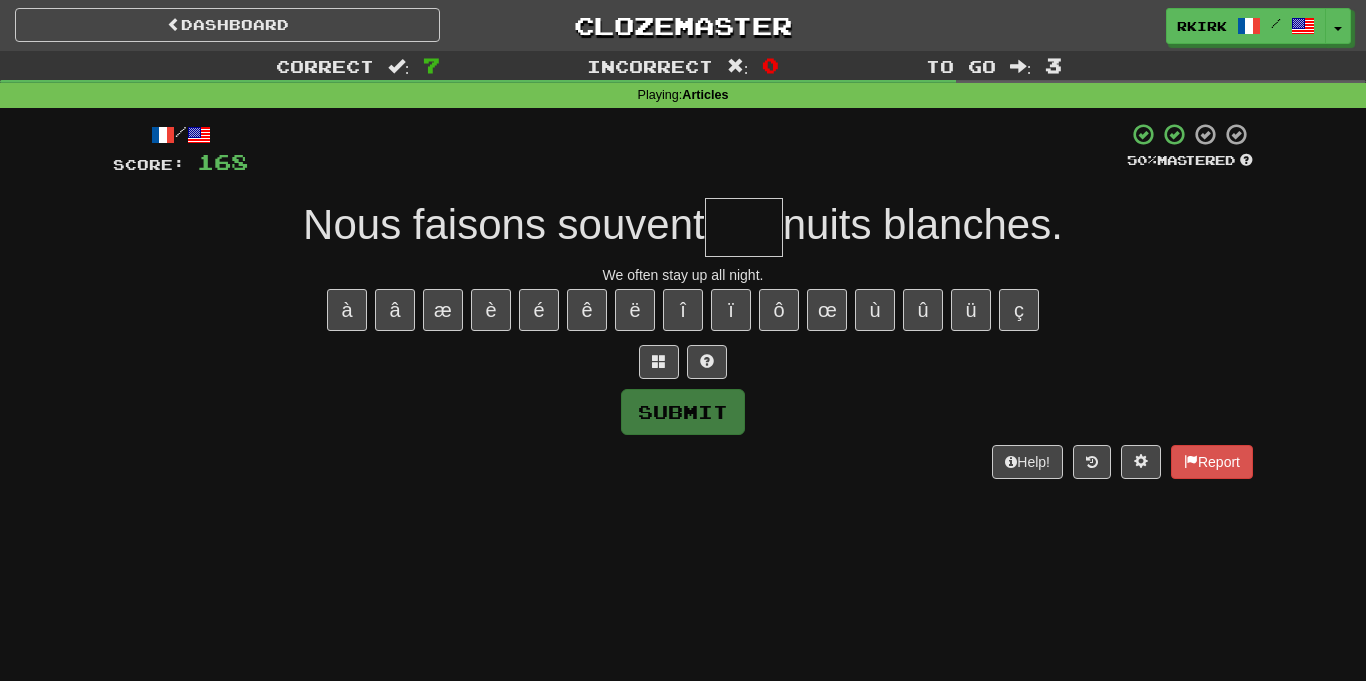 type on "*" 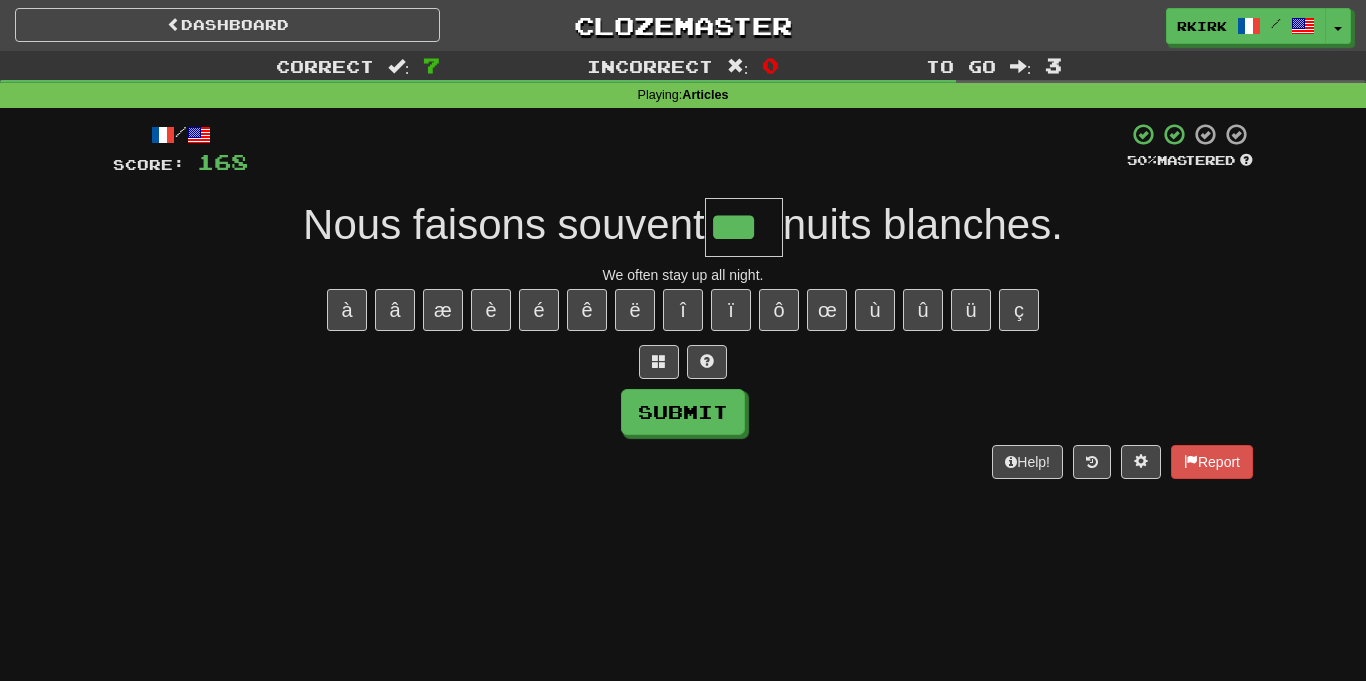 type on "***" 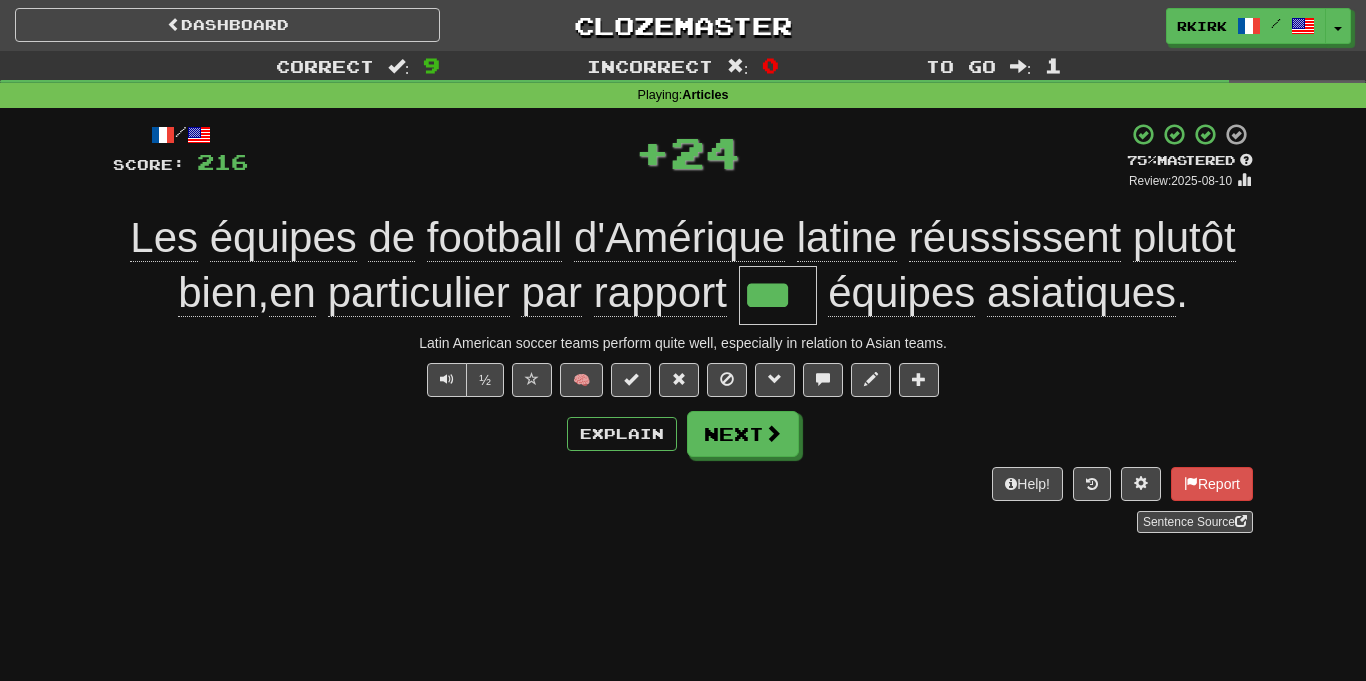 type on "***" 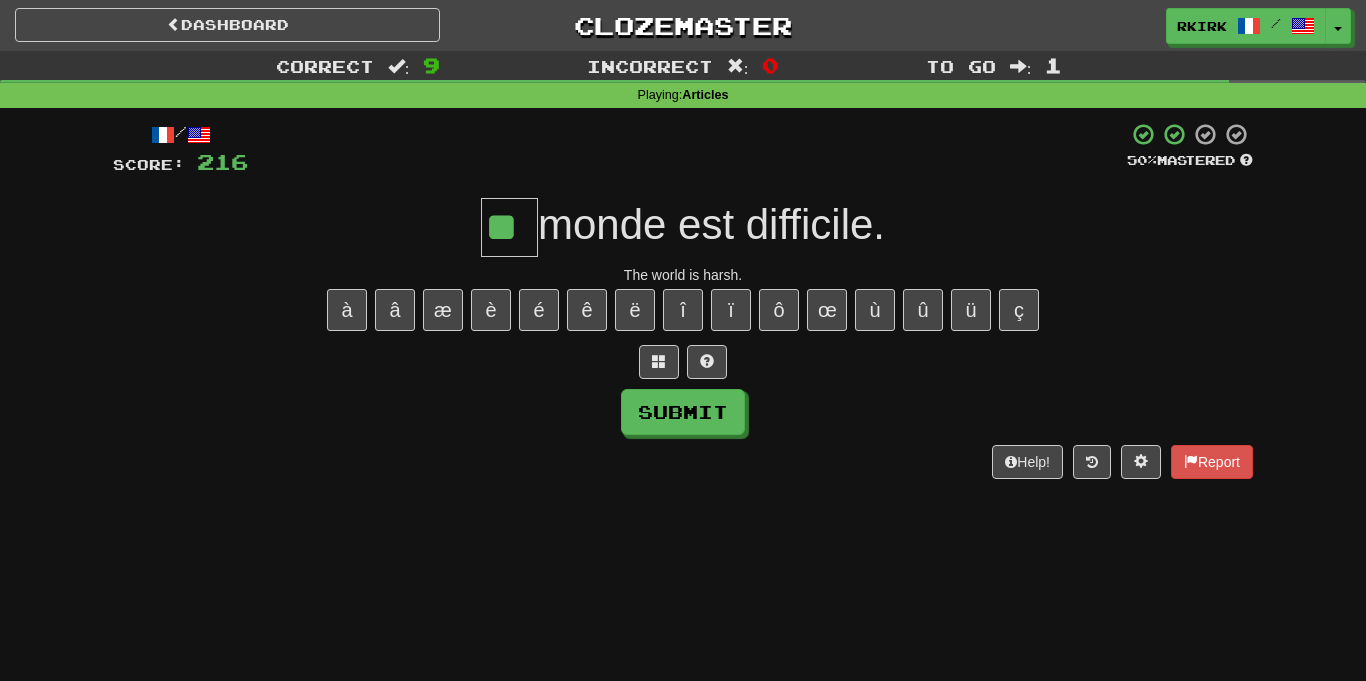 type on "**" 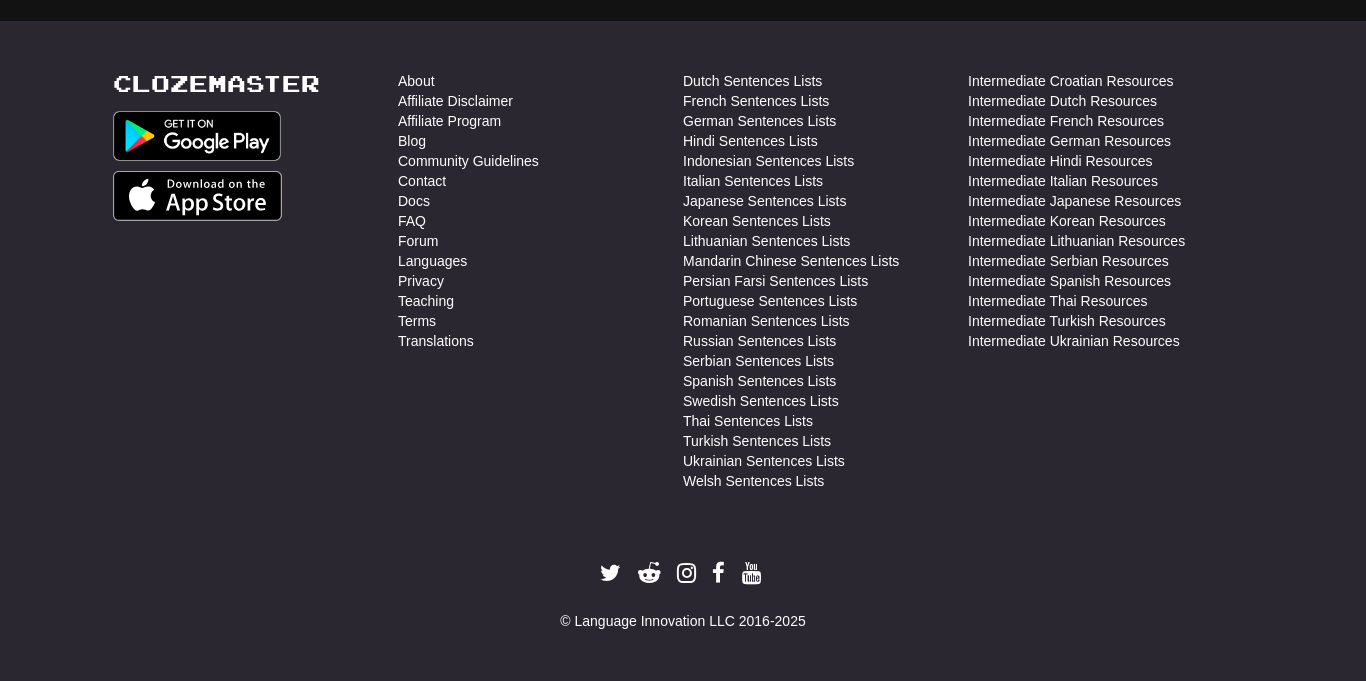 scroll, scrollTop: 710, scrollLeft: 0, axis: vertical 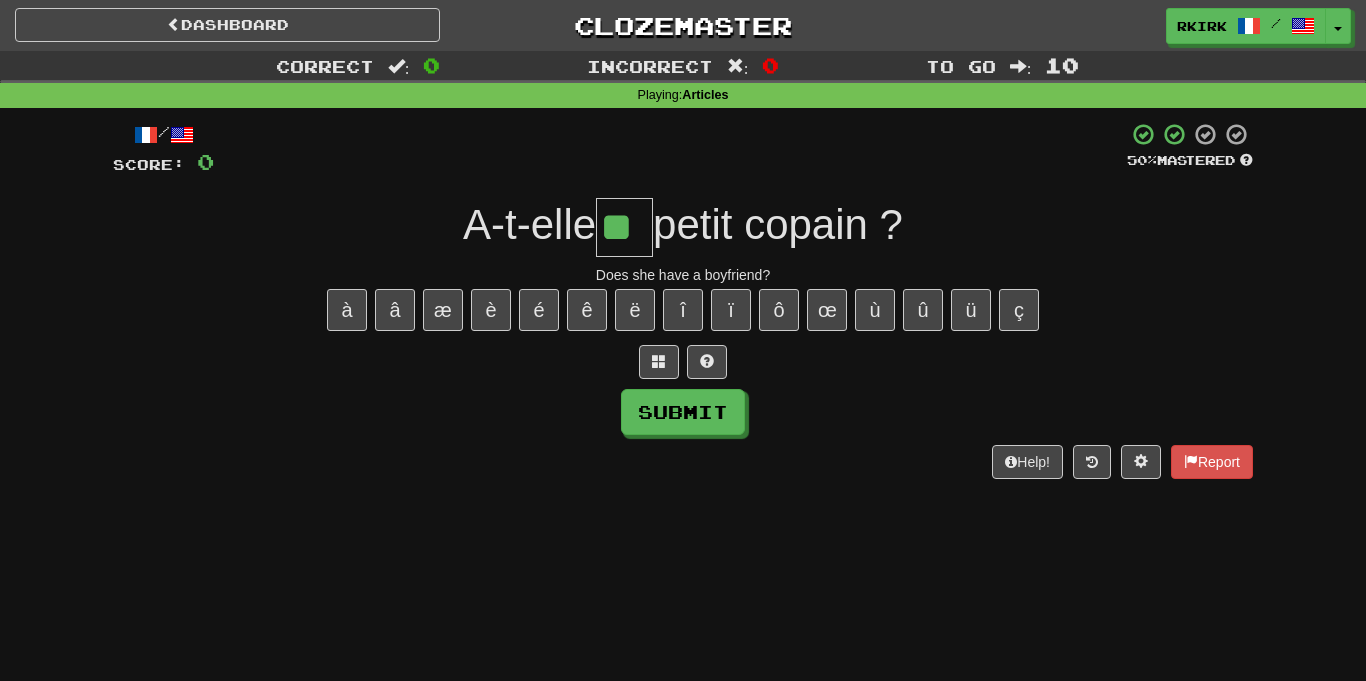 type on "**" 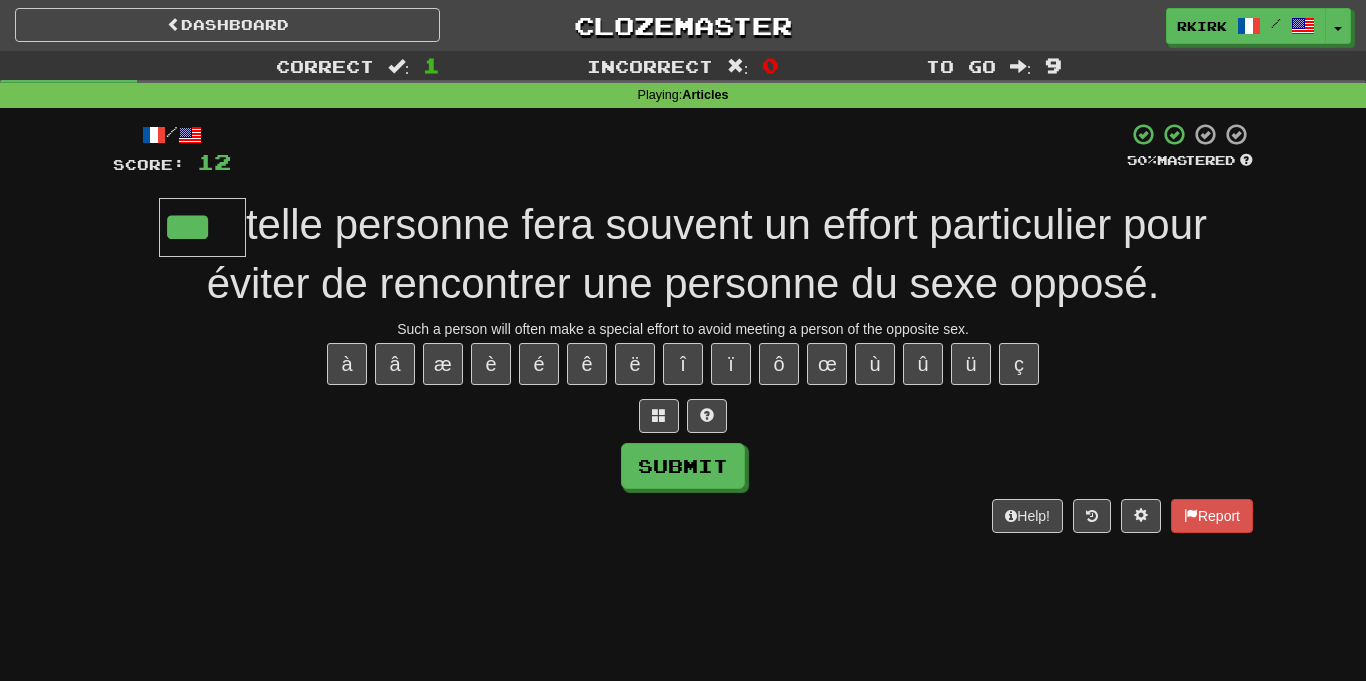 type on "***" 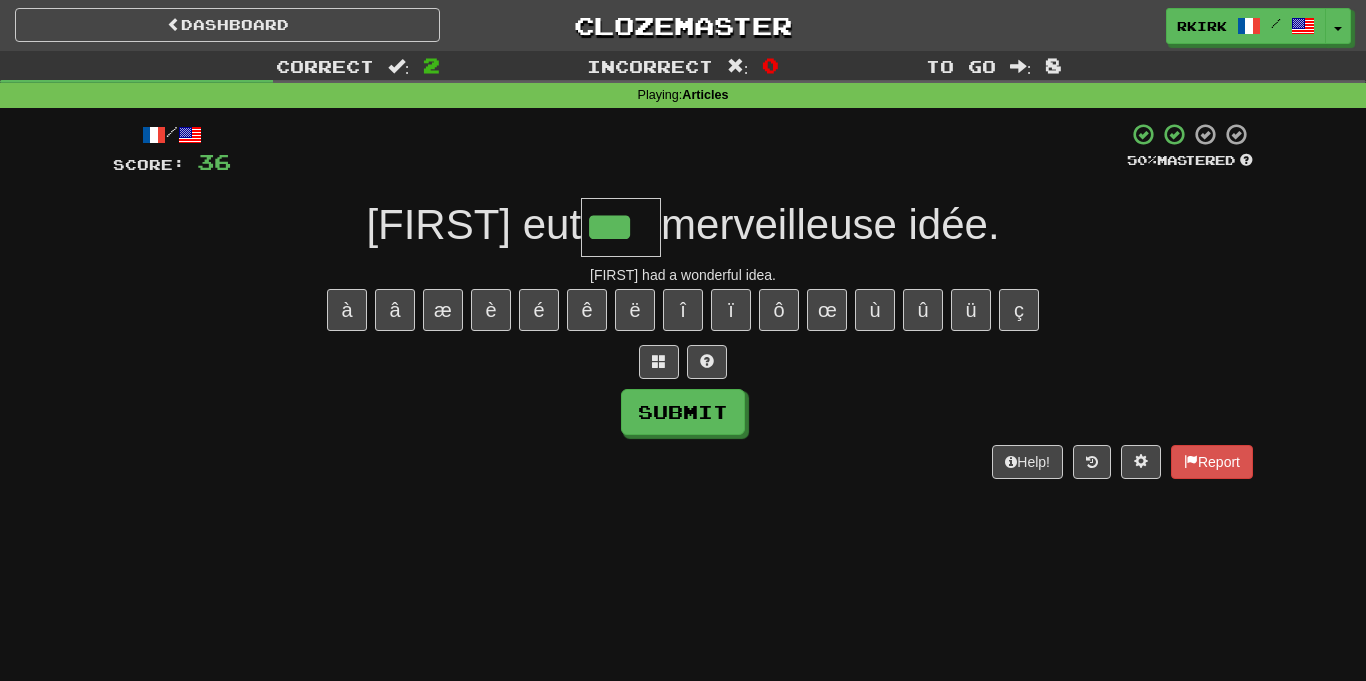 type on "***" 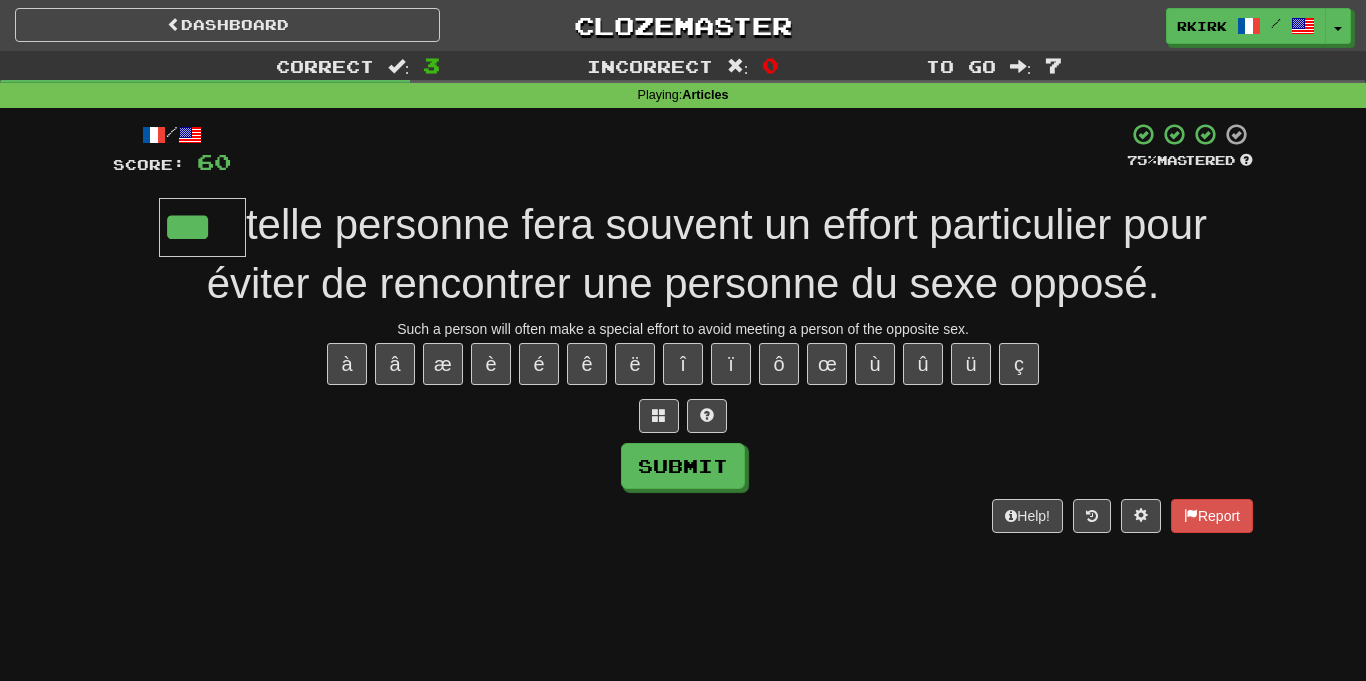 type on "***" 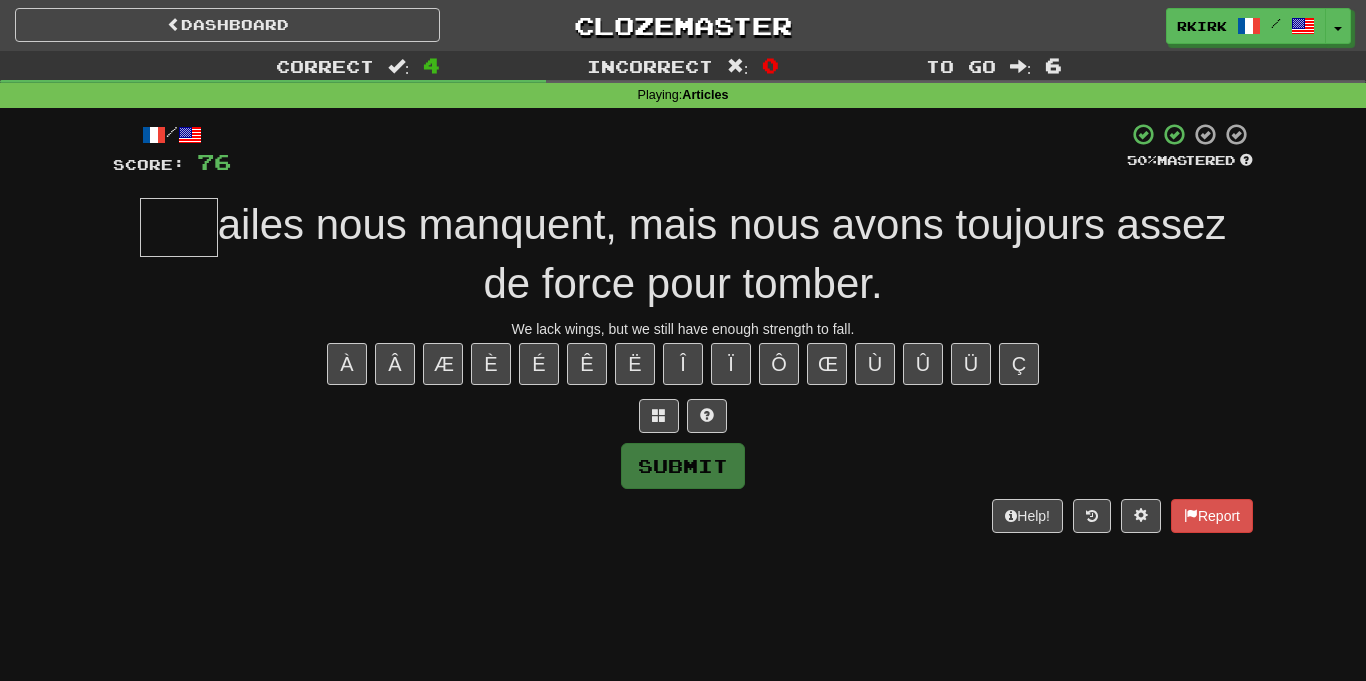 type on "*" 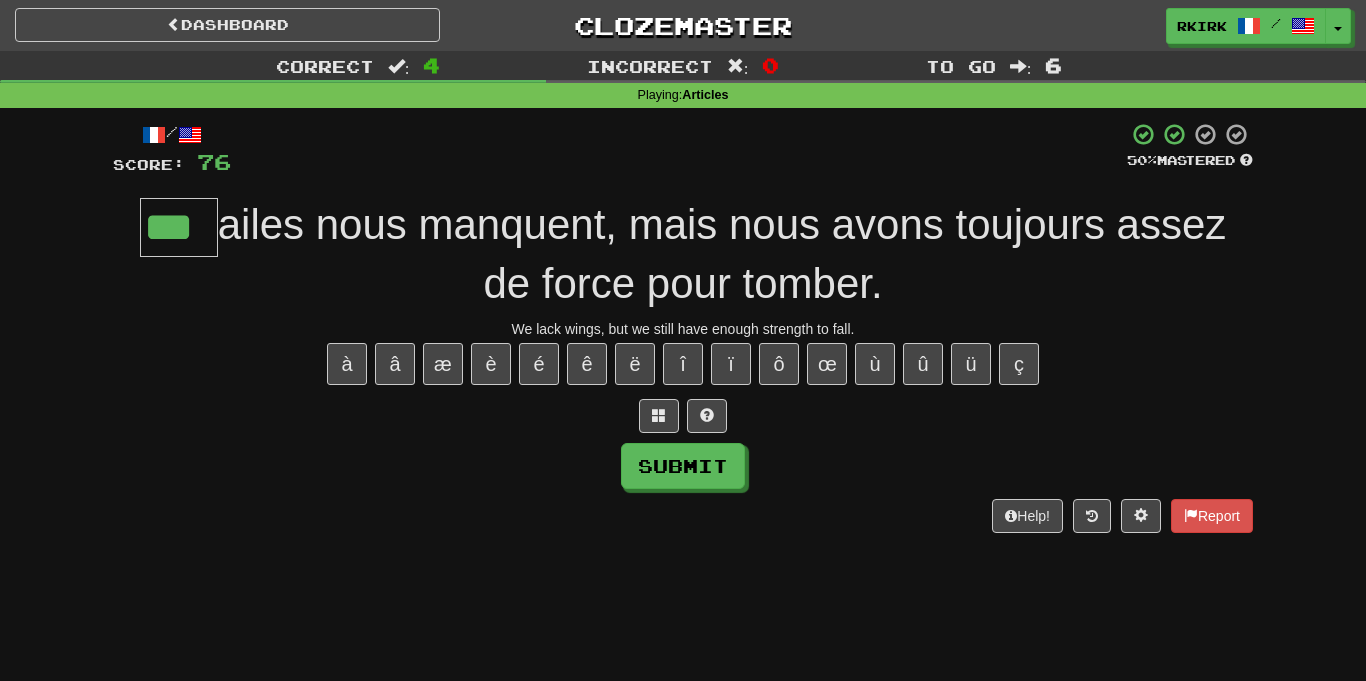 type on "***" 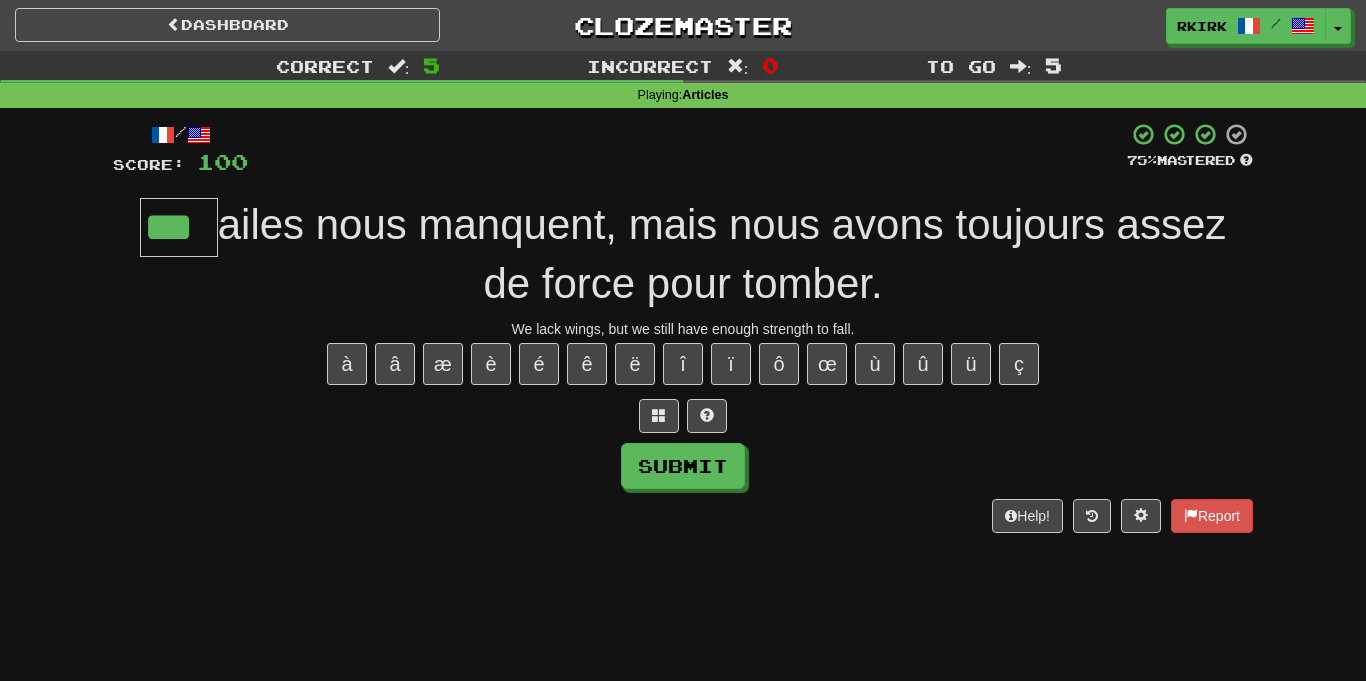 type on "***" 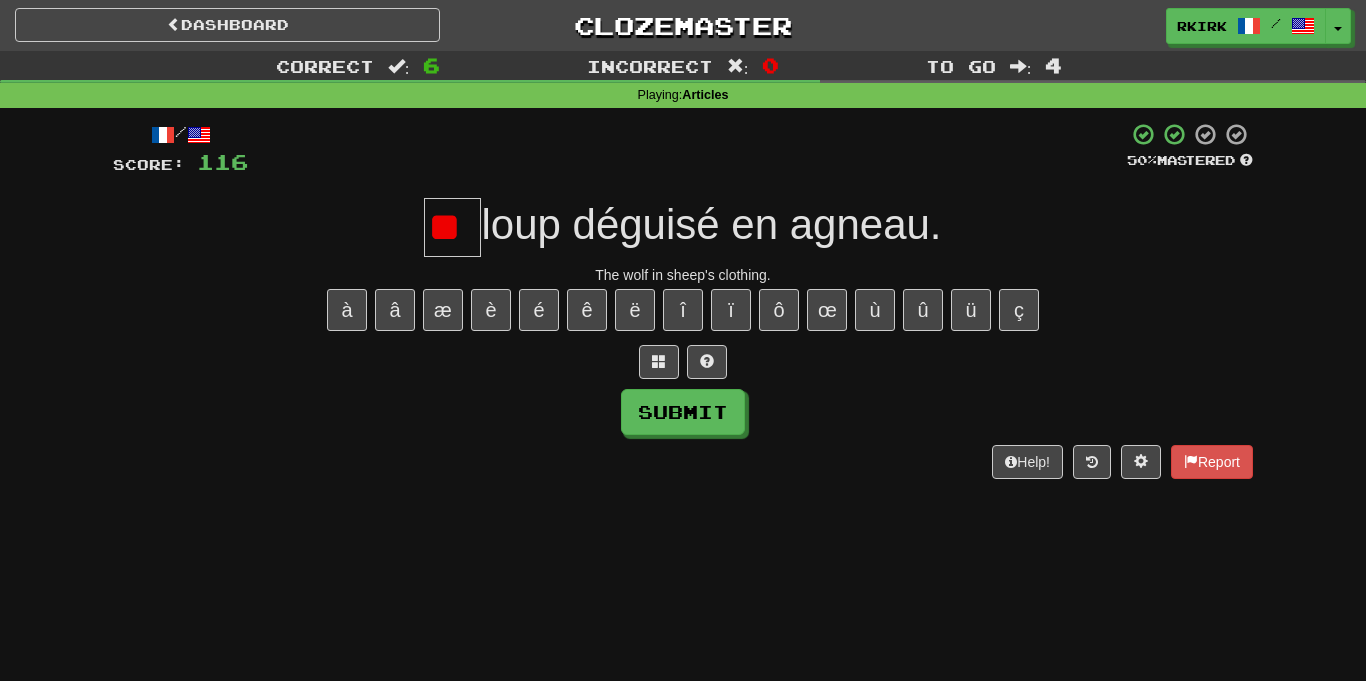 scroll, scrollTop: 0, scrollLeft: 4, axis: horizontal 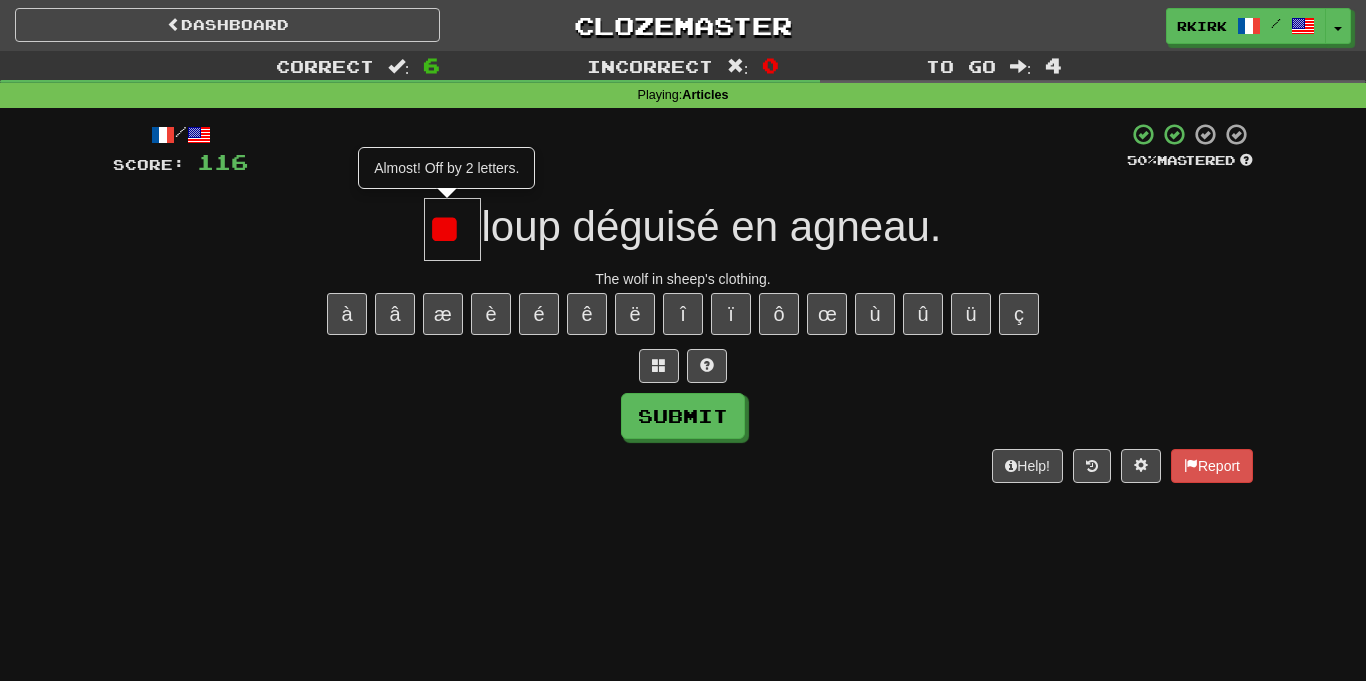 type on "*" 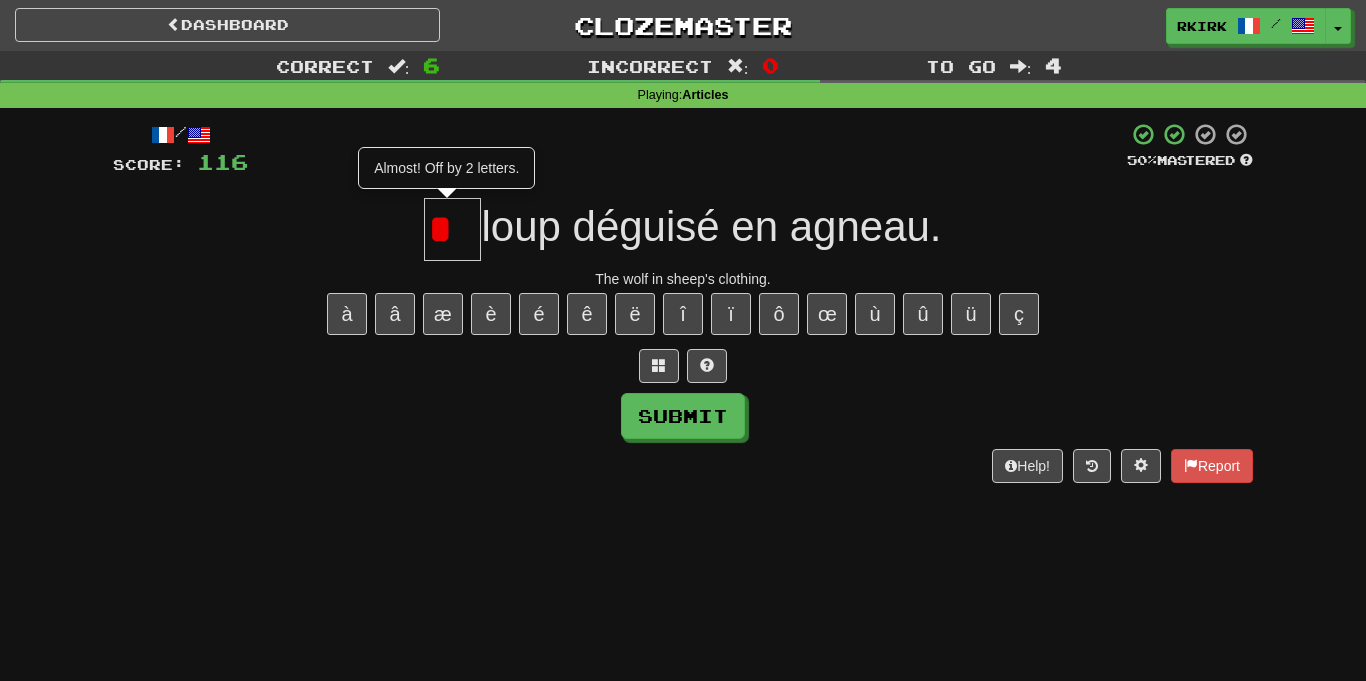 scroll, scrollTop: 0, scrollLeft: 0, axis: both 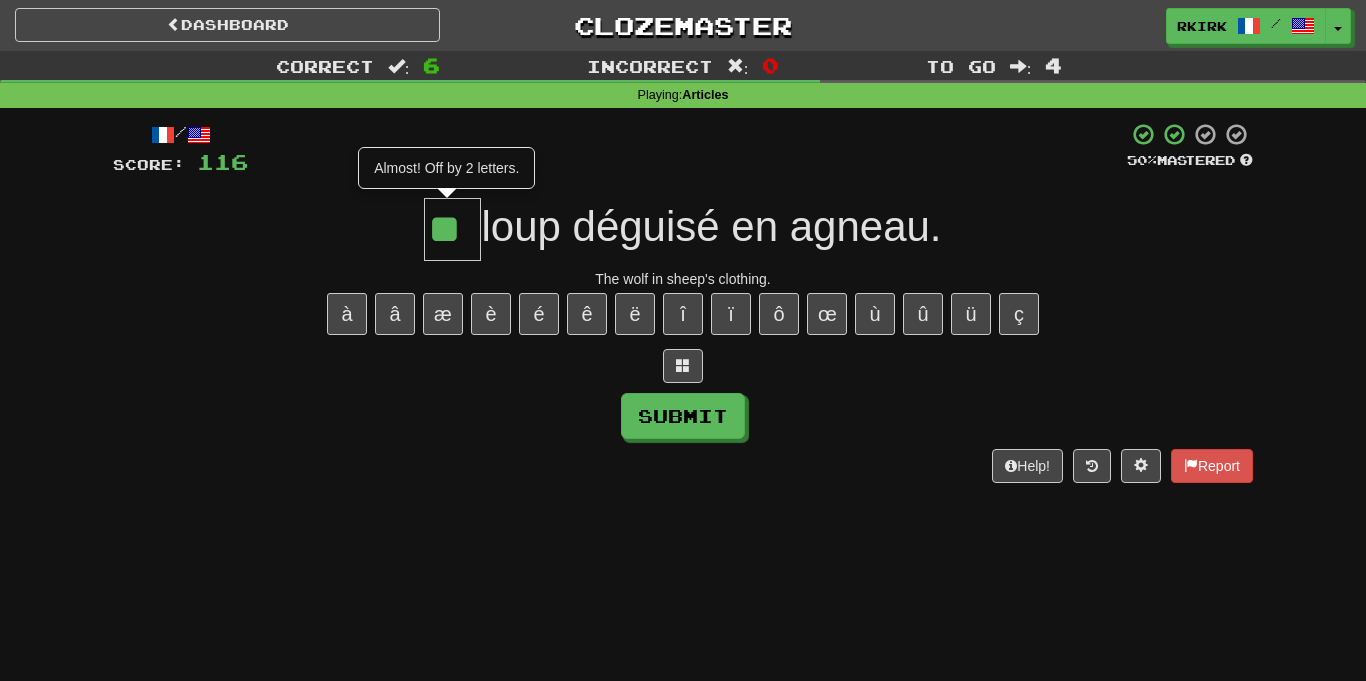 type on "**" 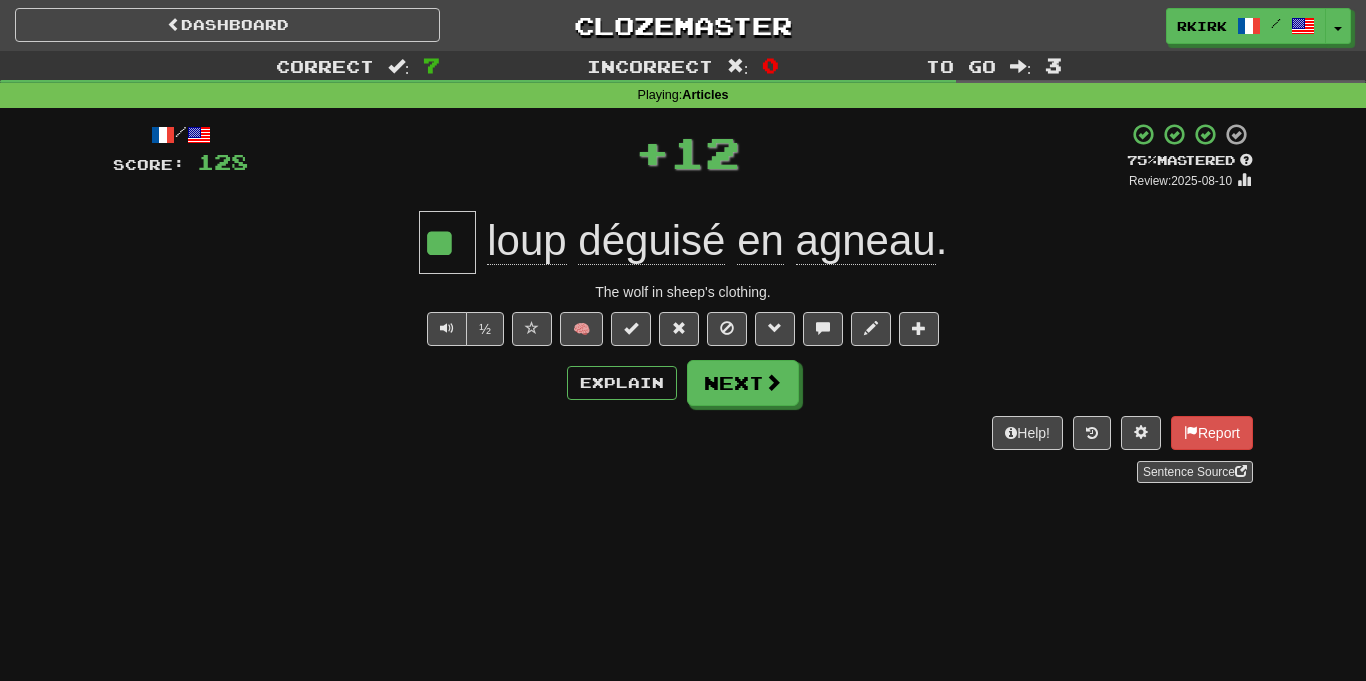 click on "agneau" at bounding box center (866, 241) 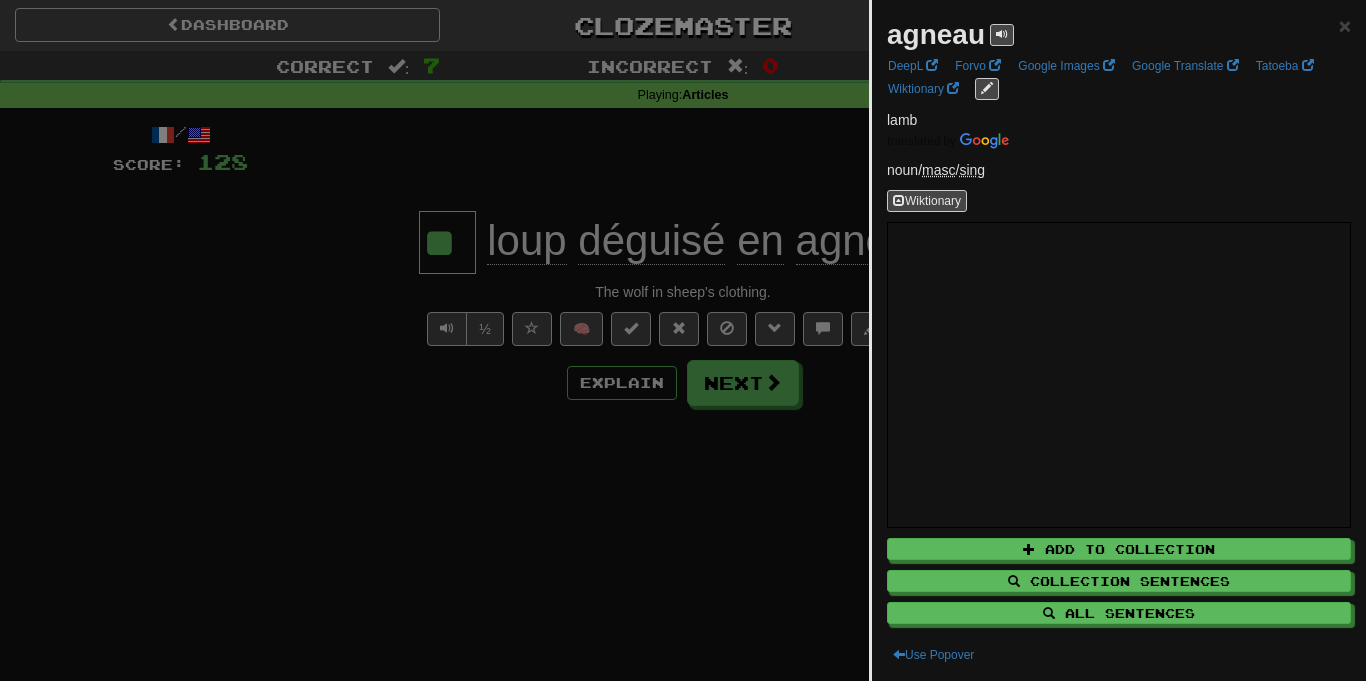 click at bounding box center [683, 340] 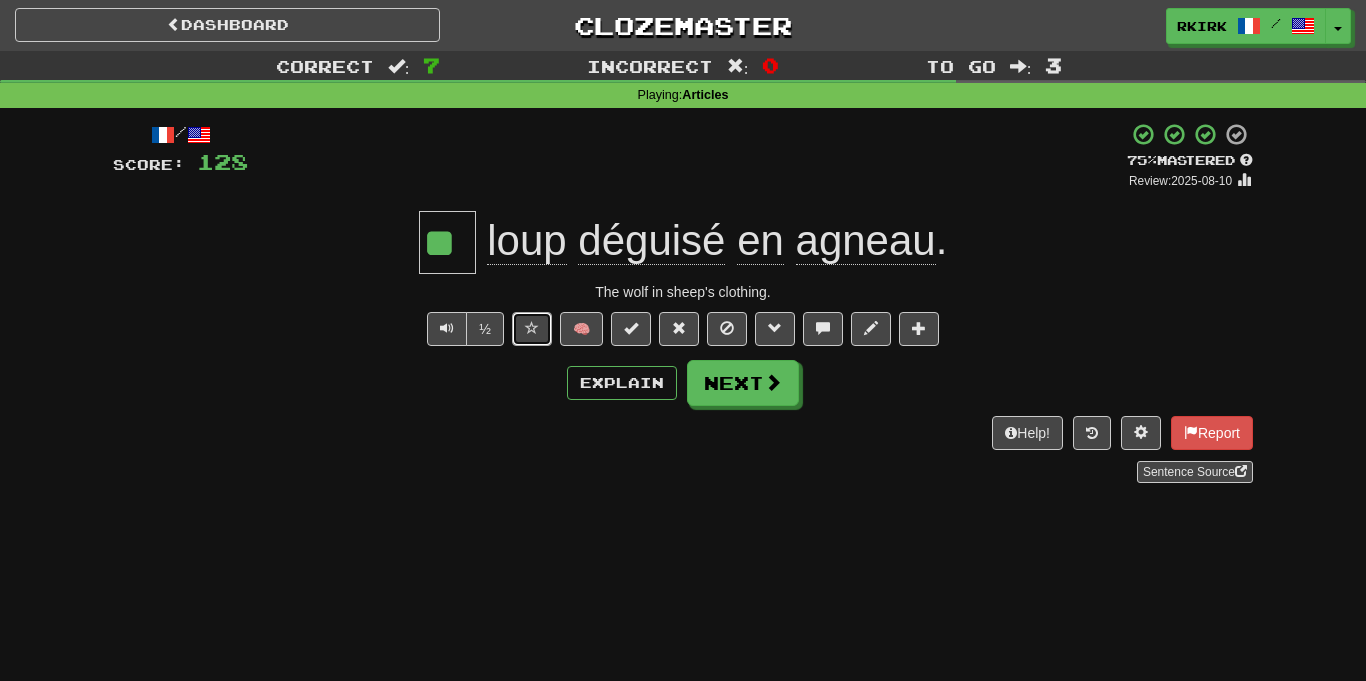 click at bounding box center (532, 329) 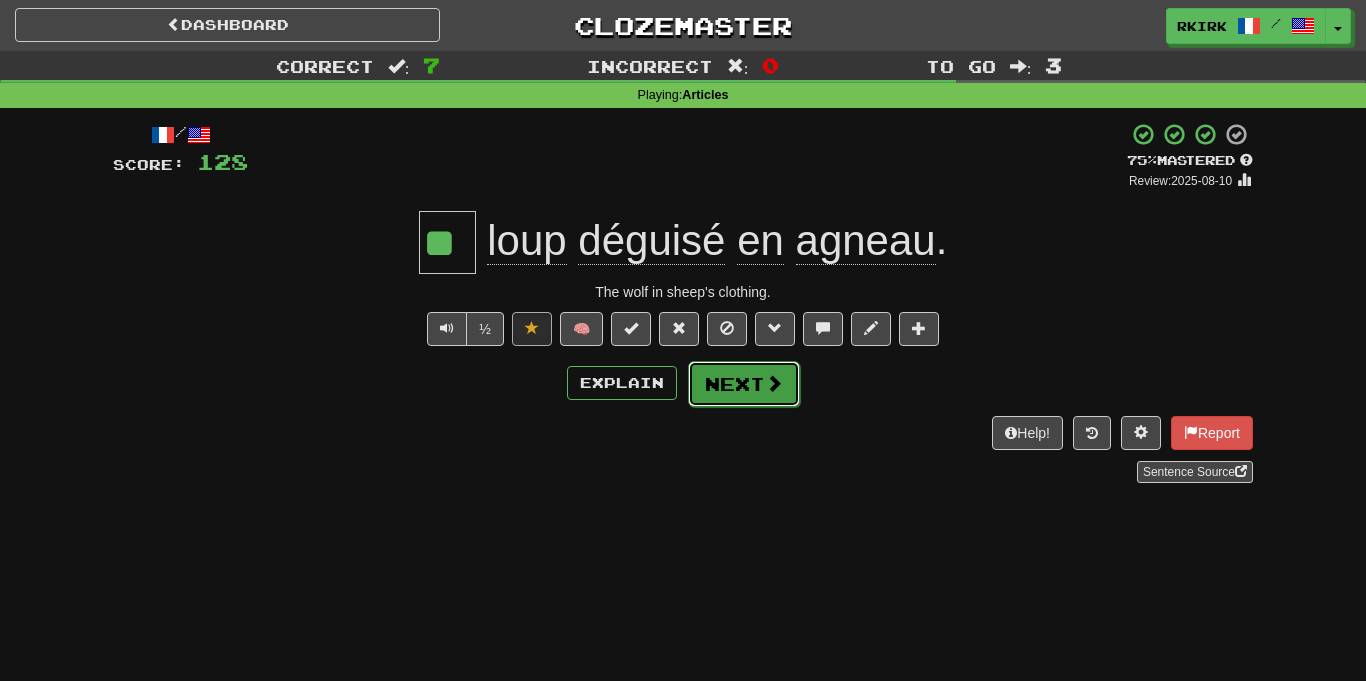 click on "Next" at bounding box center [744, 384] 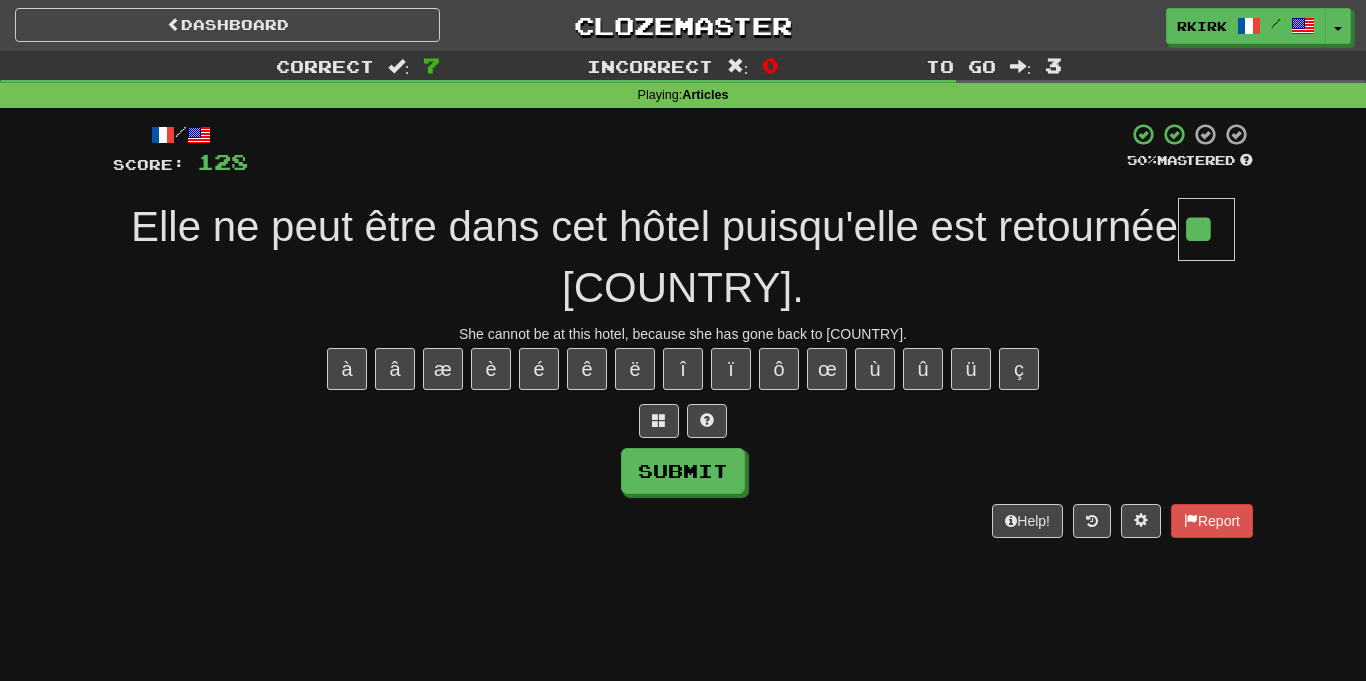 type 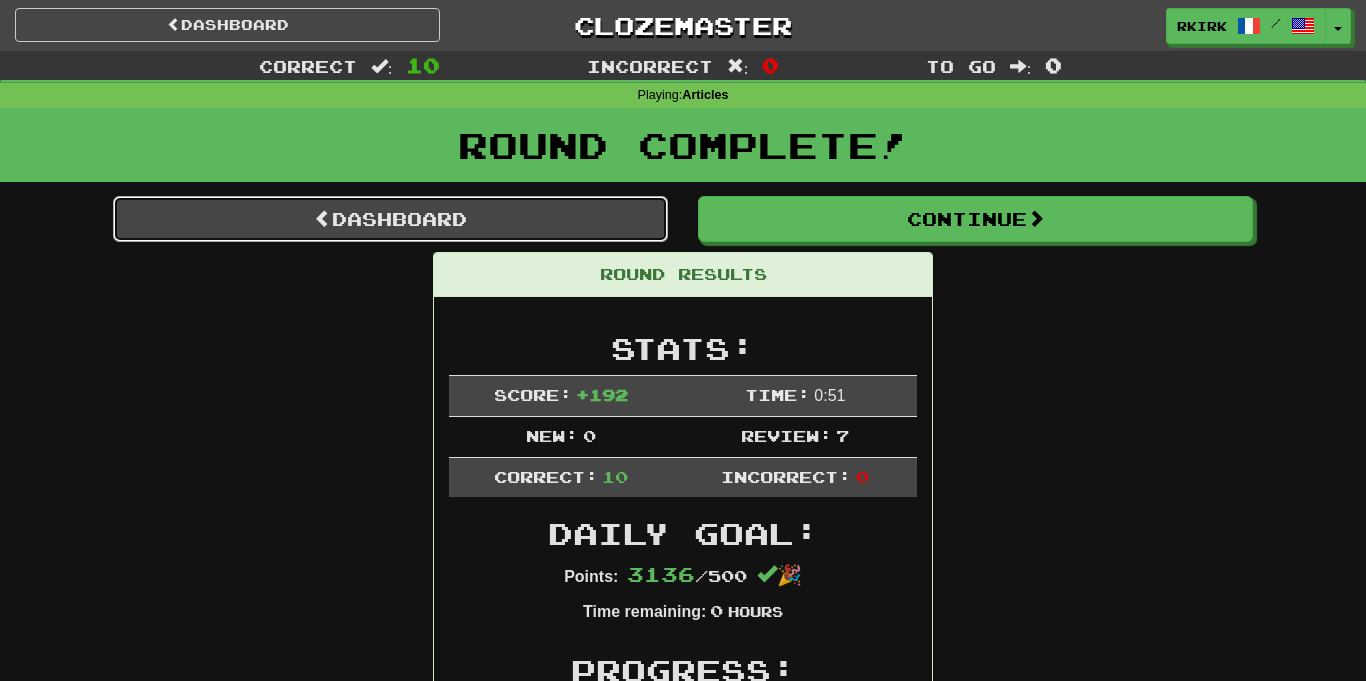 click on "Dashboard" at bounding box center (390, 219) 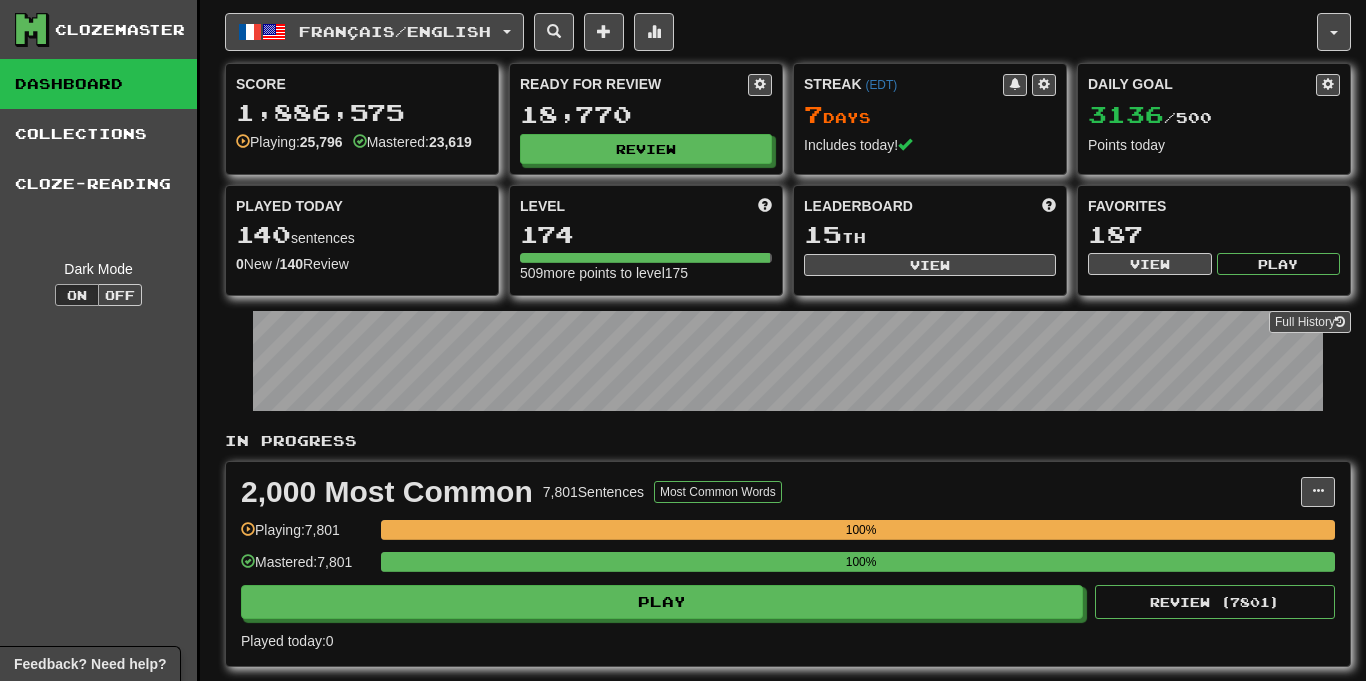 scroll, scrollTop: 0, scrollLeft: 0, axis: both 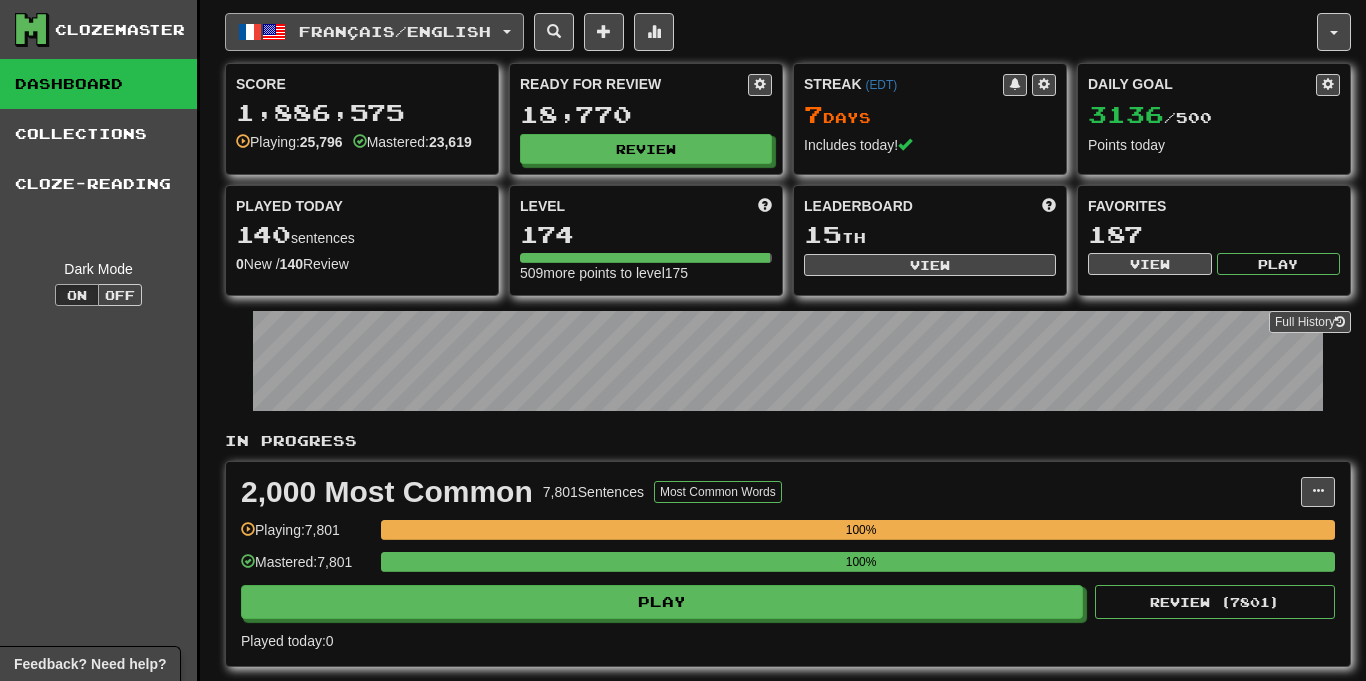click on "Français  /  English" at bounding box center (374, 32) 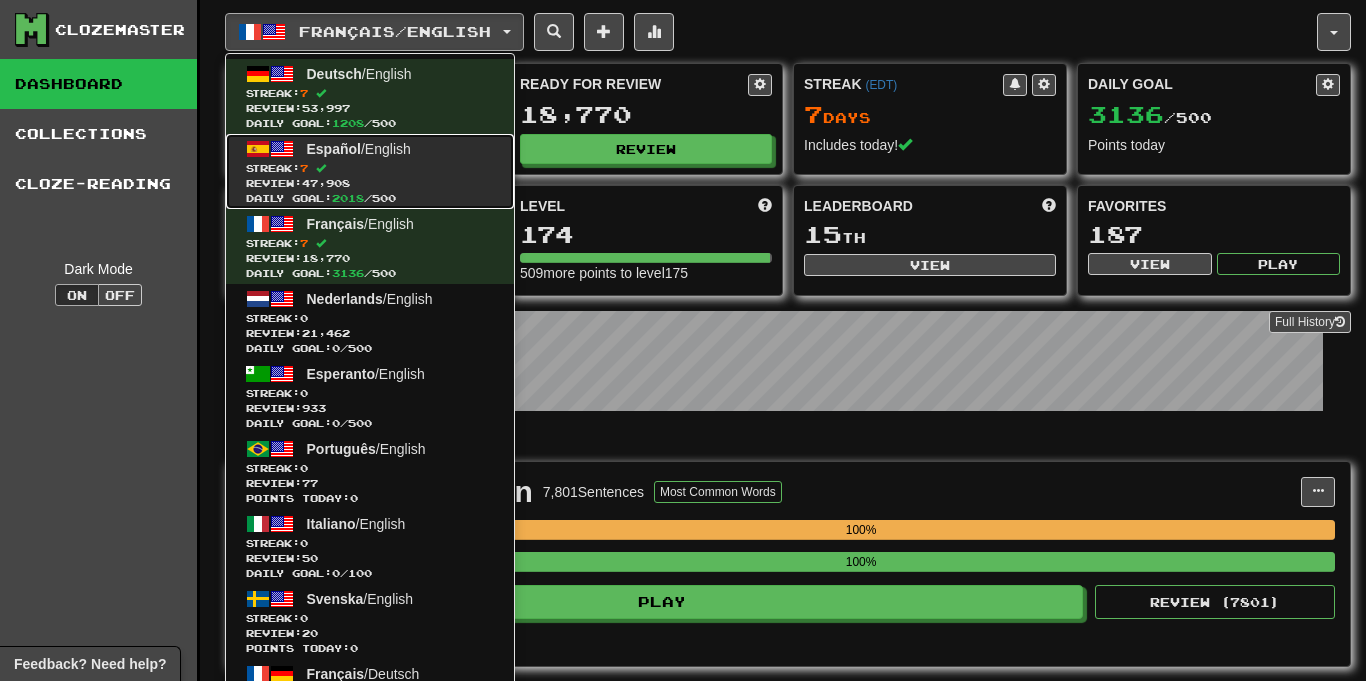 click on "Streak:  7" at bounding box center [370, 168] 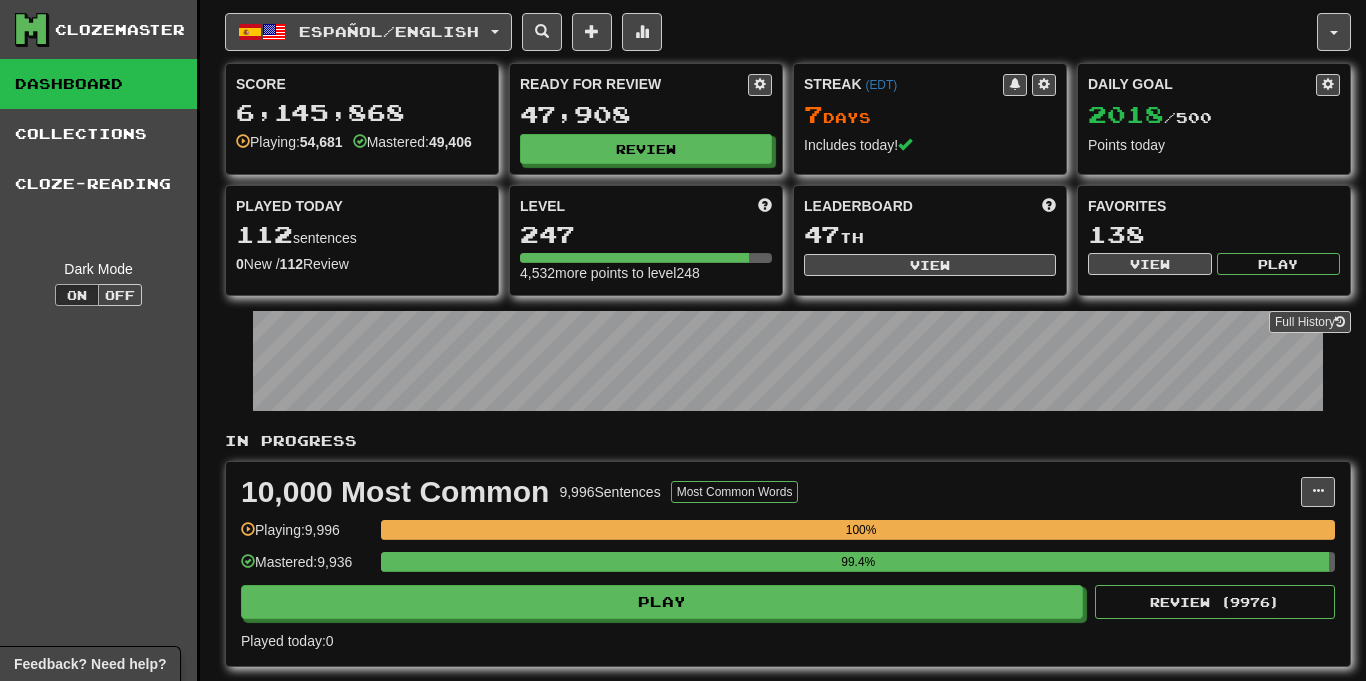 scroll, scrollTop: 0, scrollLeft: 0, axis: both 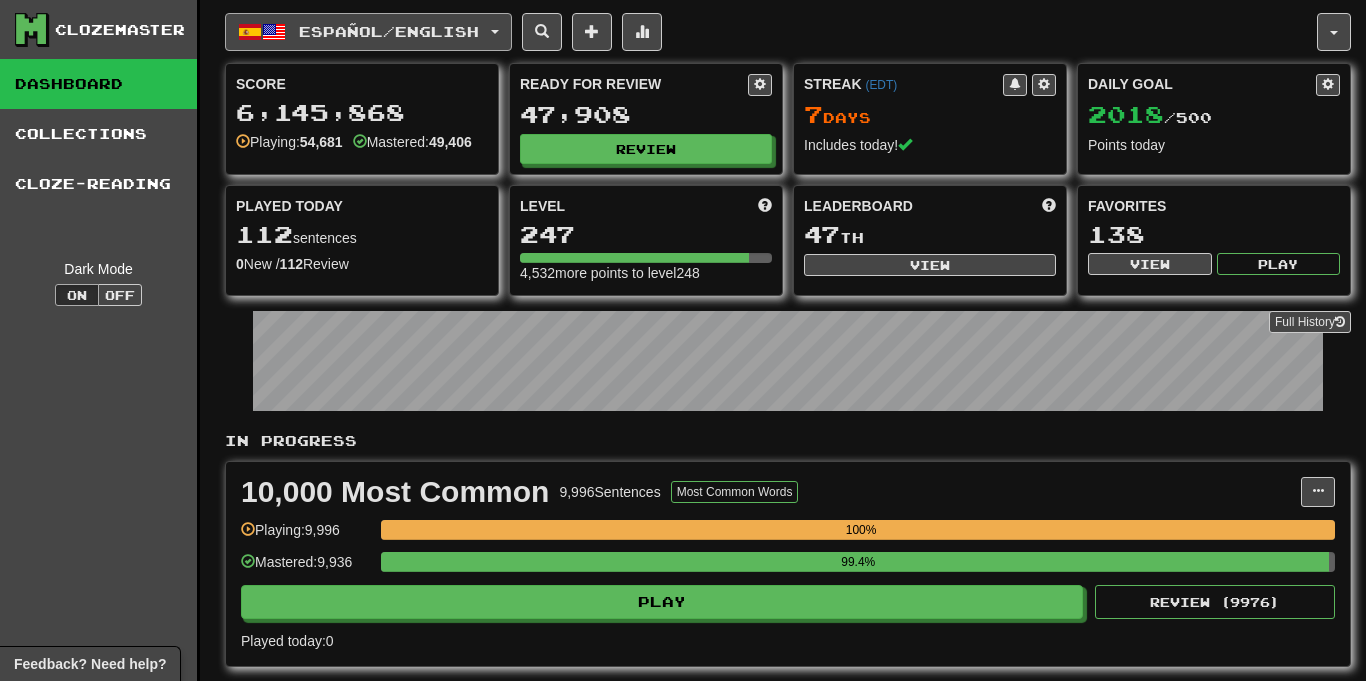 click on "Español  /  English" at bounding box center [368, 32] 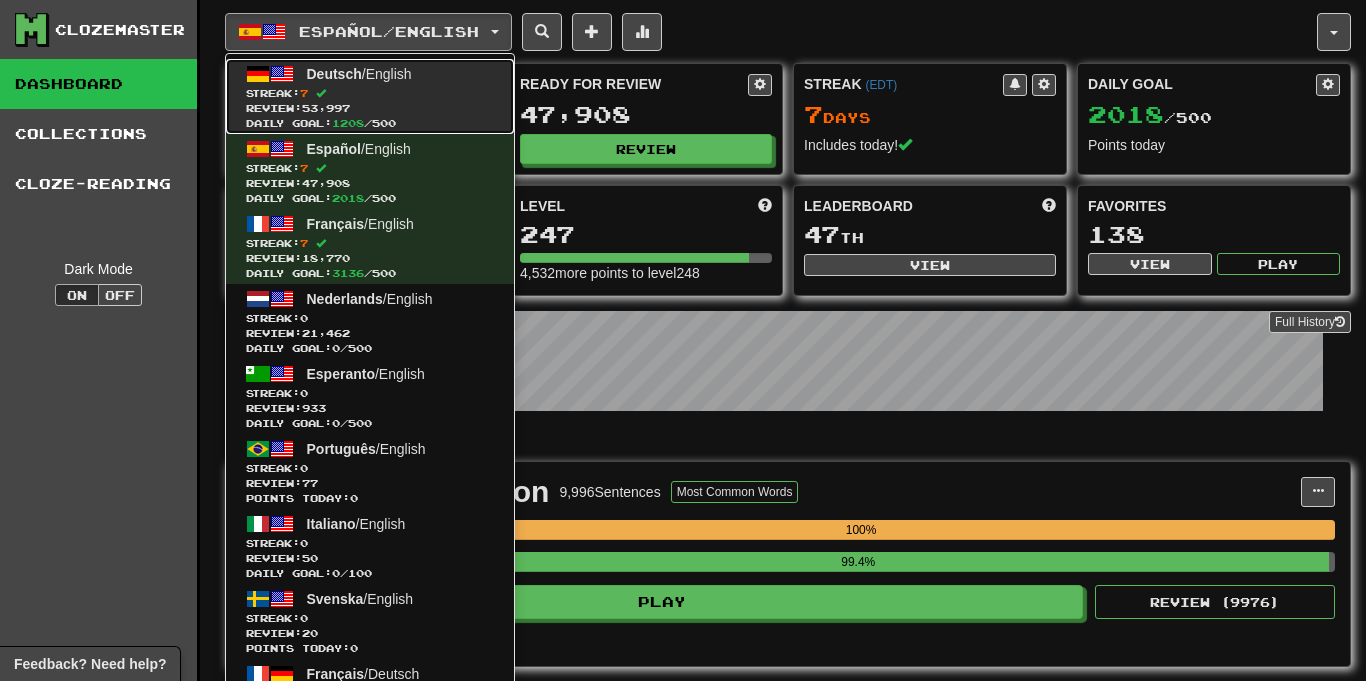 click on "Daily Goal:  1208  /  500" at bounding box center (370, 123) 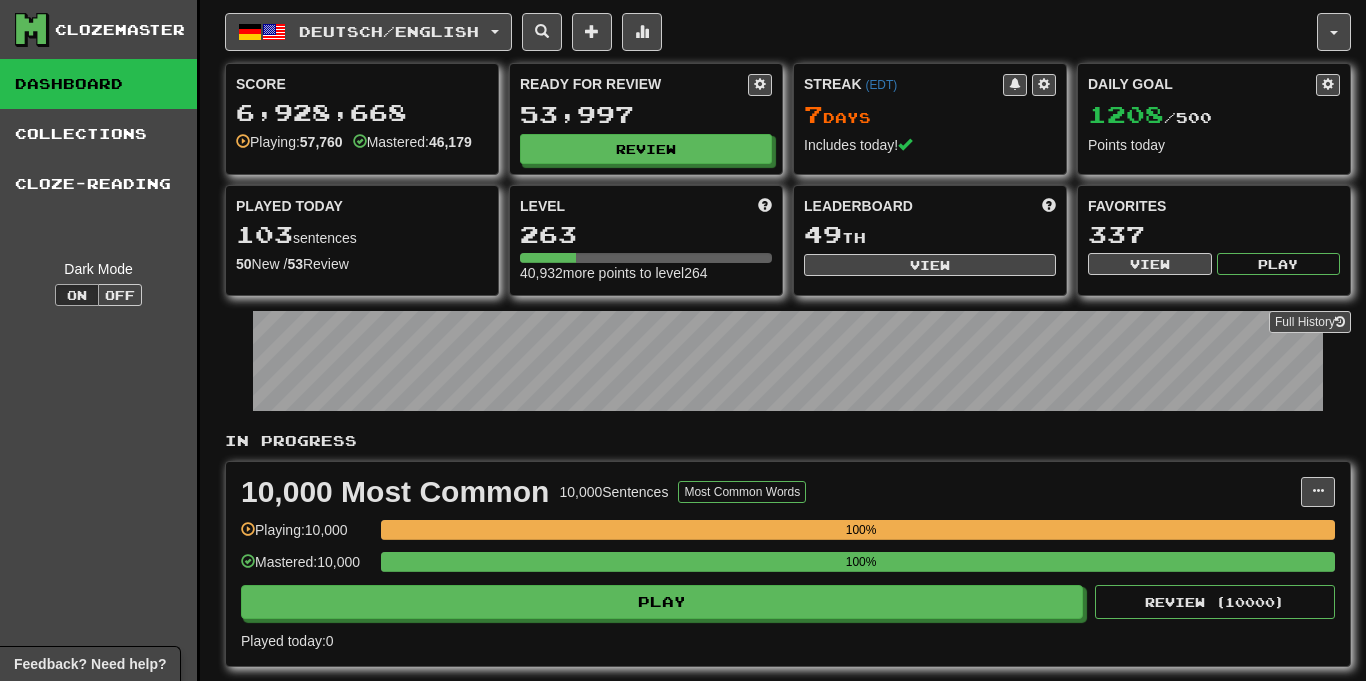 scroll, scrollTop: 0, scrollLeft: 0, axis: both 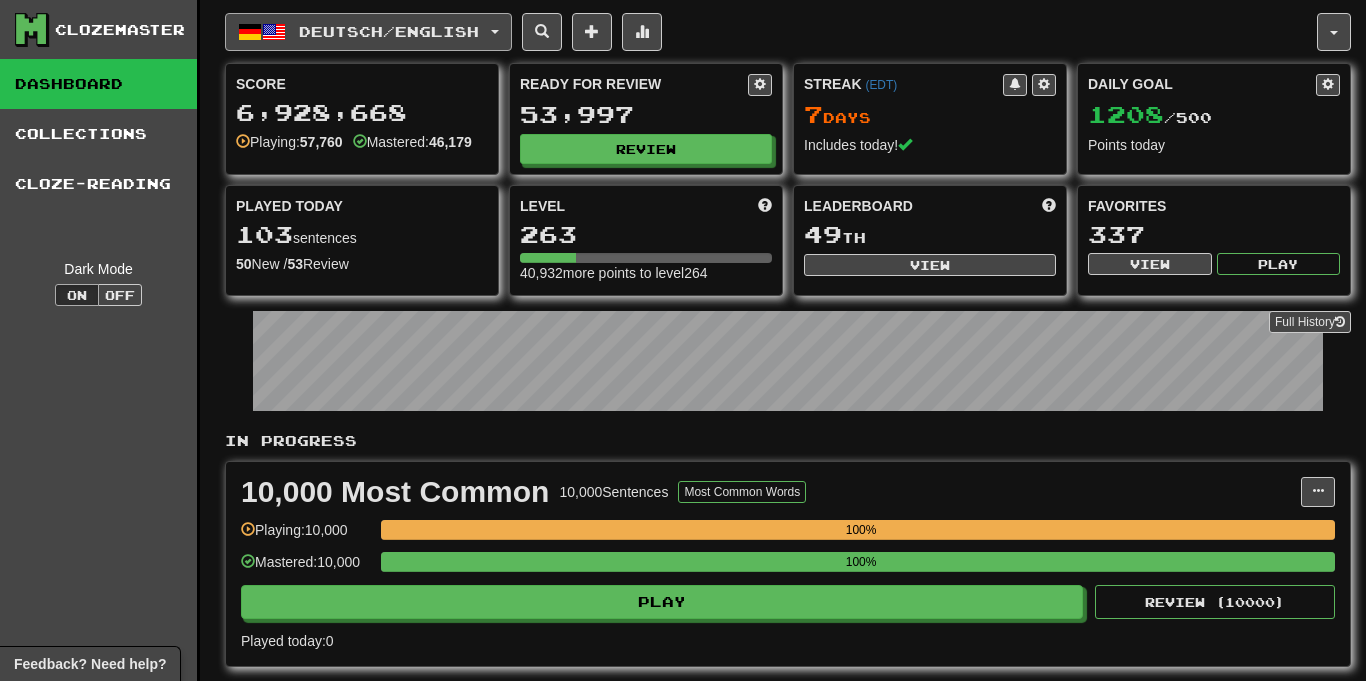 click on "Deutsch  /  English" at bounding box center (368, 32) 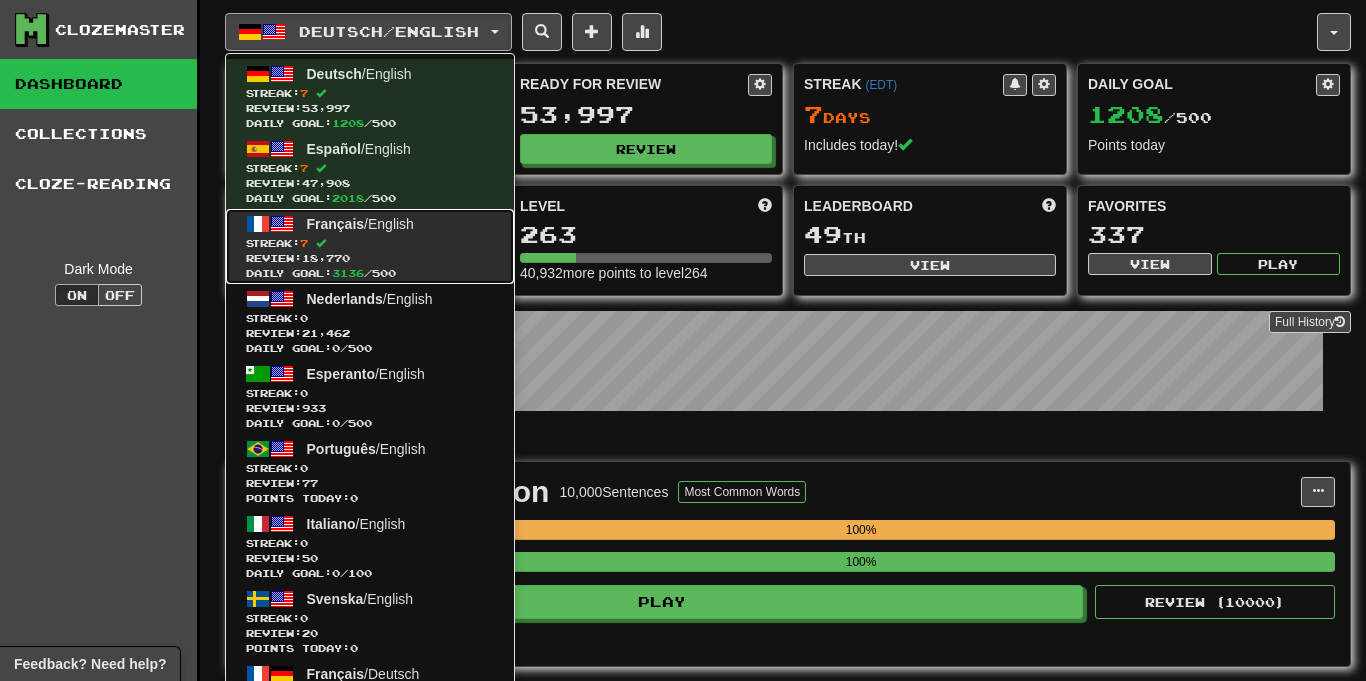 click on "Streak:  7" at bounding box center [370, 243] 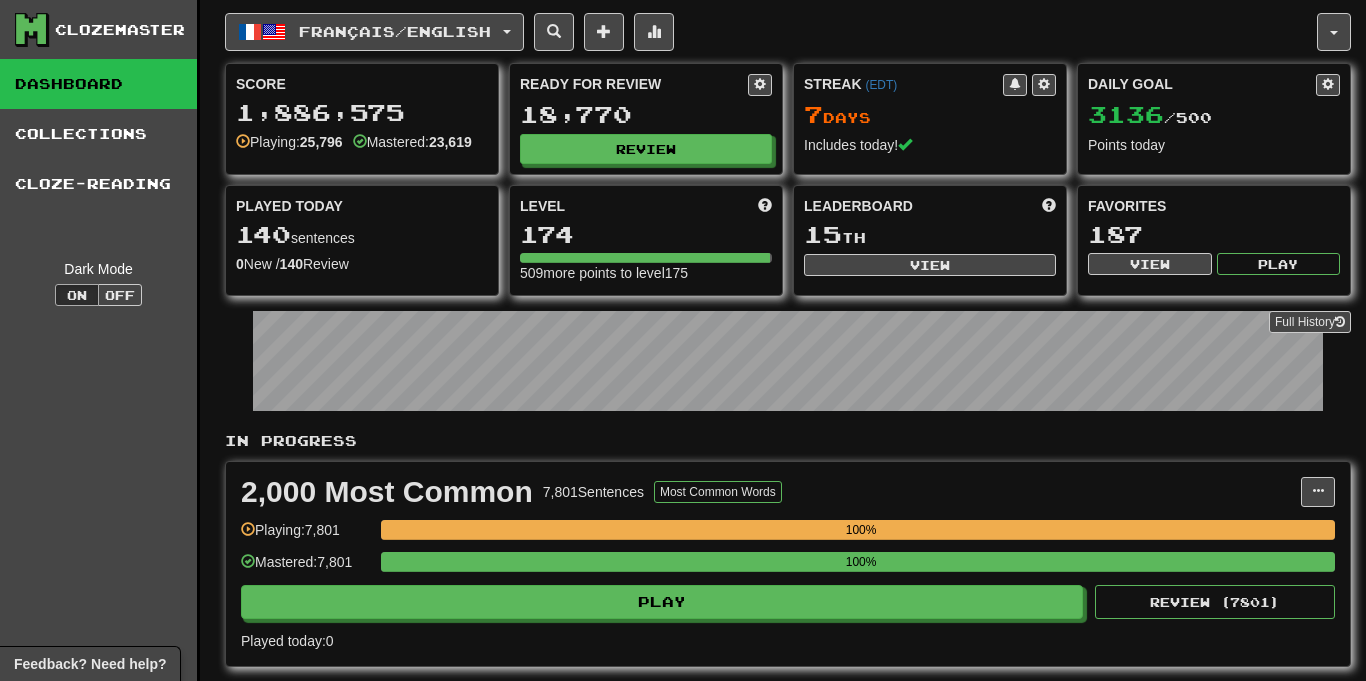 scroll, scrollTop: 0, scrollLeft: 0, axis: both 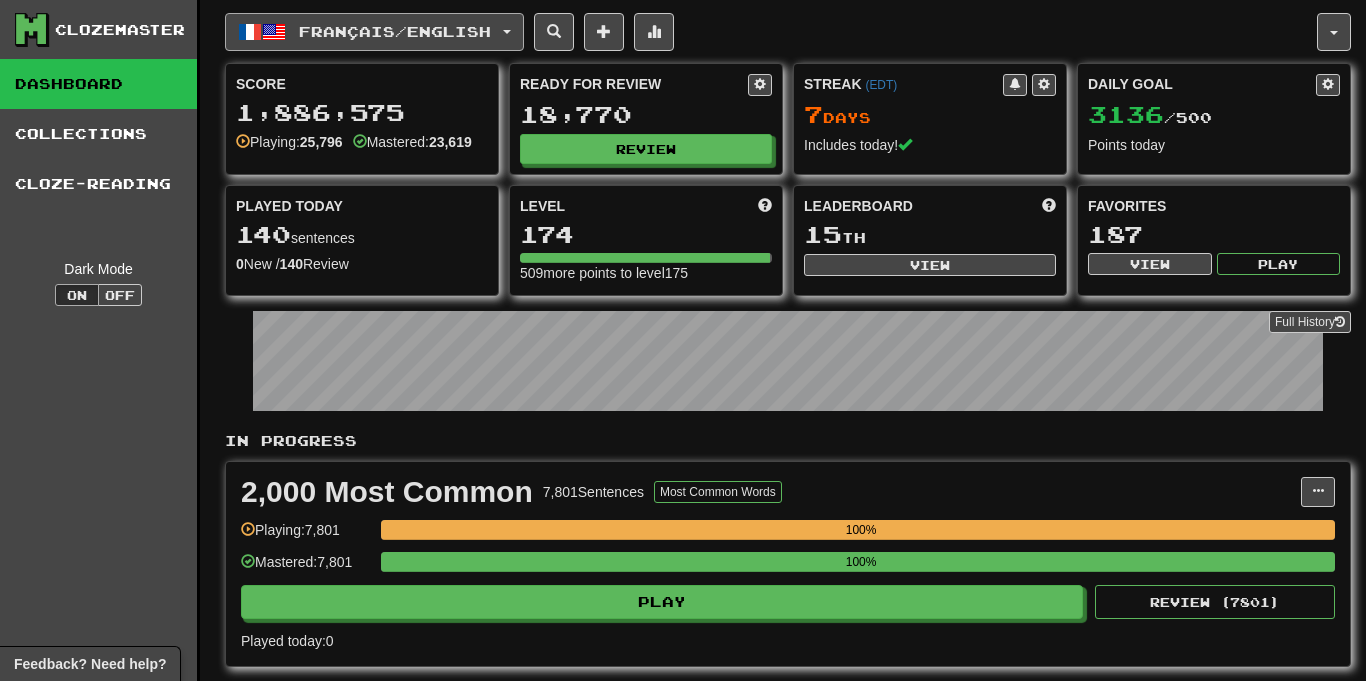 click on "Français  /  English" at bounding box center (374, 32) 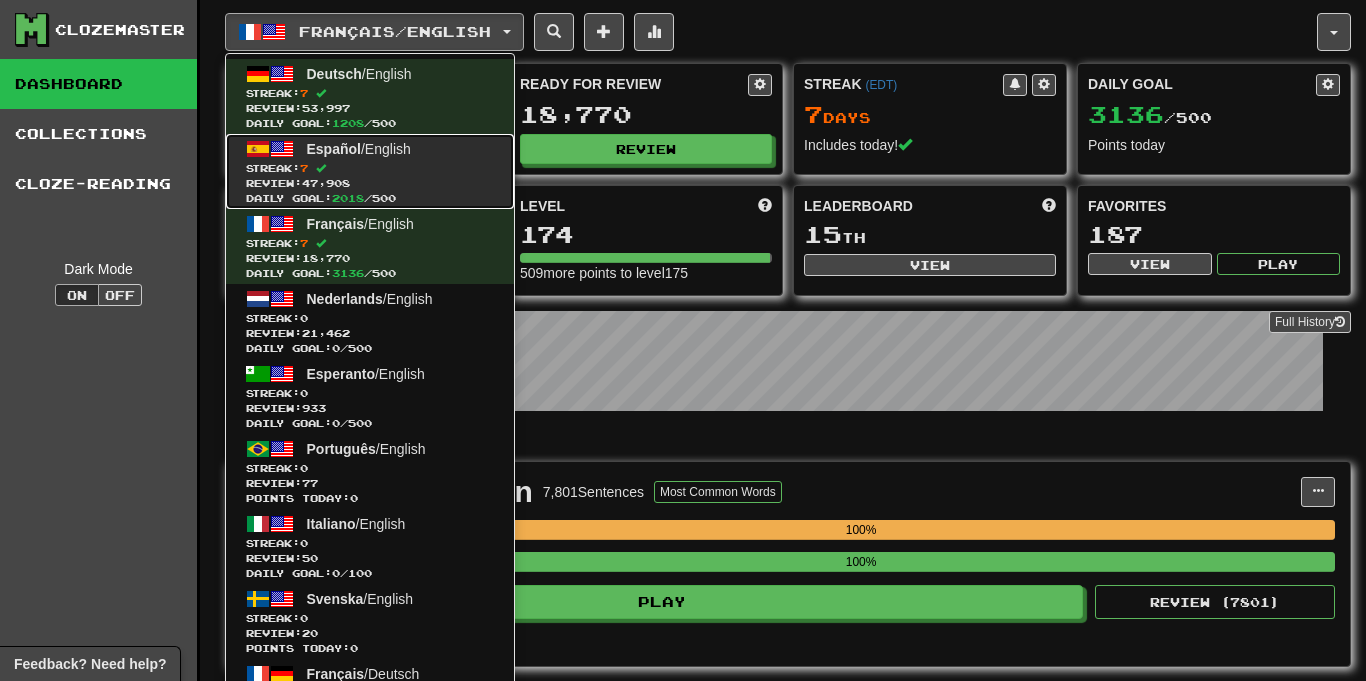 click on "Streak:  7" at bounding box center (370, 168) 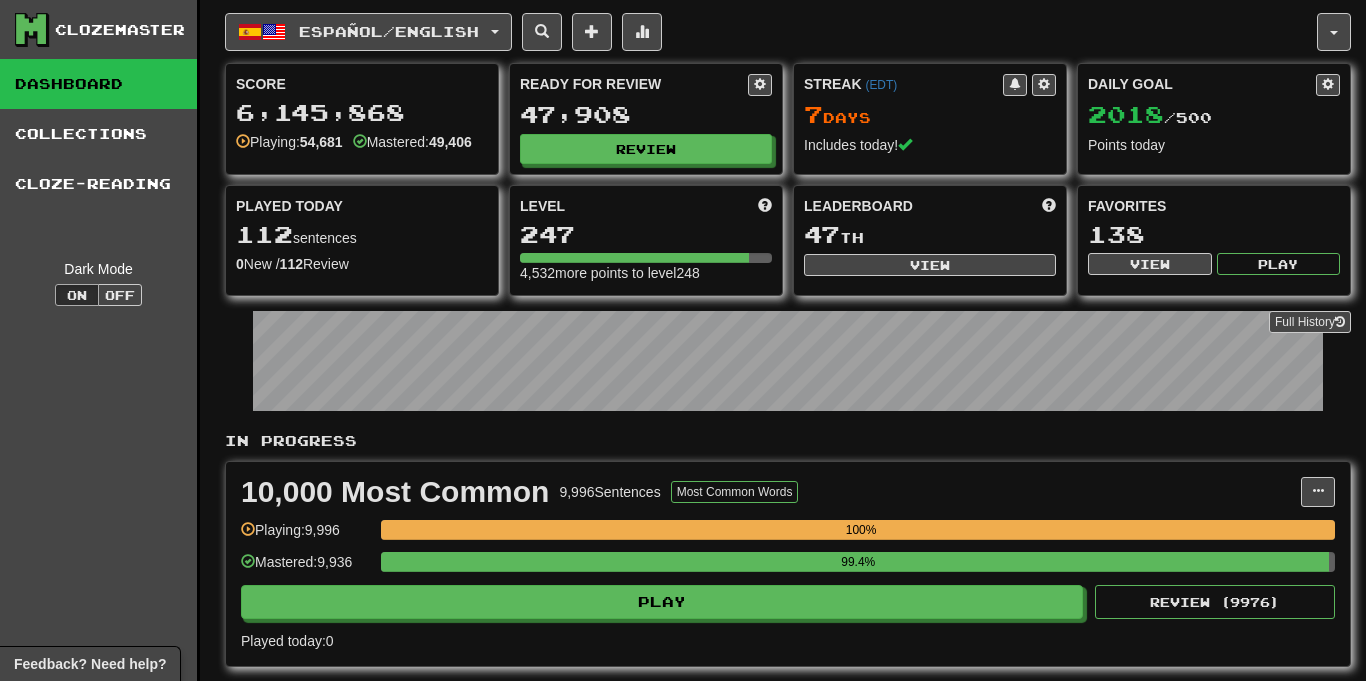 scroll, scrollTop: 0, scrollLeft: 0, axis: both 